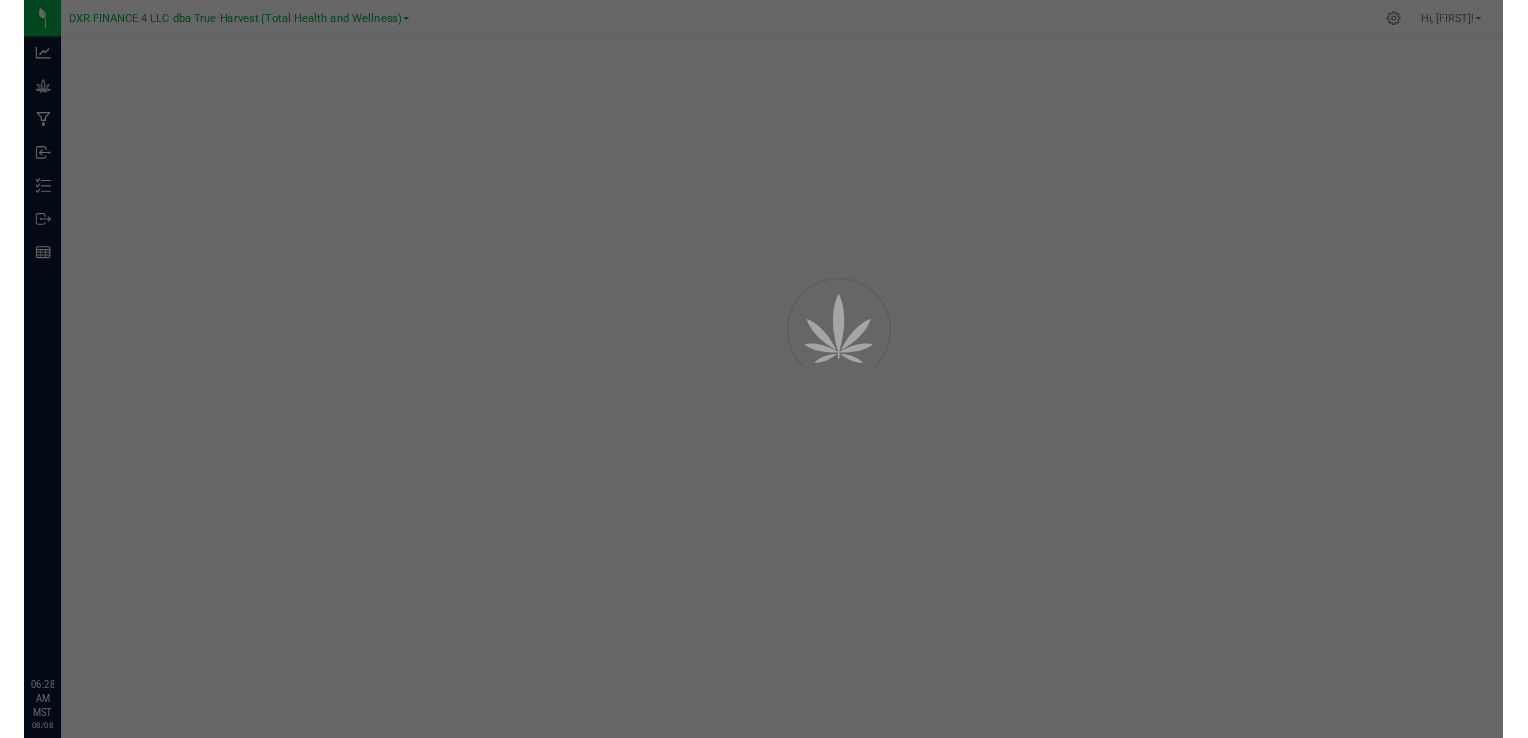 scroll, scrollTop: 0, scrollLeft: 0, axis: both 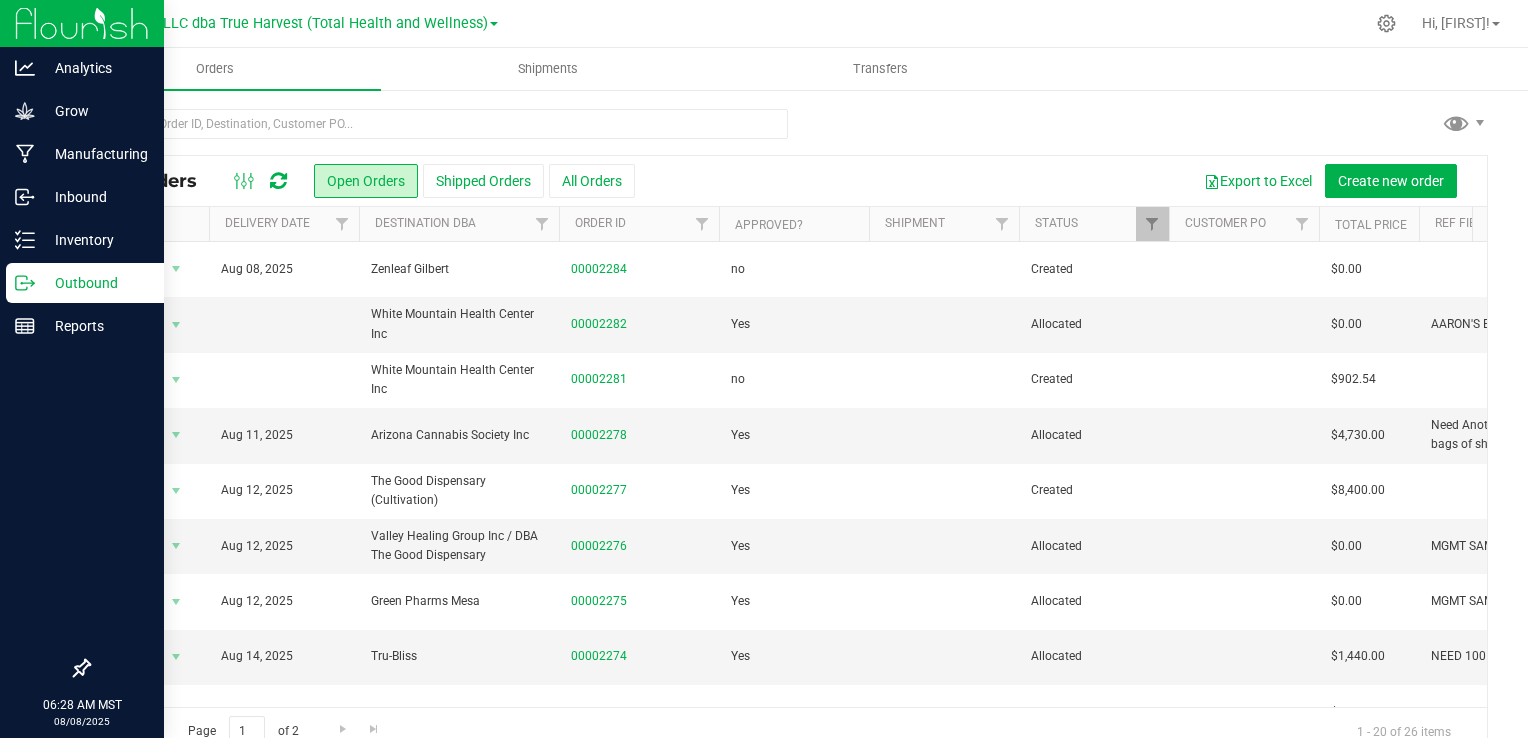 click on "Outbound" at bounding box center (95, 283) 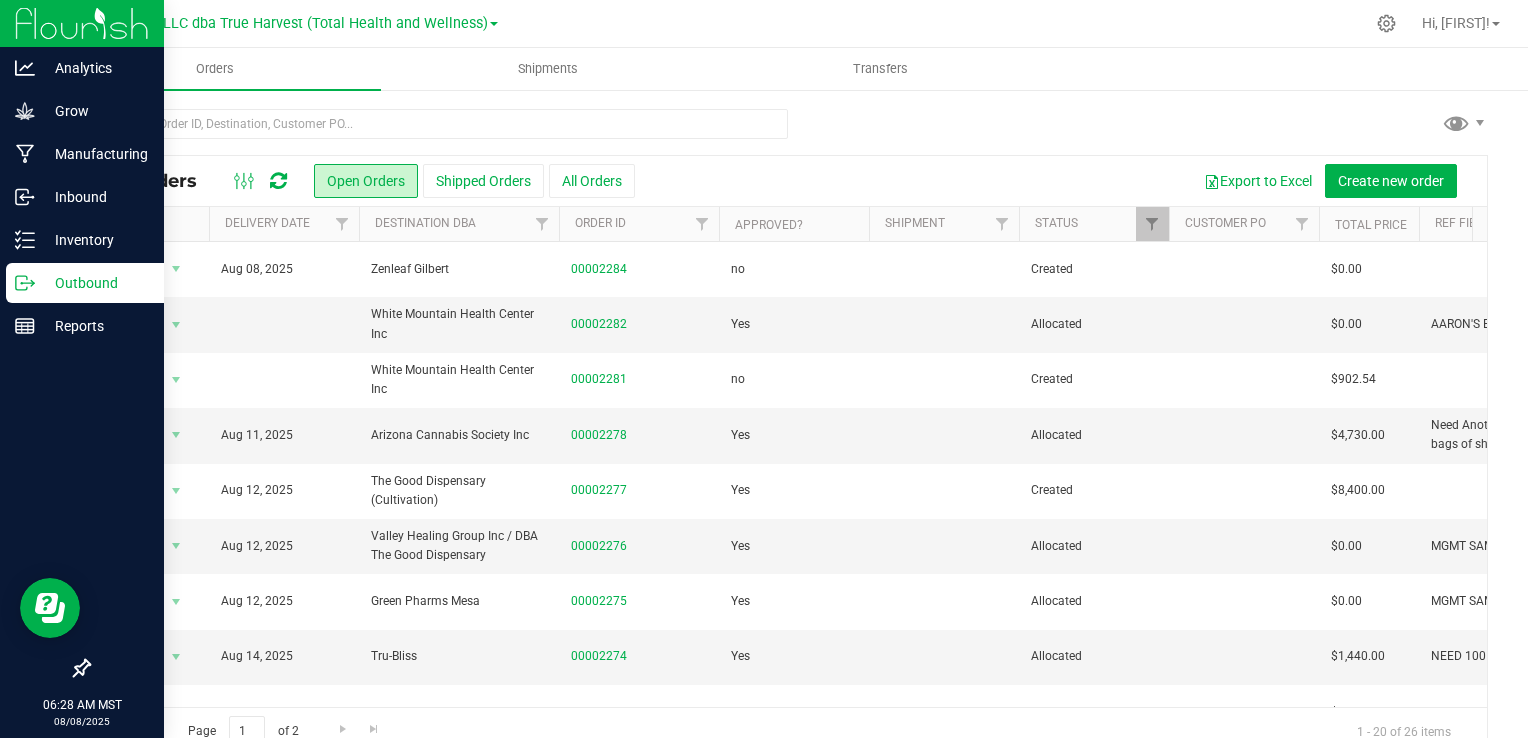 scroll, scrollTop: 0, scrollLeft: 0, axis: both 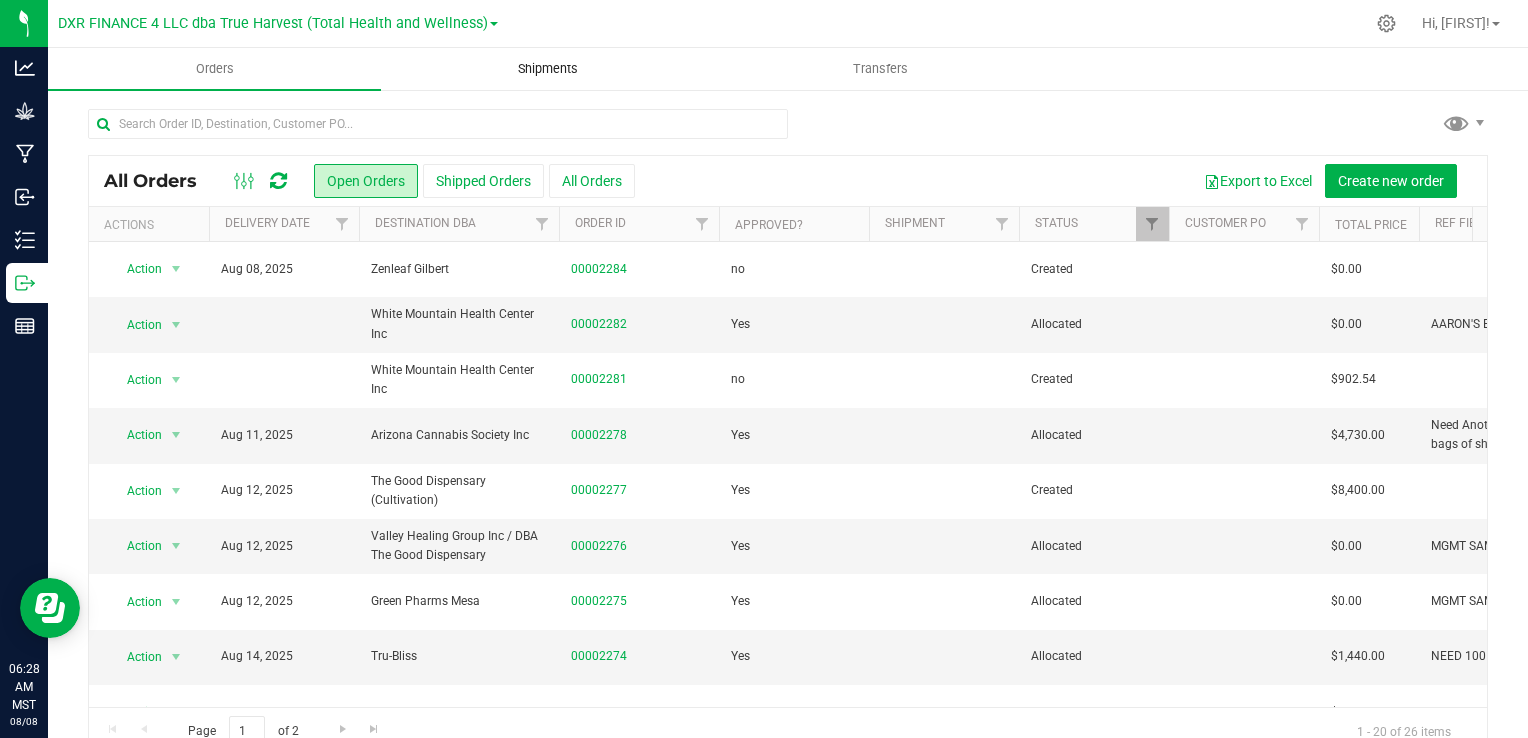 click on "Shipments" at bounding box center [548, 69] 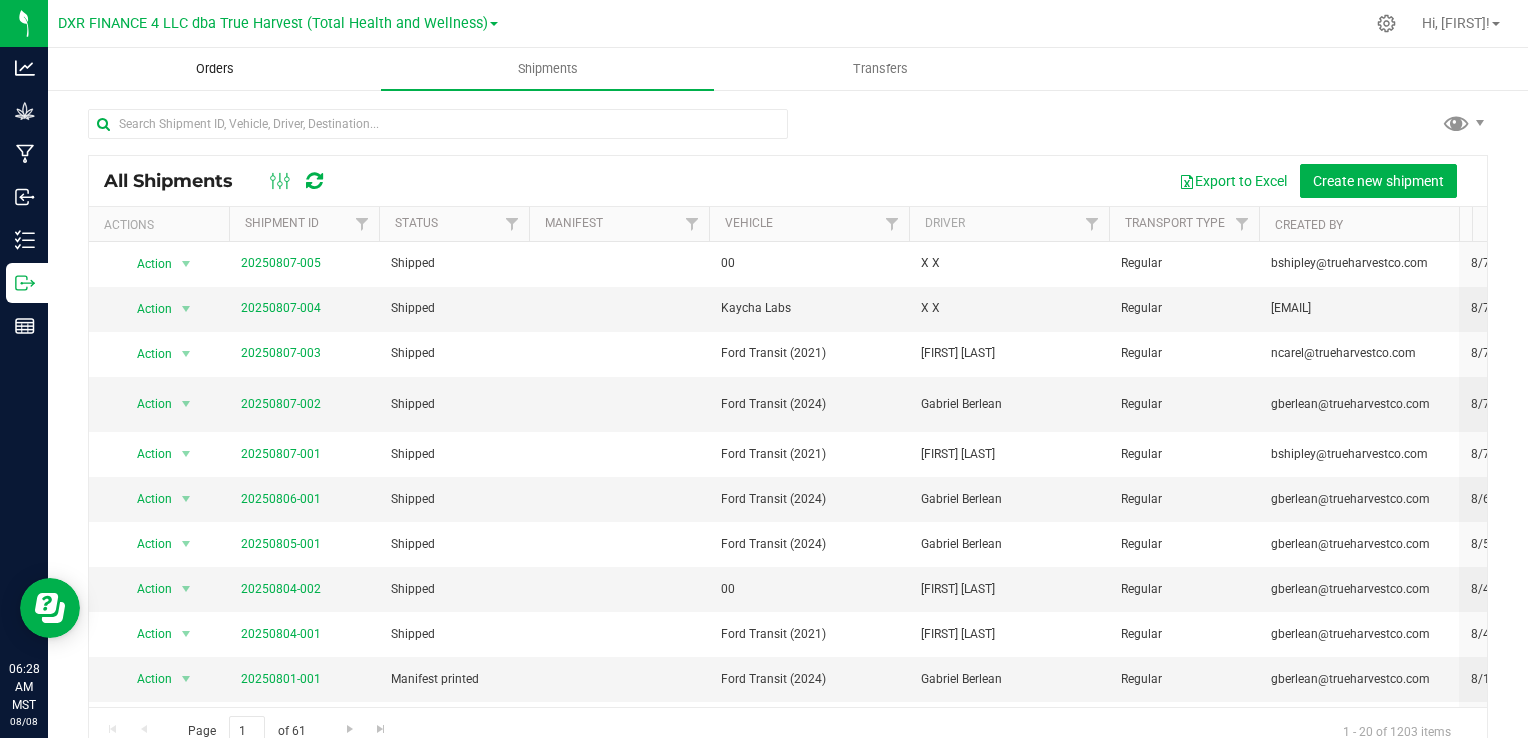 click on "Orders" at bounding box center (215, 69) 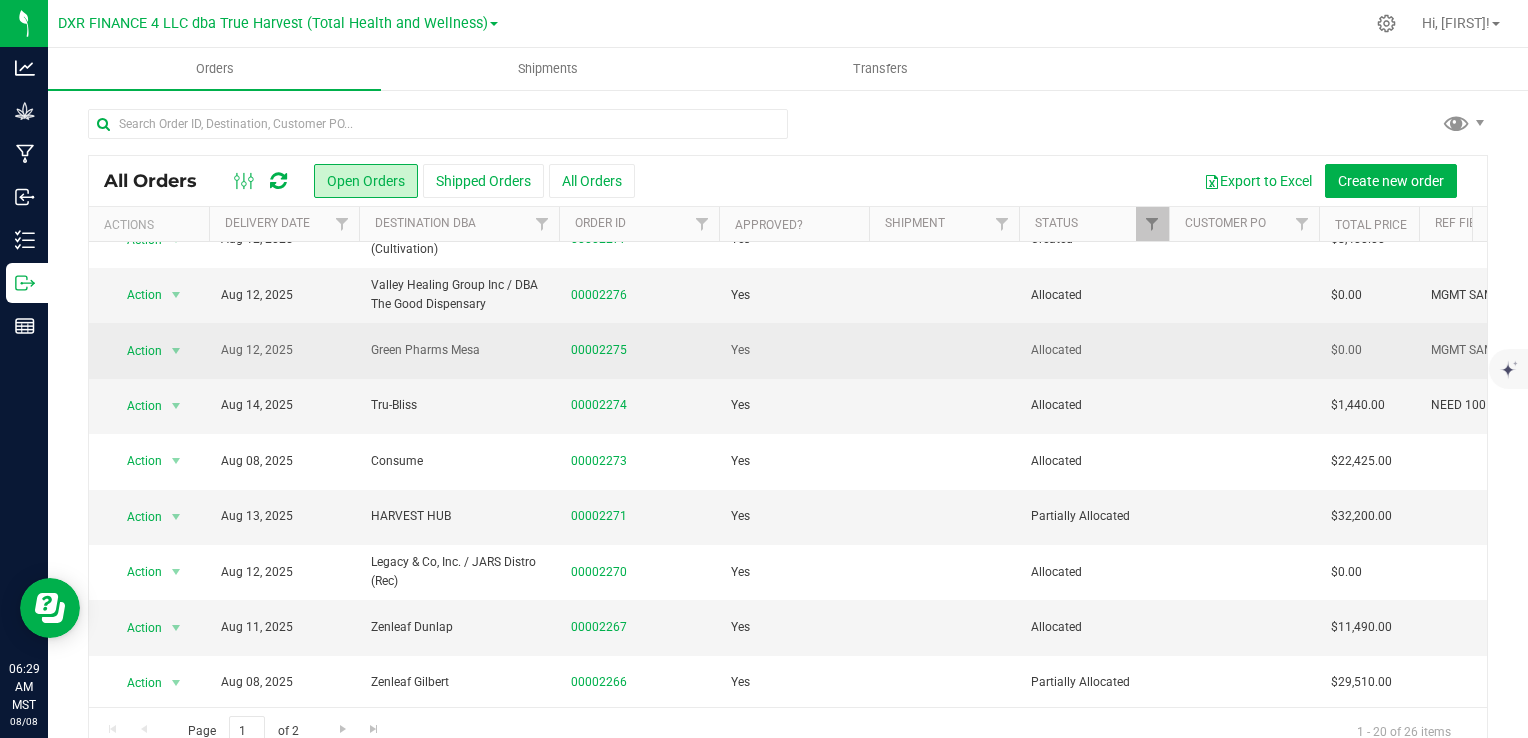 scroll, scrollTop: 300, scrollLeft: 0, axis: vertical 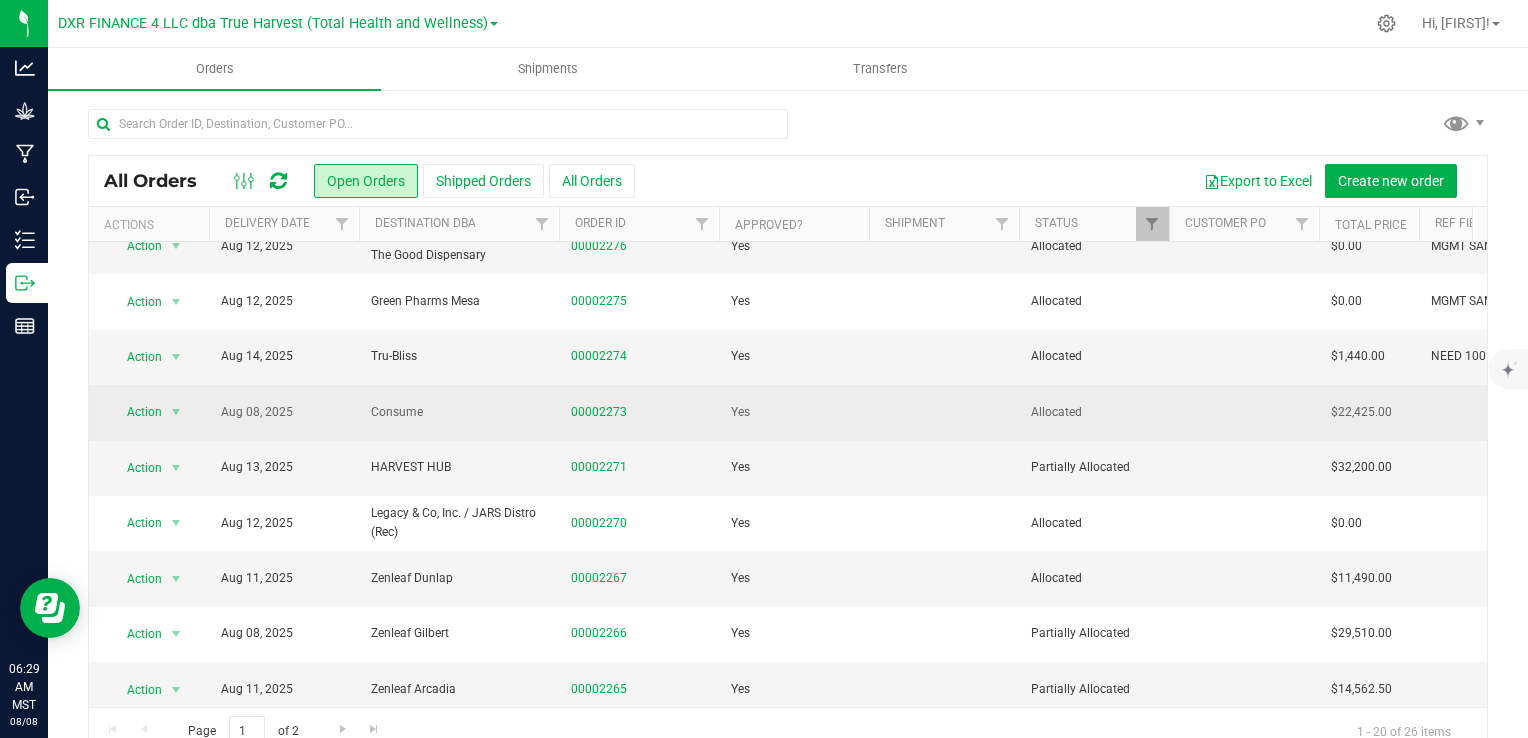 click on "Consume" at bounding box center (459, 412) 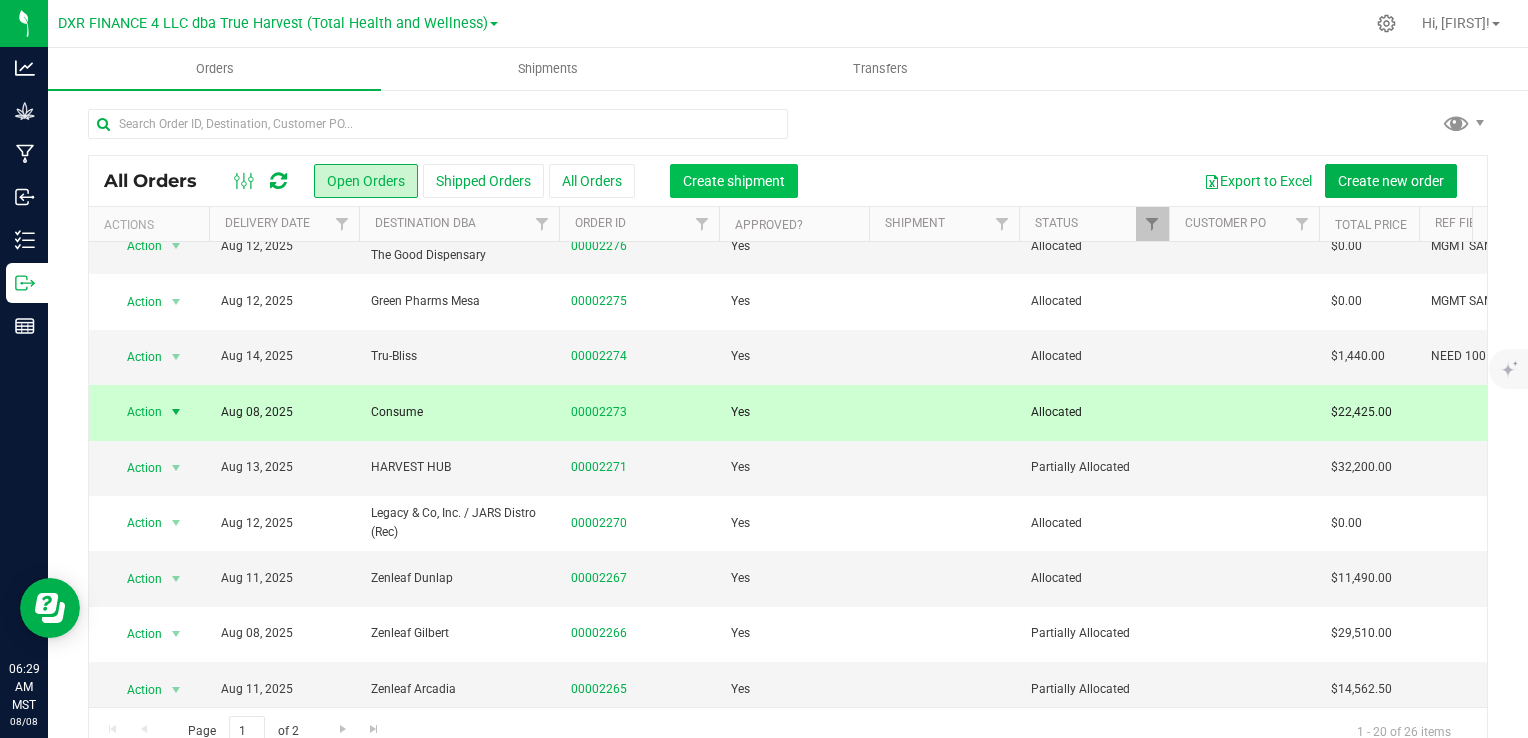 click on "Create shipment" at bounding box center [734, 181] 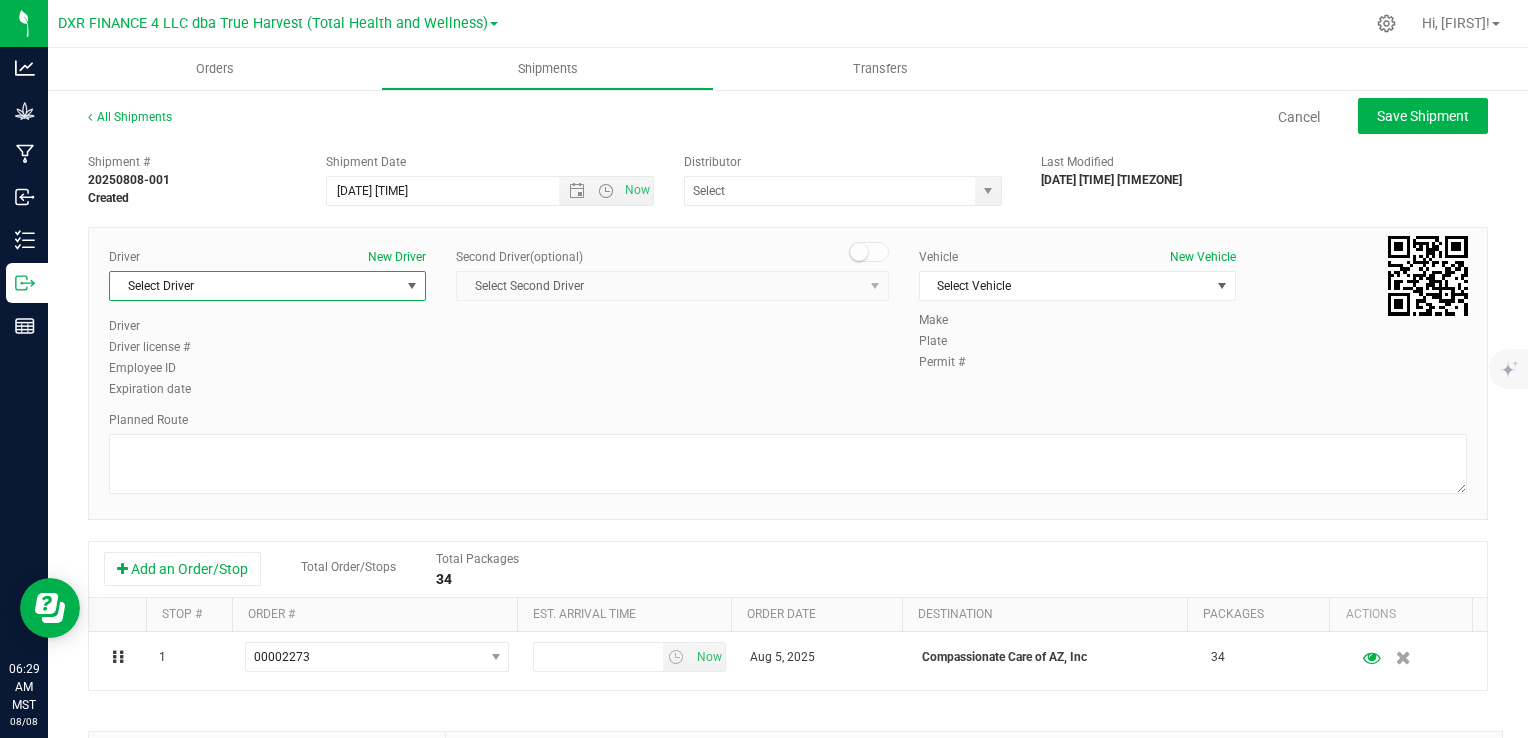 click on "Select Driver" at bounding box center [255, 286] 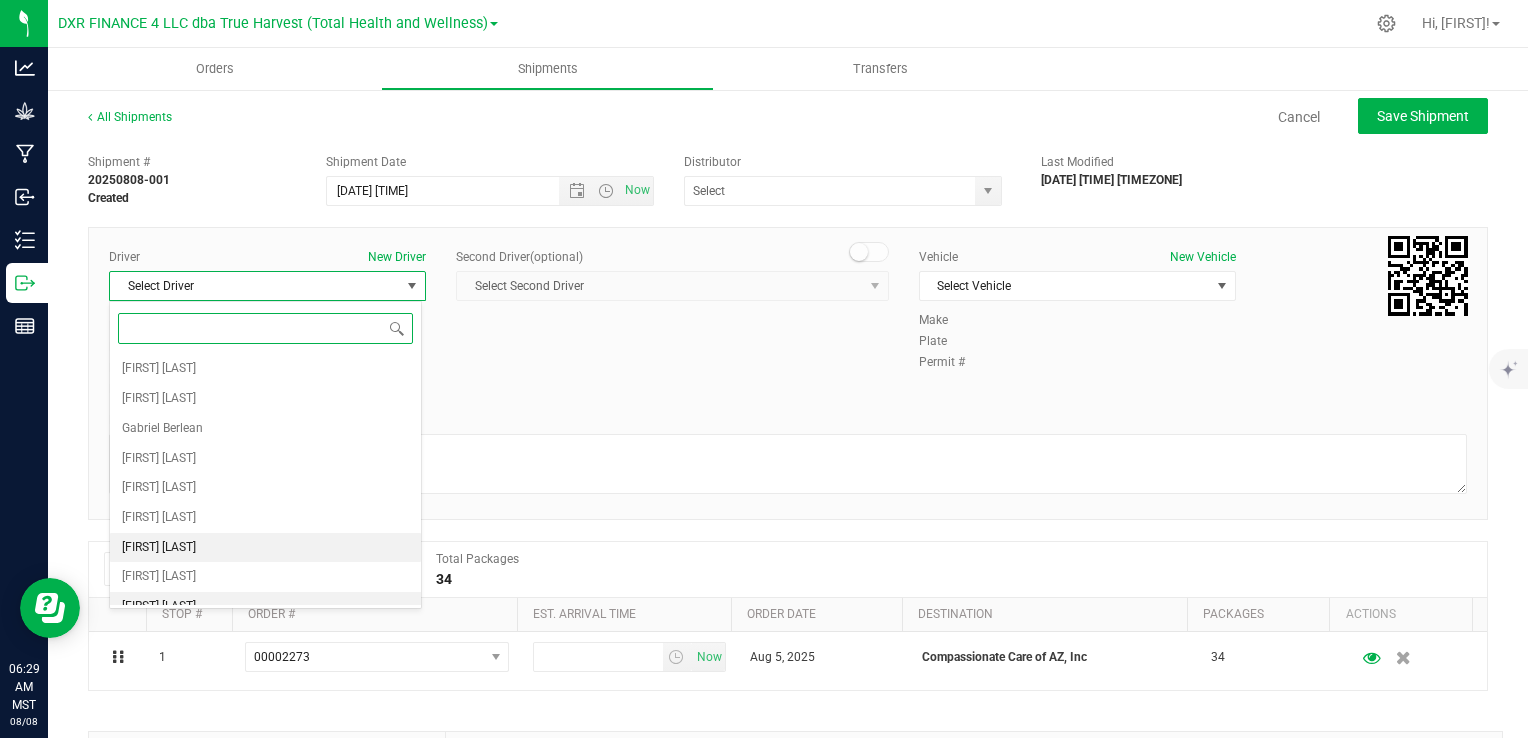 scroll, scrollTop: 100, scrollLeft: 0, axis: vertical 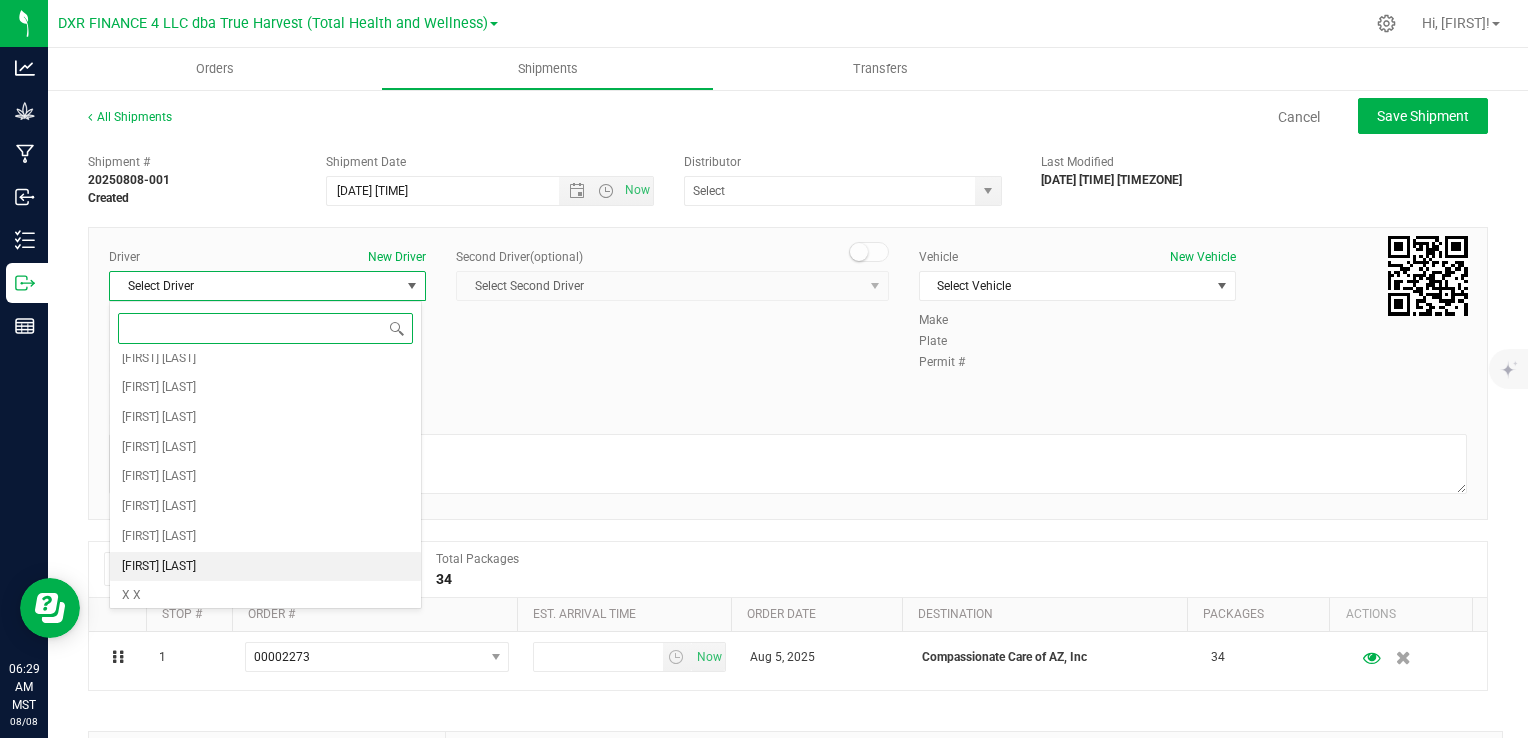 click on "[FIRST] [LAST]" at bounding box center (265, 567) 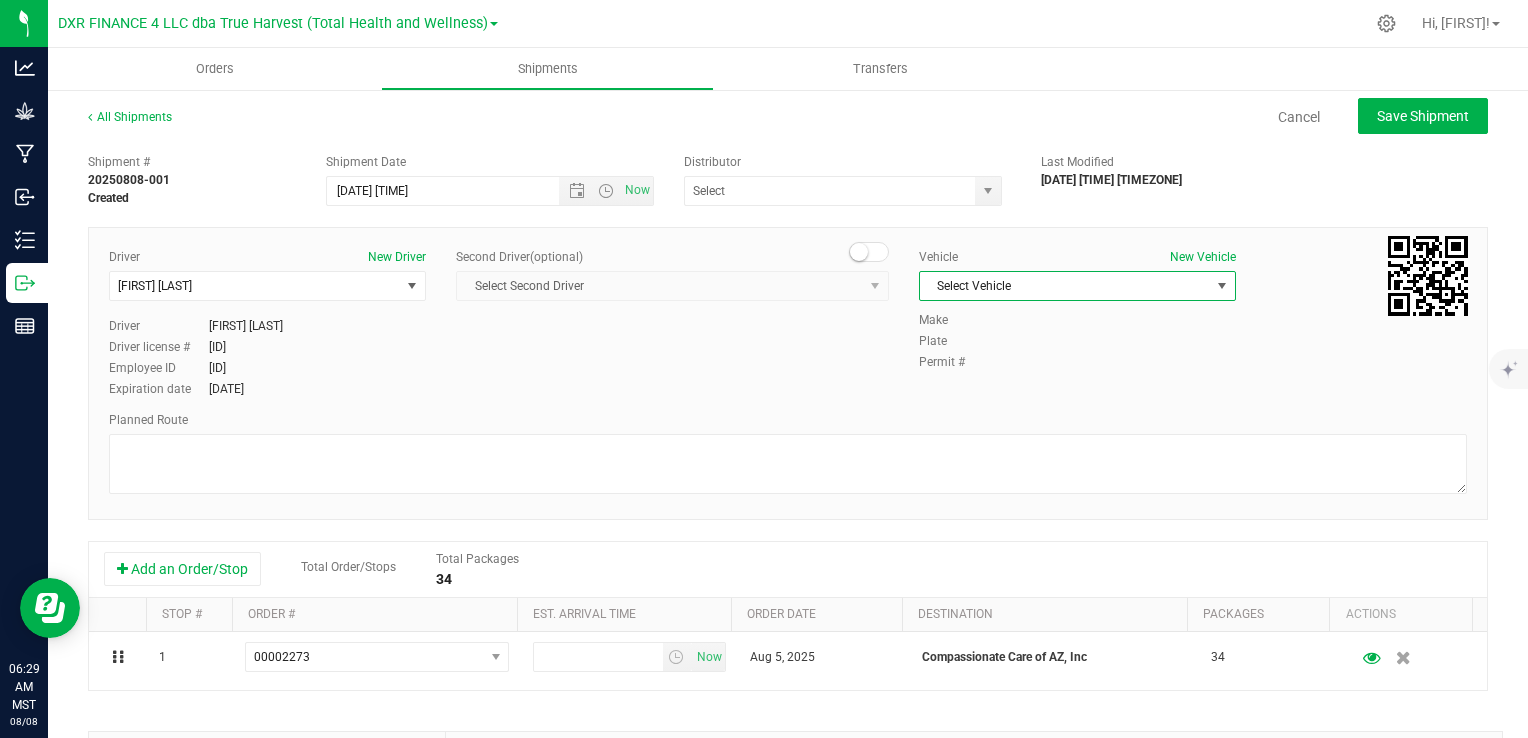 click on "Select Vehicle" at bounding box center [1065, 286] 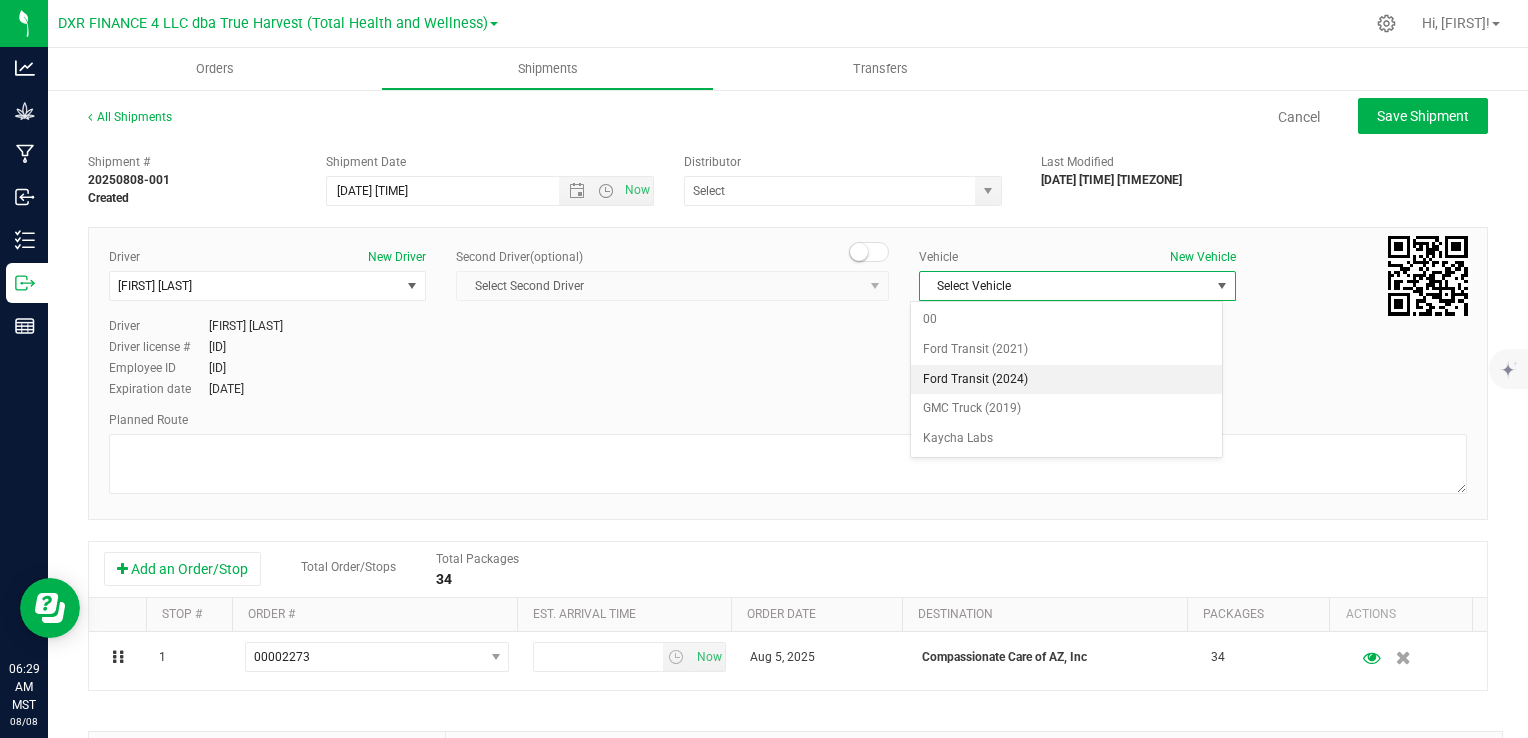 click on "Ford Transit (2024)" at bounding box center [1066, 380] 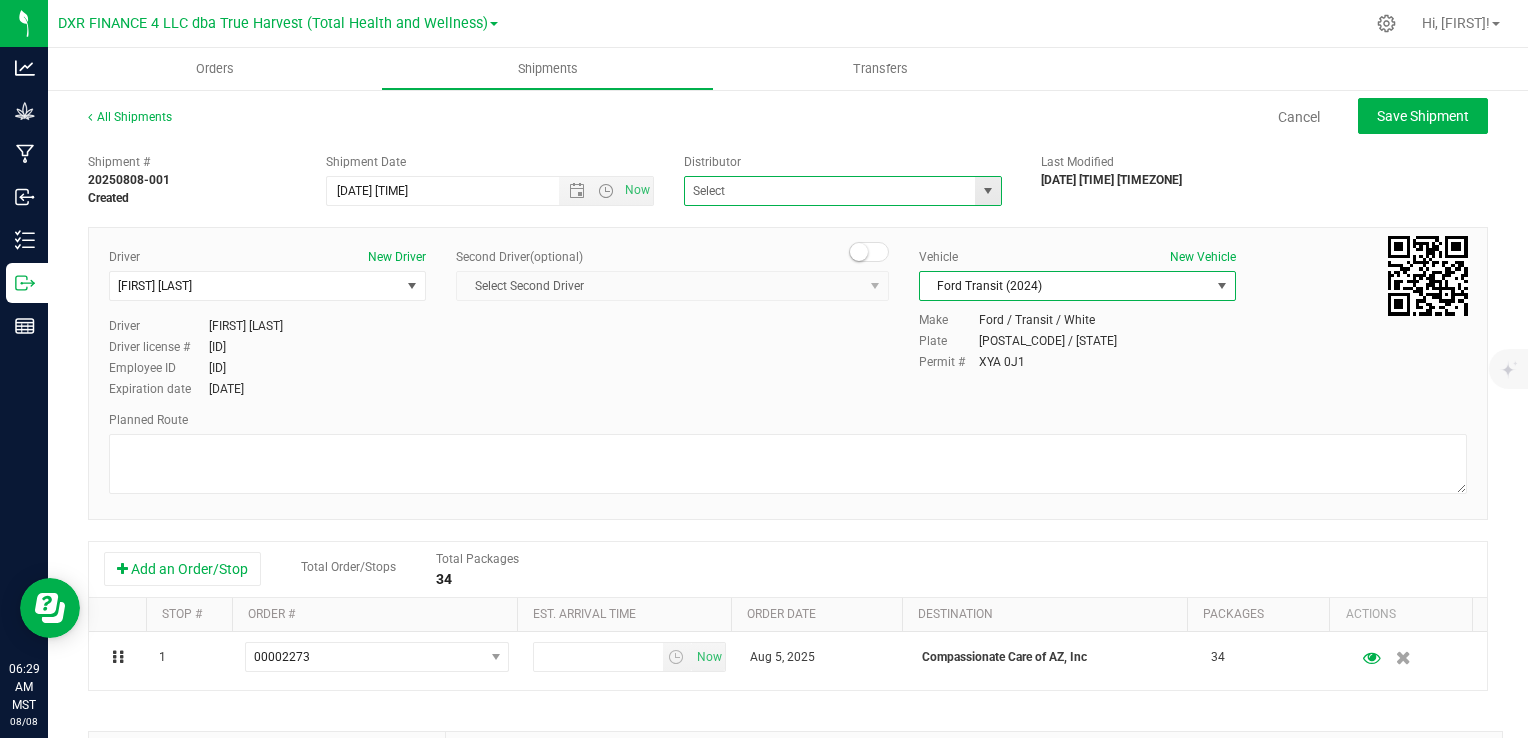 click at bounding box center [843, 191] 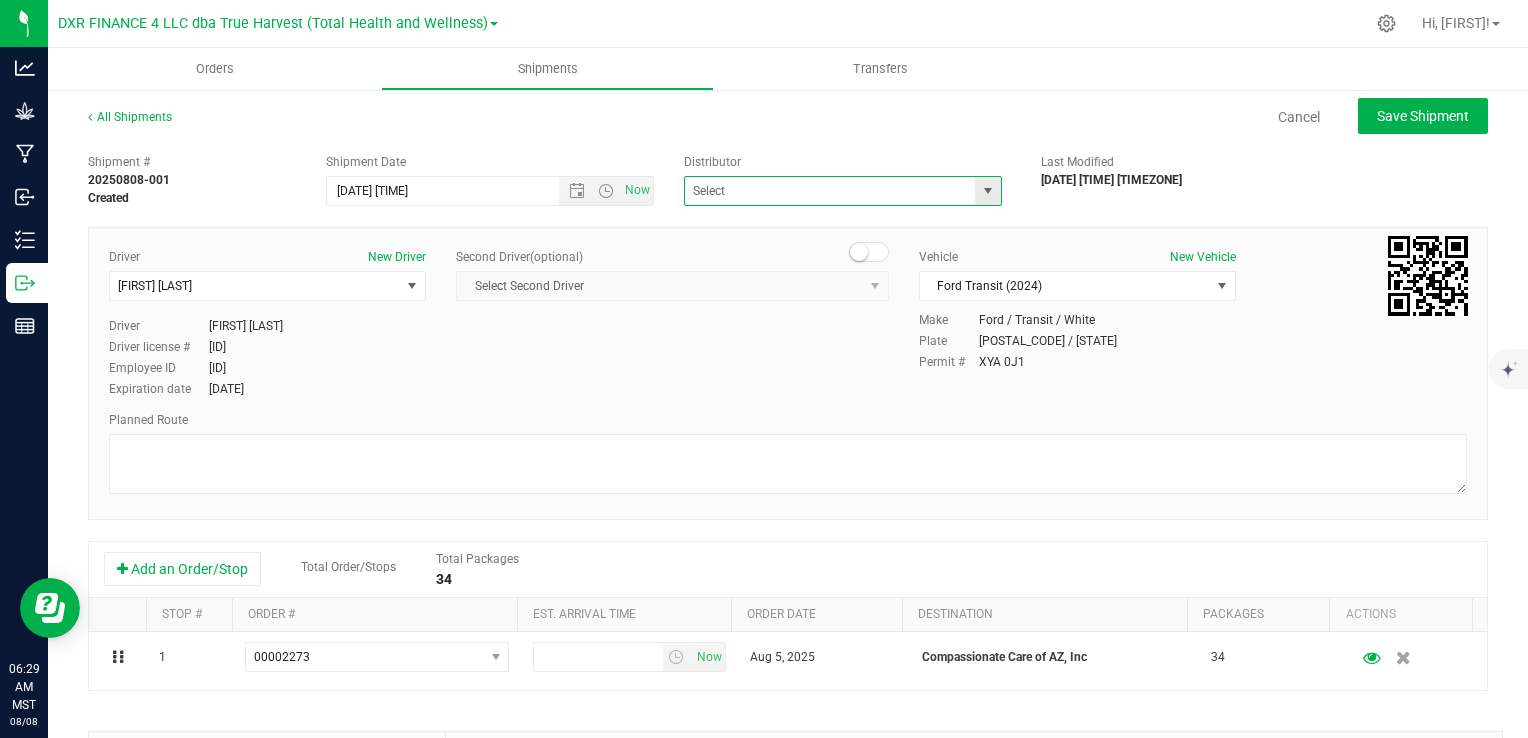 click at bounding box center [988, 191] 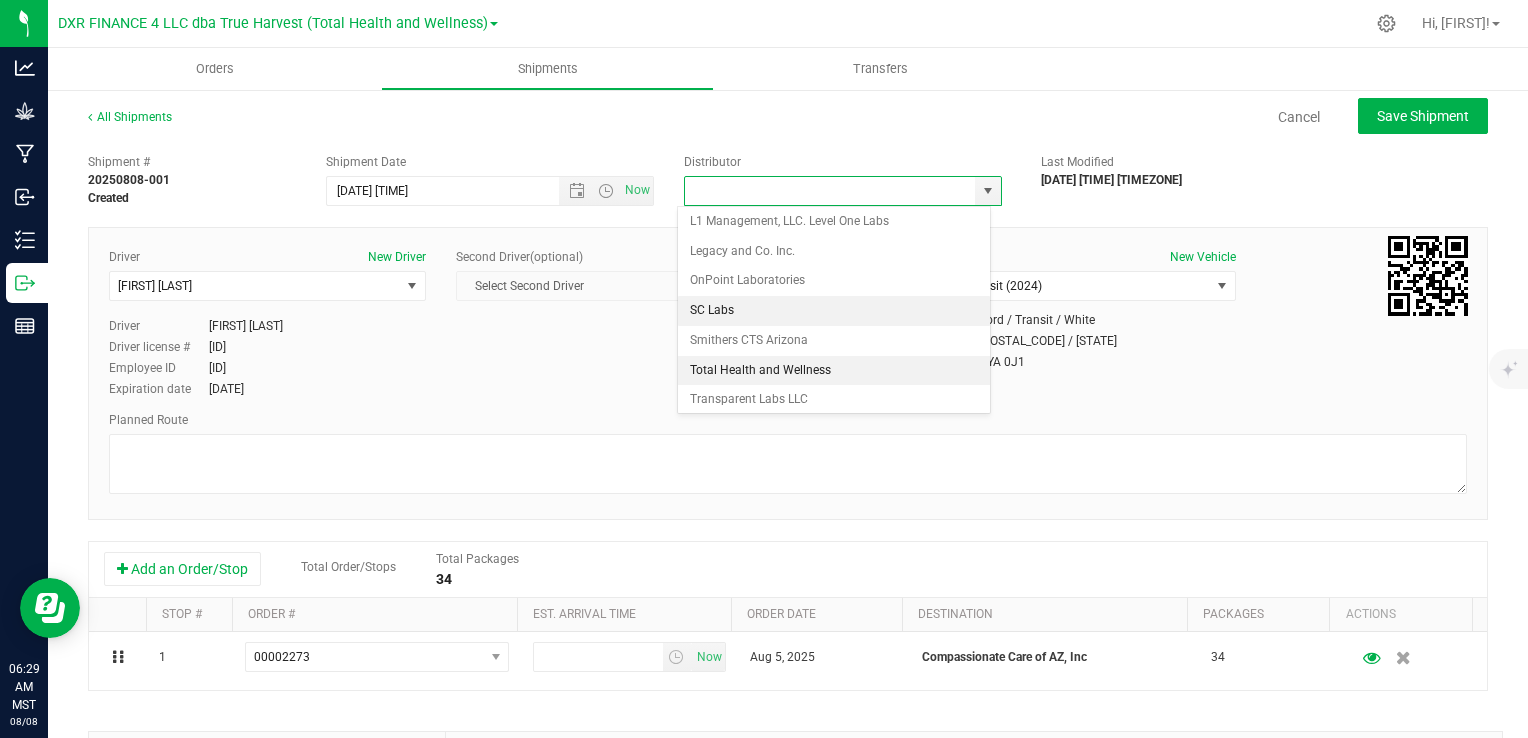 scroll, scrollTop: 180, scrollLeft: 0, axis: vertical 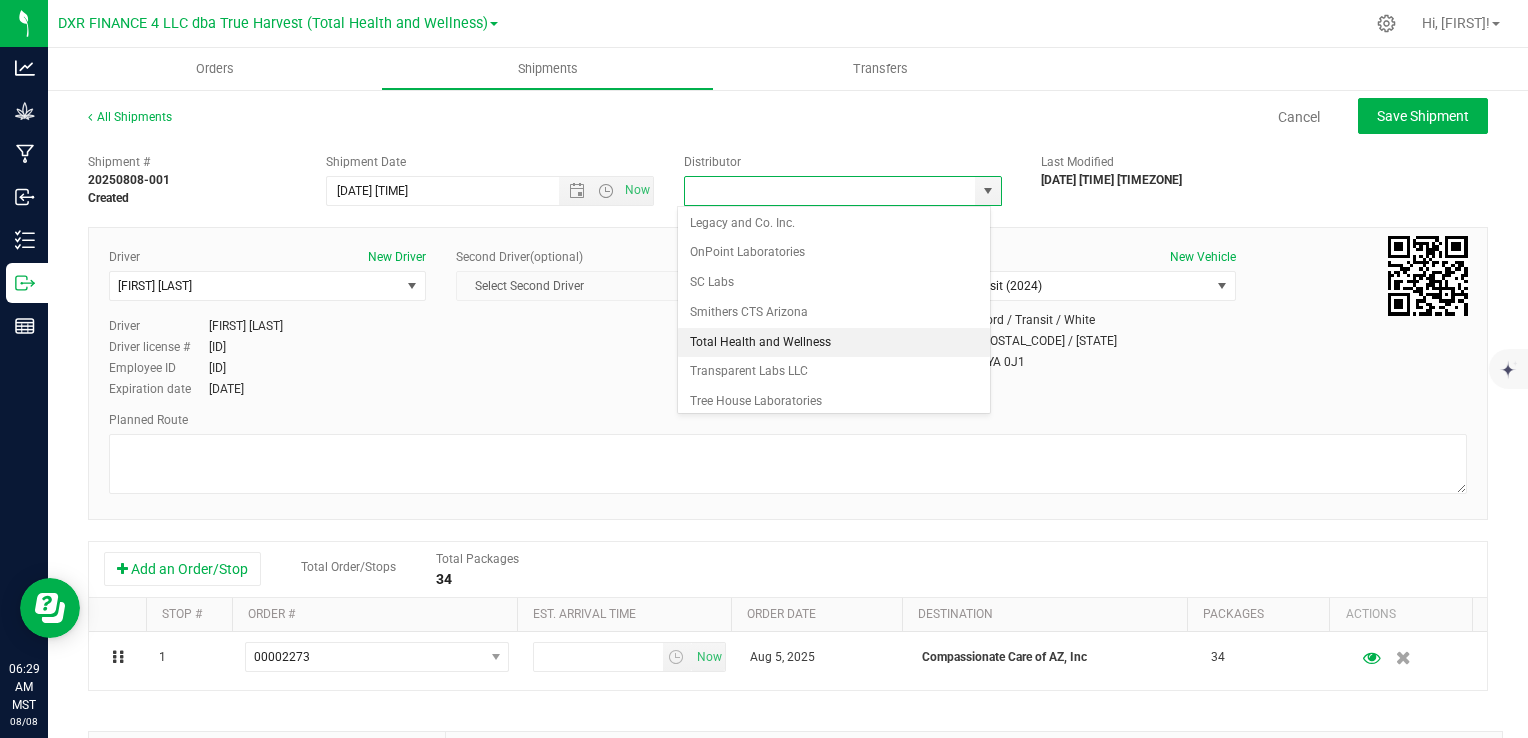 click on "Total Health and Wellness" at bounding box center [834, 343] 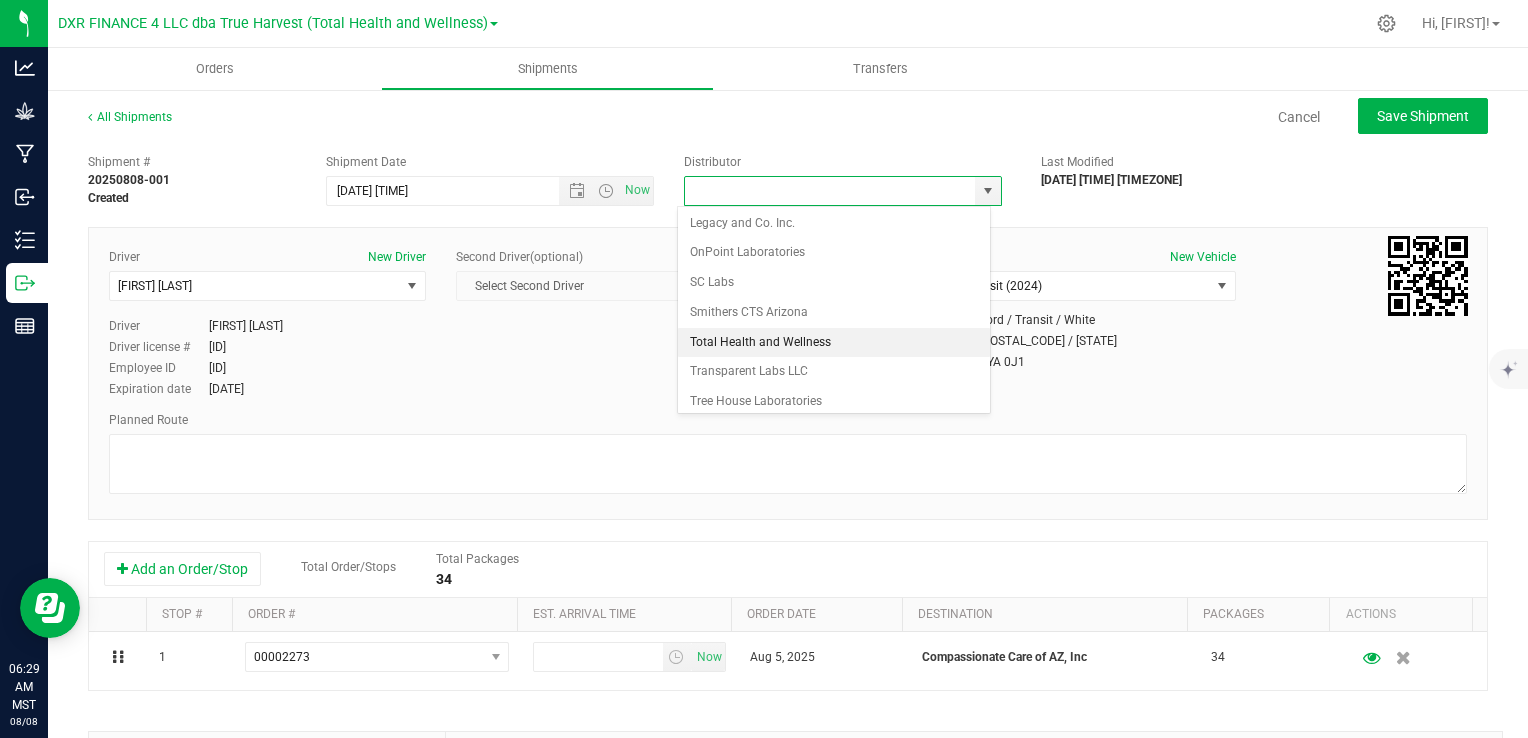 type on "Total Health and Wellness" 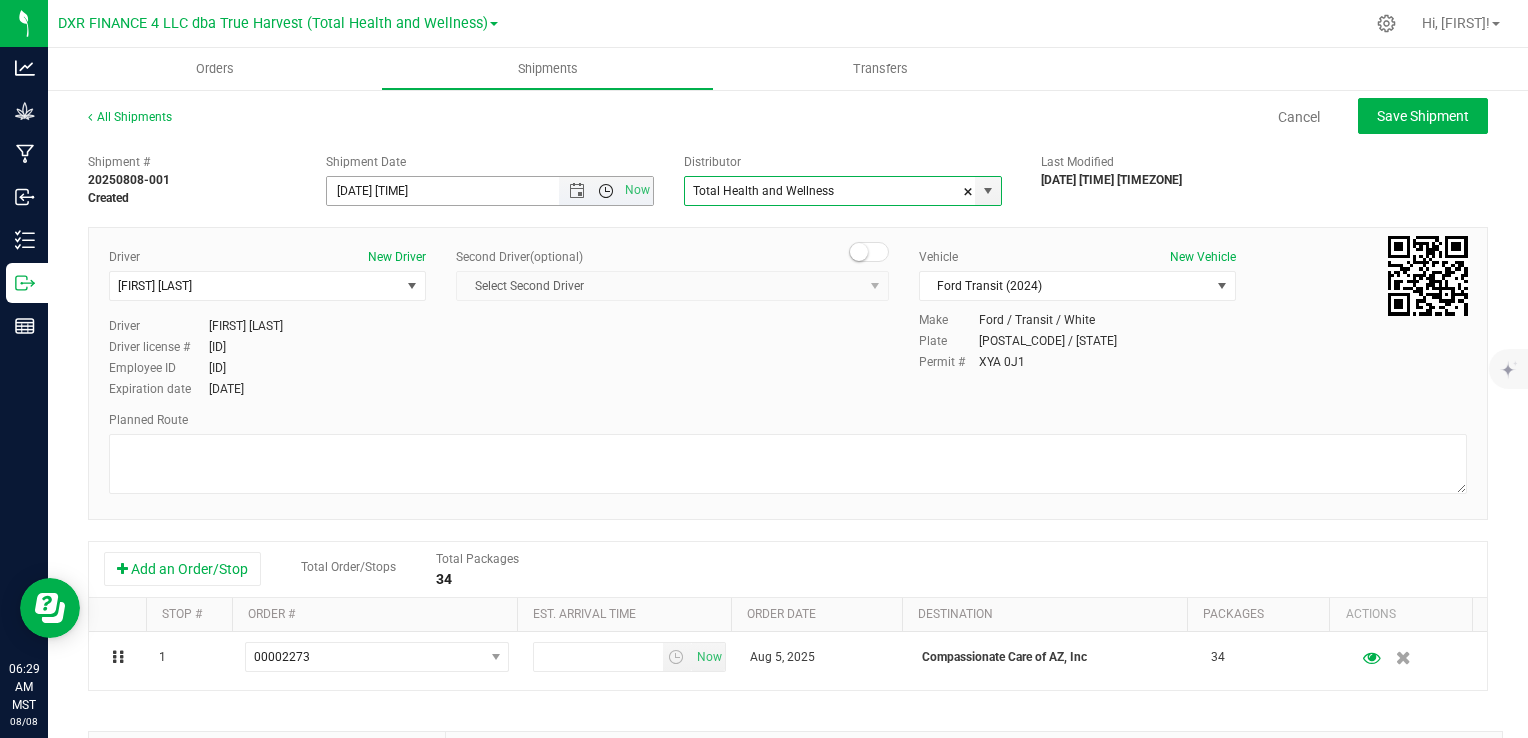 click at bounding box center [606, 191] 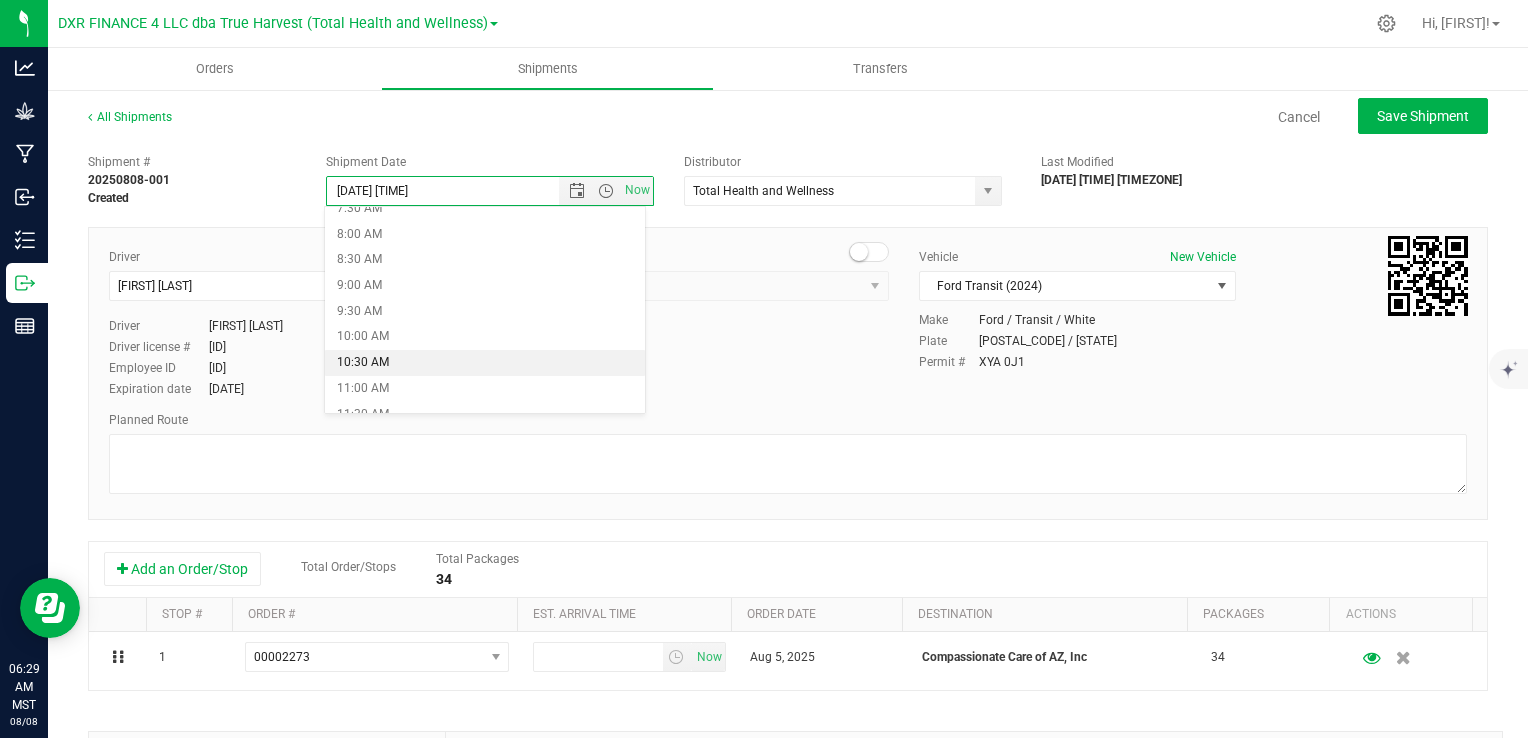 scroll, scrollTop: 400, scrollLeft: 0, axis: vertical 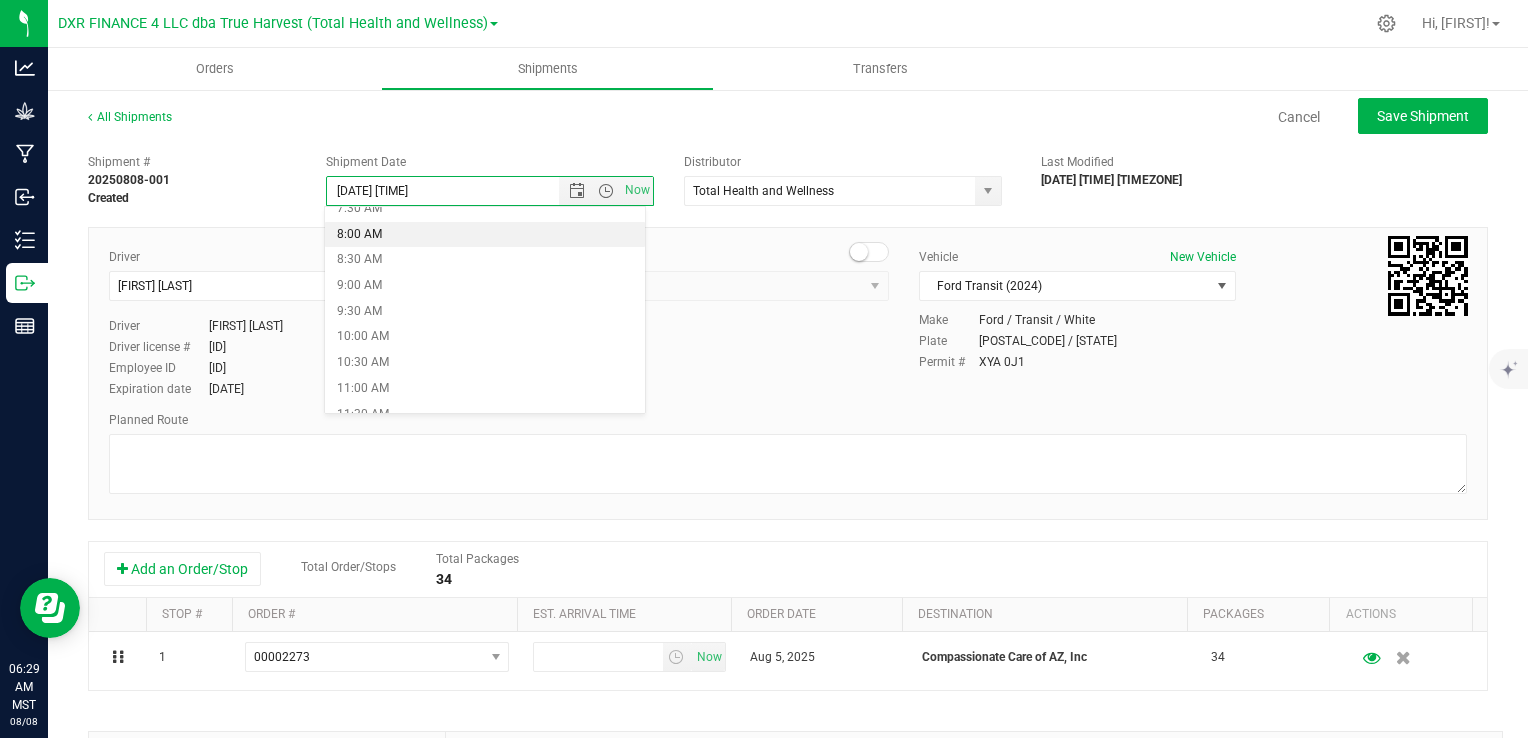 click on "8:00 AM" at bounding box center (485, 235) 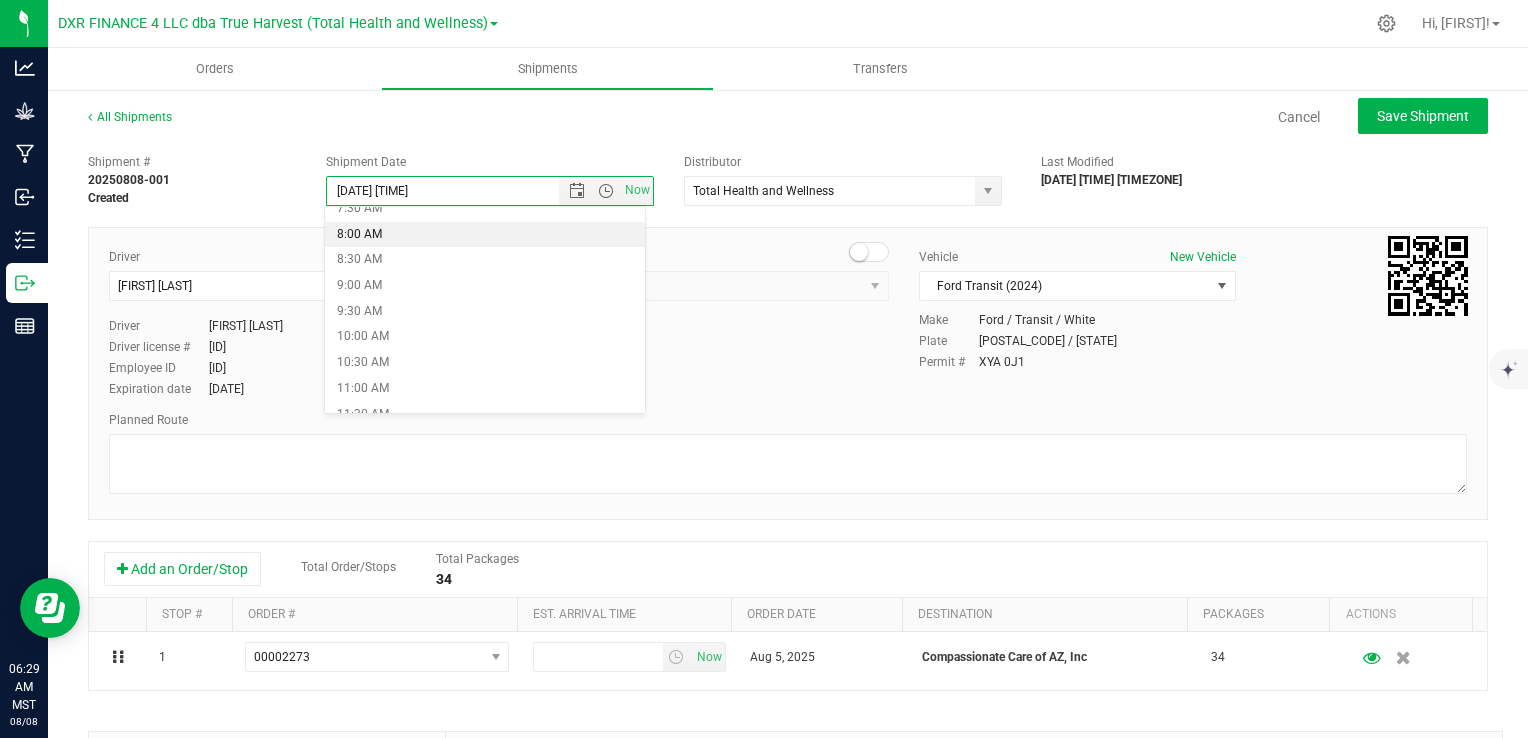 type on "8/8/2025 8:00 AM" 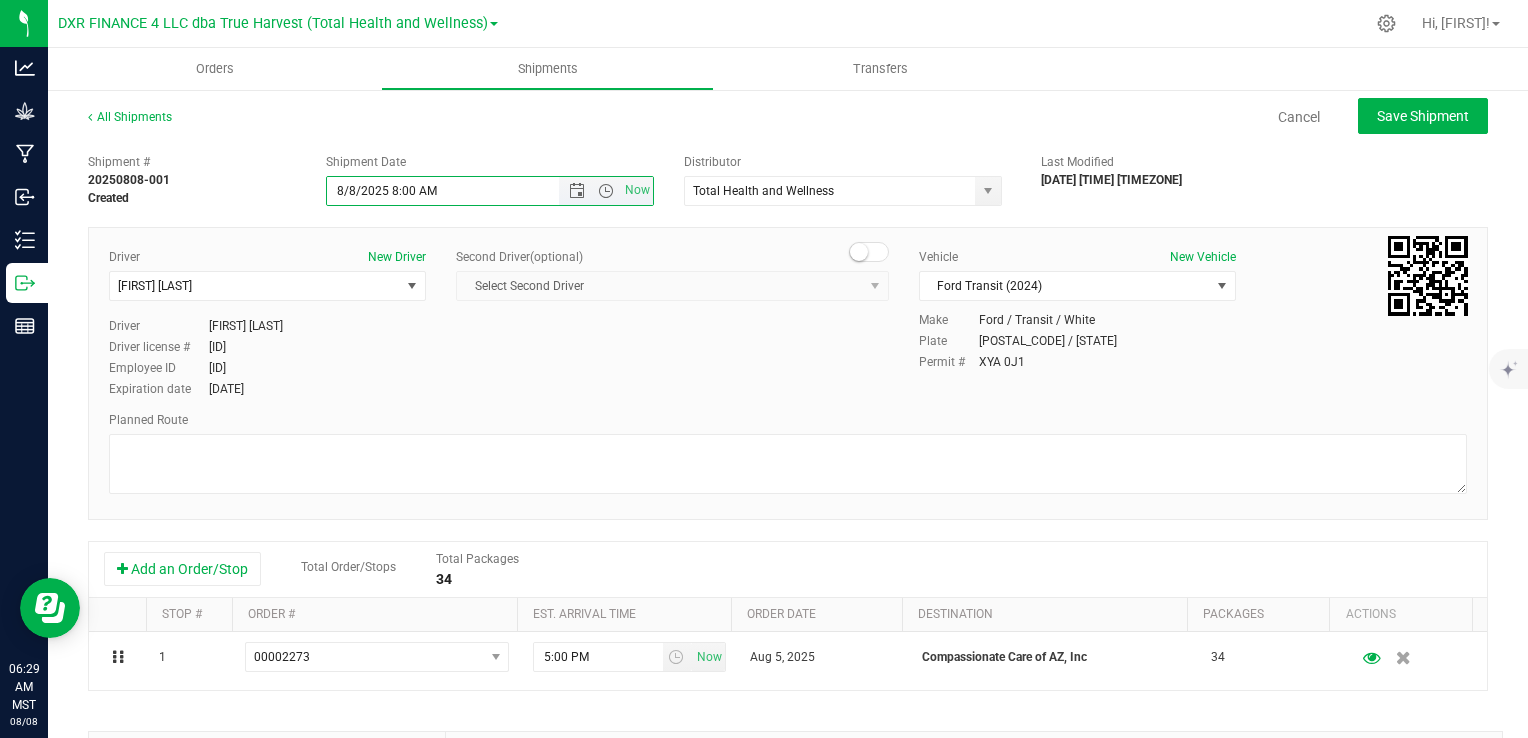 click on "Shipment Date" at bounding box center (490, 162) 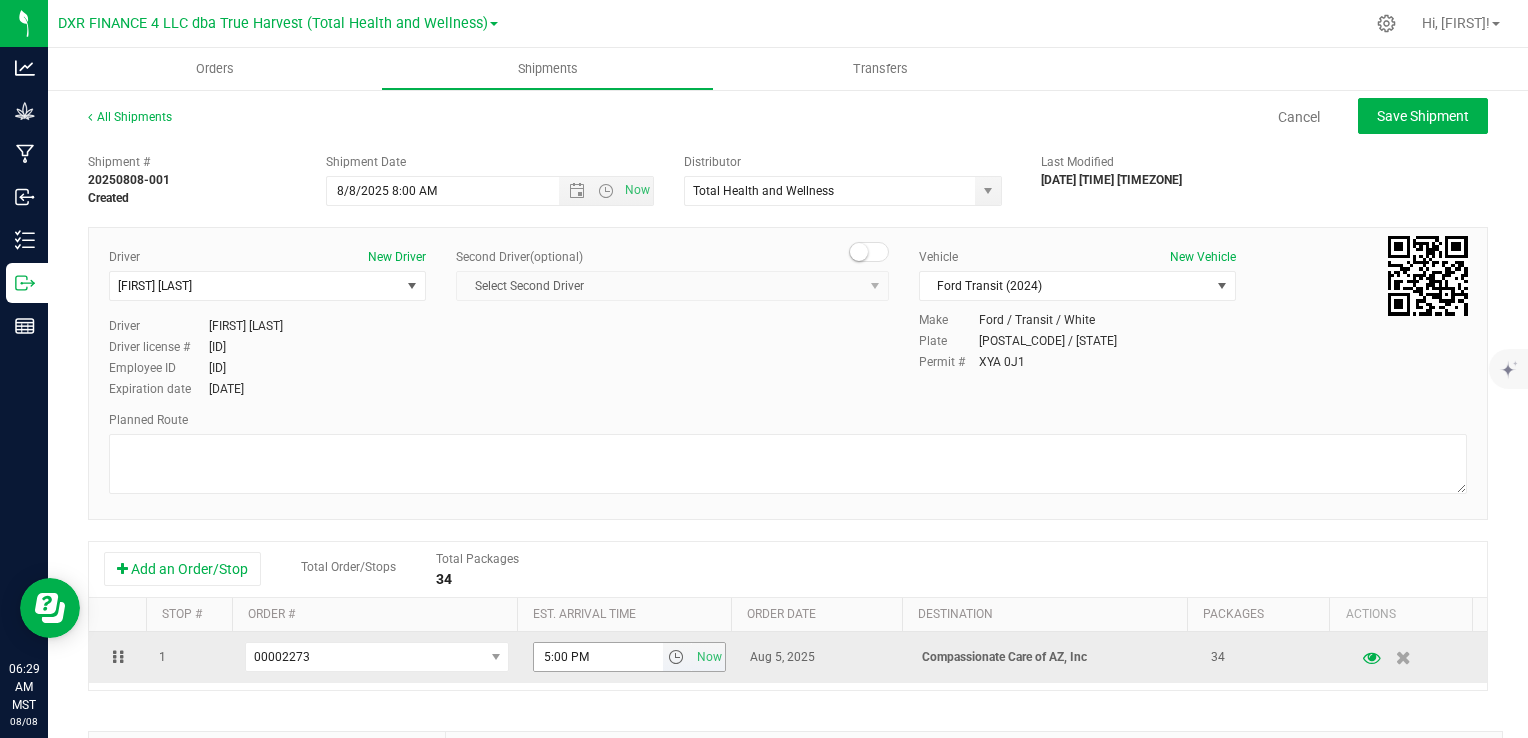 click at bounding box center (676, 657) 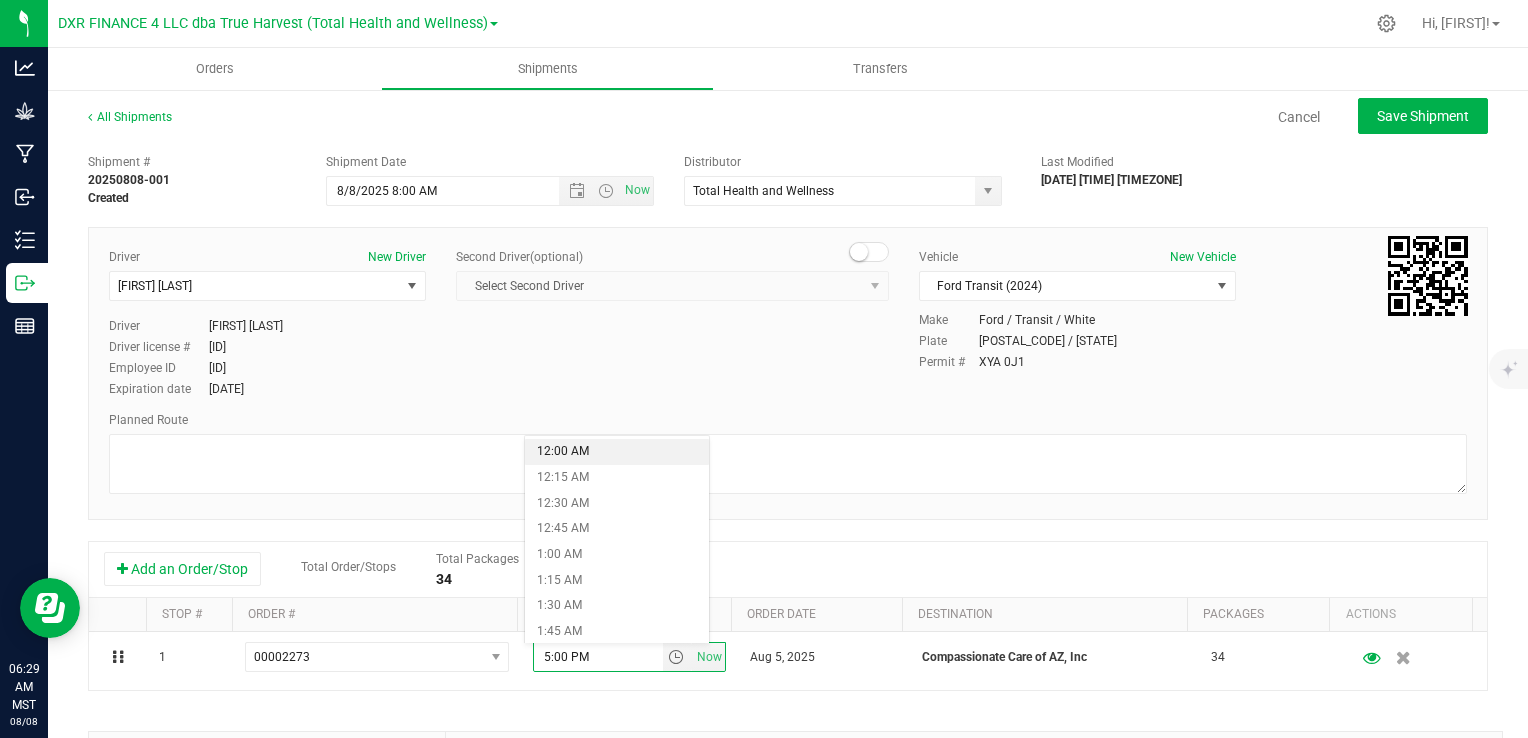click on "12:00 AM" at bounding box center [617, 452] 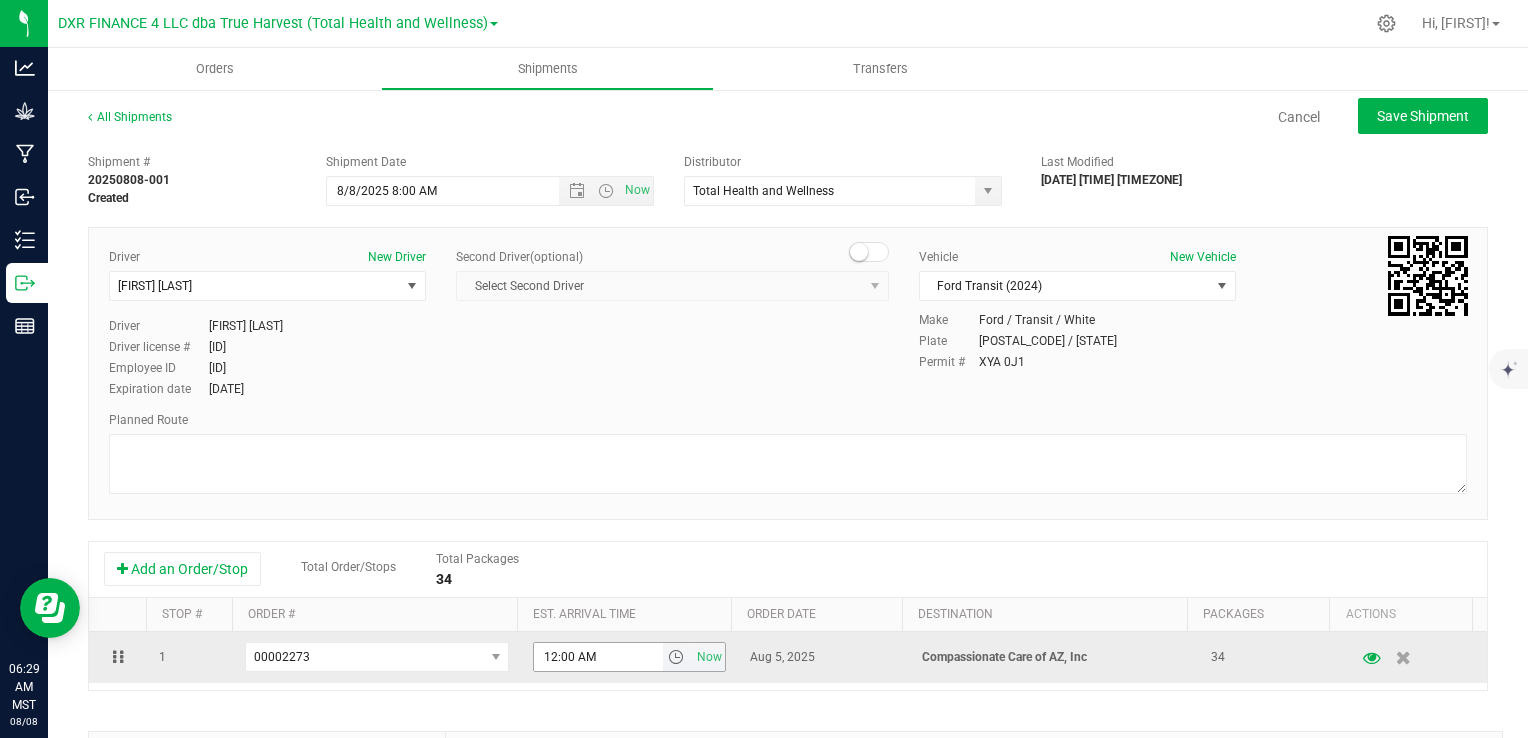 click on "12:00 AM" at bounding box center [598, 657] 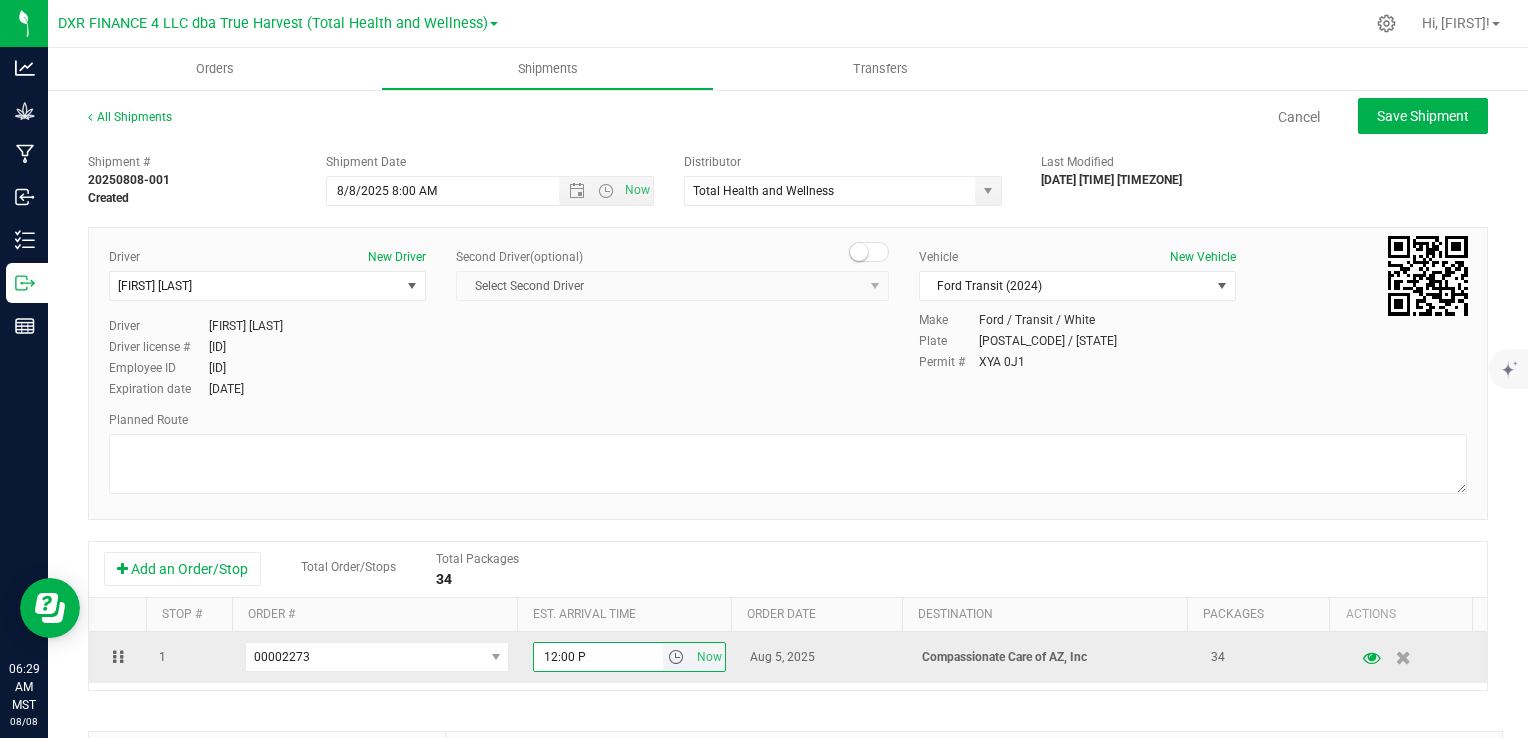 type on "12:00 PM" 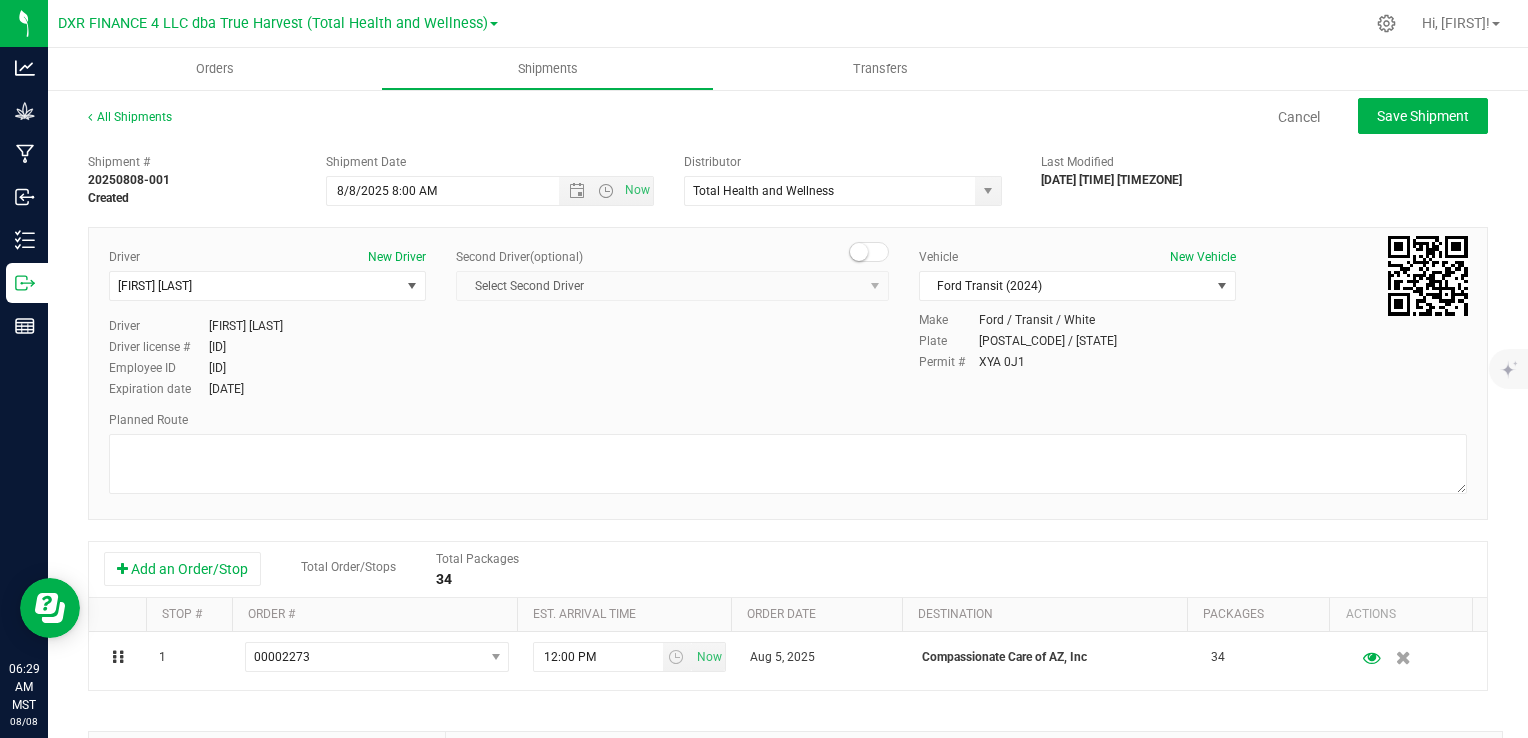 click on "Add an Order/Stop
Total Order/Stops
Total Packages
34" at bounding box center (788, 570) 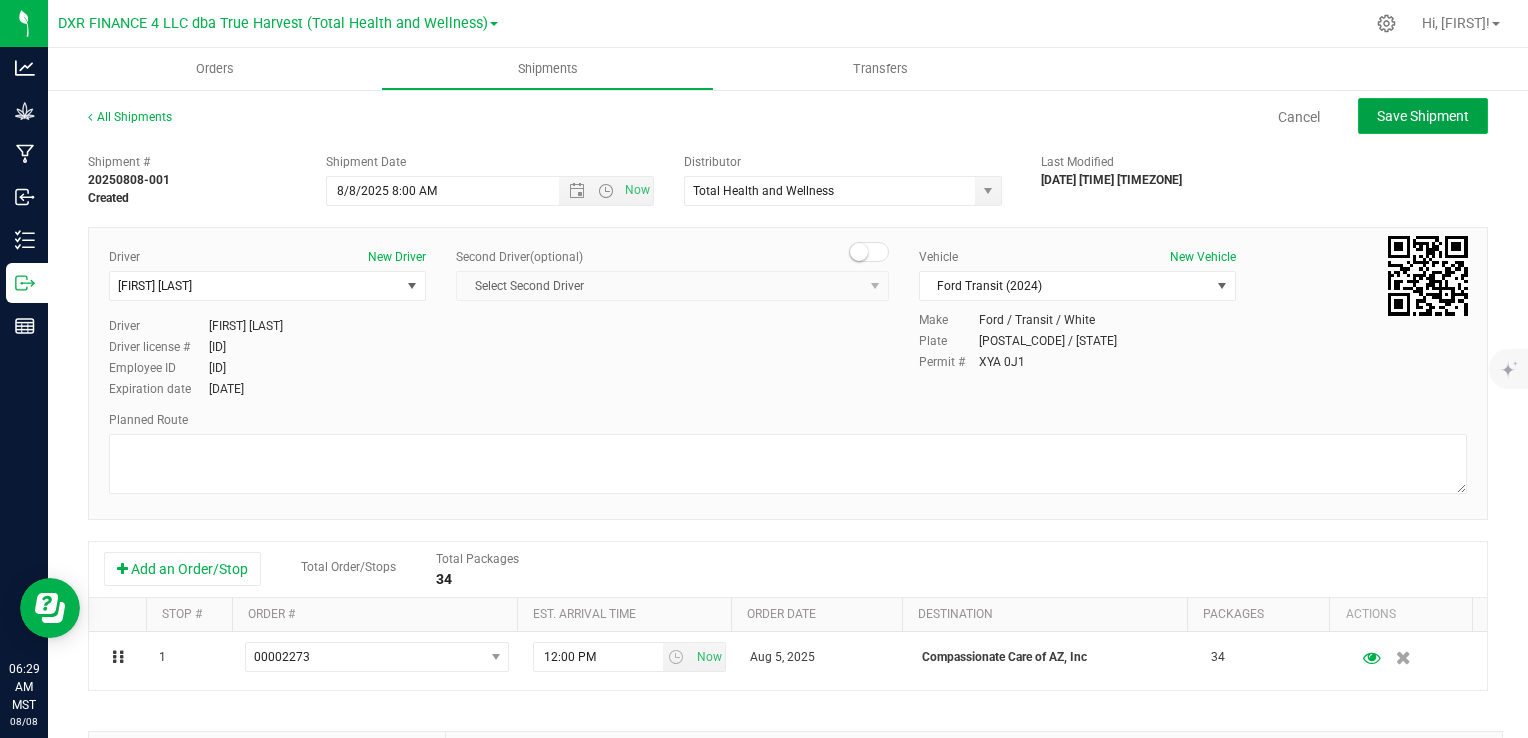 click on "Save Shipment" 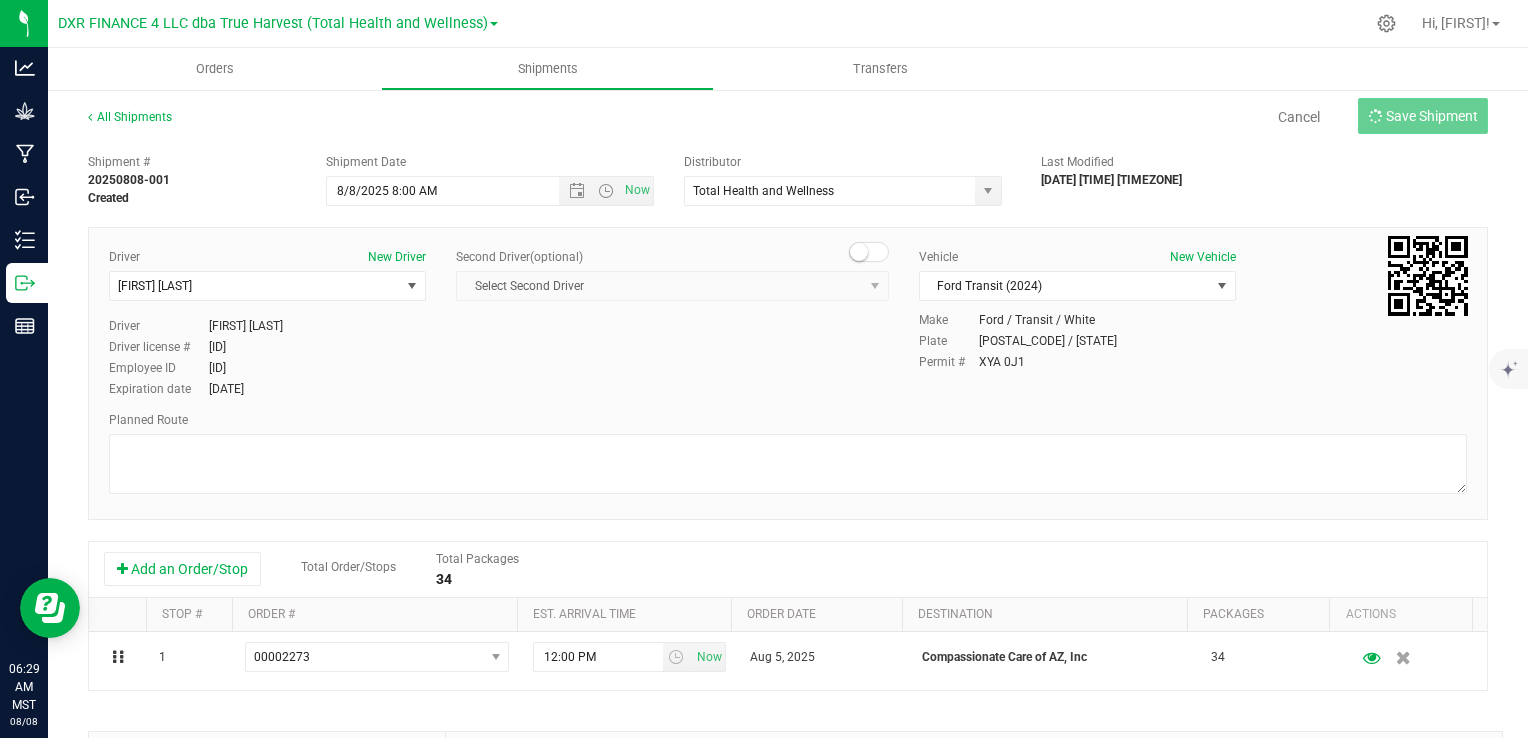 type on "[DATE] [TIME]" 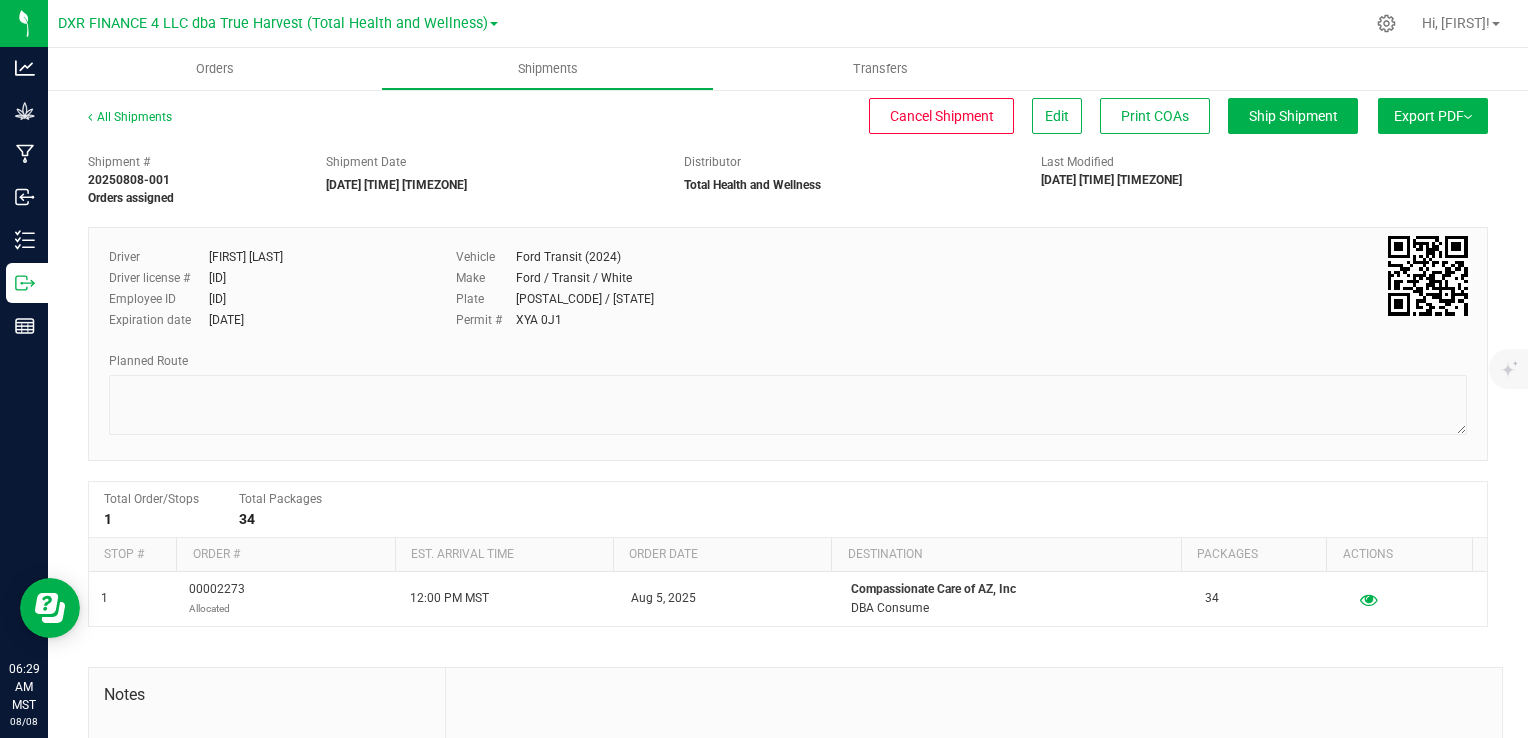 click on "Export PDF" at bounding box center (1433, 116) 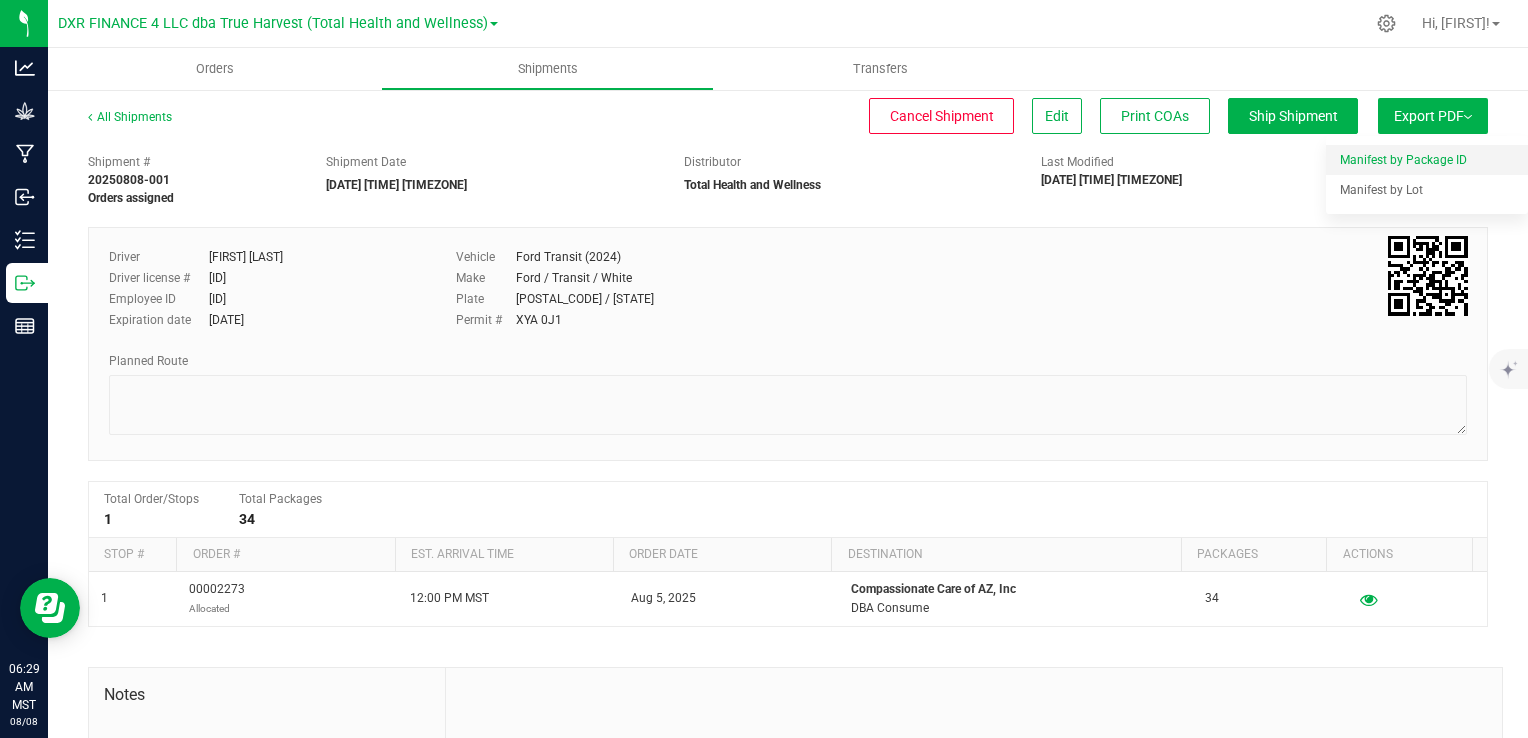 click on "Manifest by Package ID" at bounding box center (1403, 160) 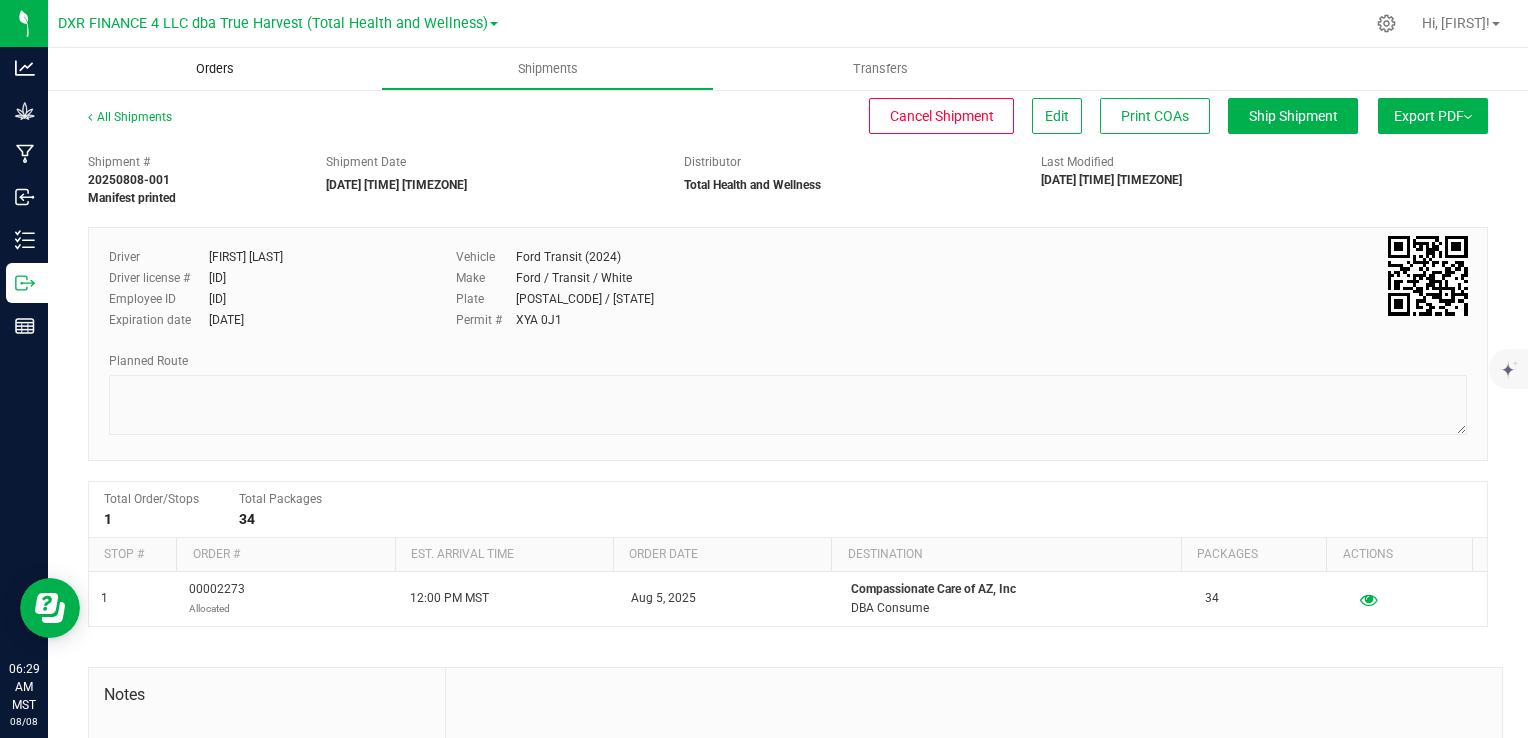 click on "Orders" at bounding box center [215, 69] 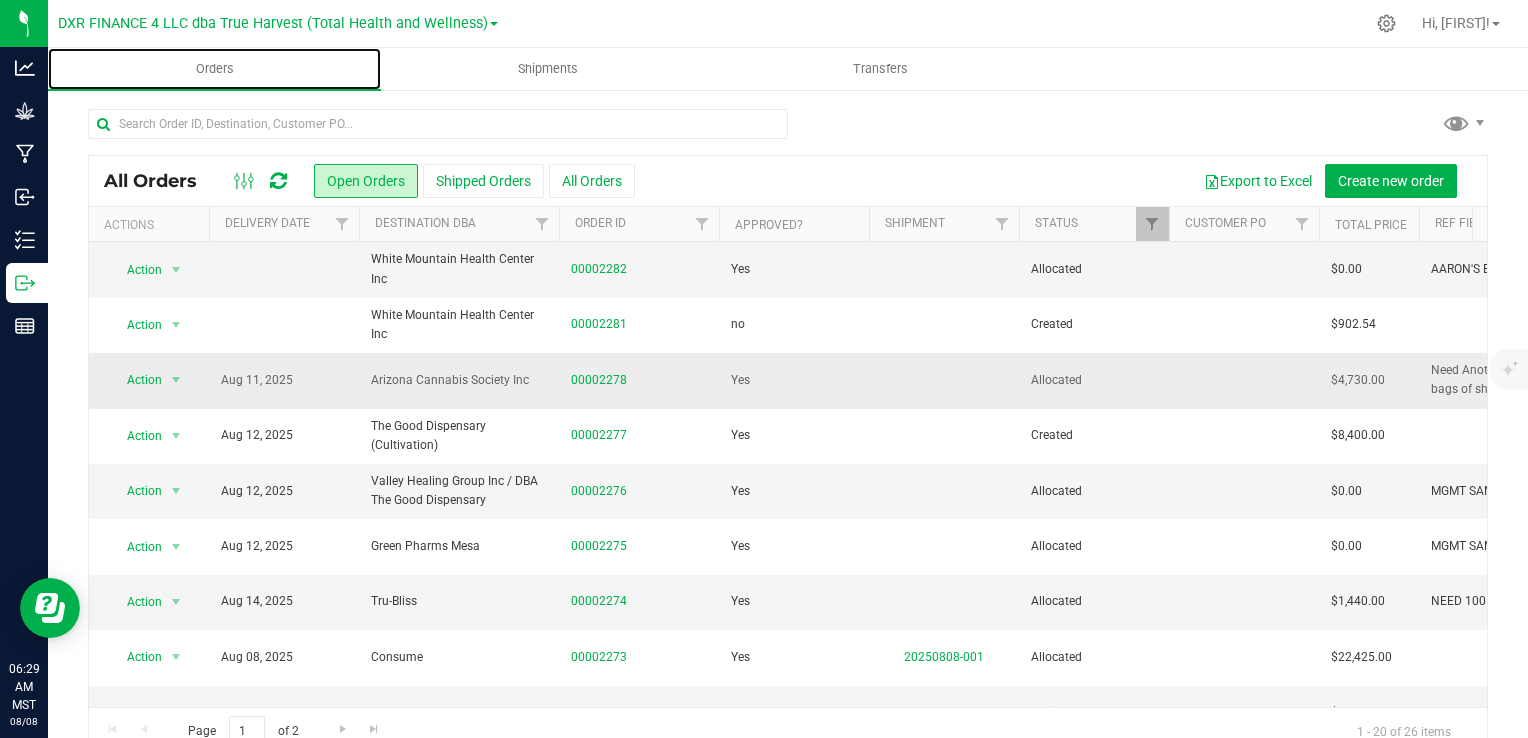scroll, scrollTop: 200, scrollLeft: 0, axis: vertical 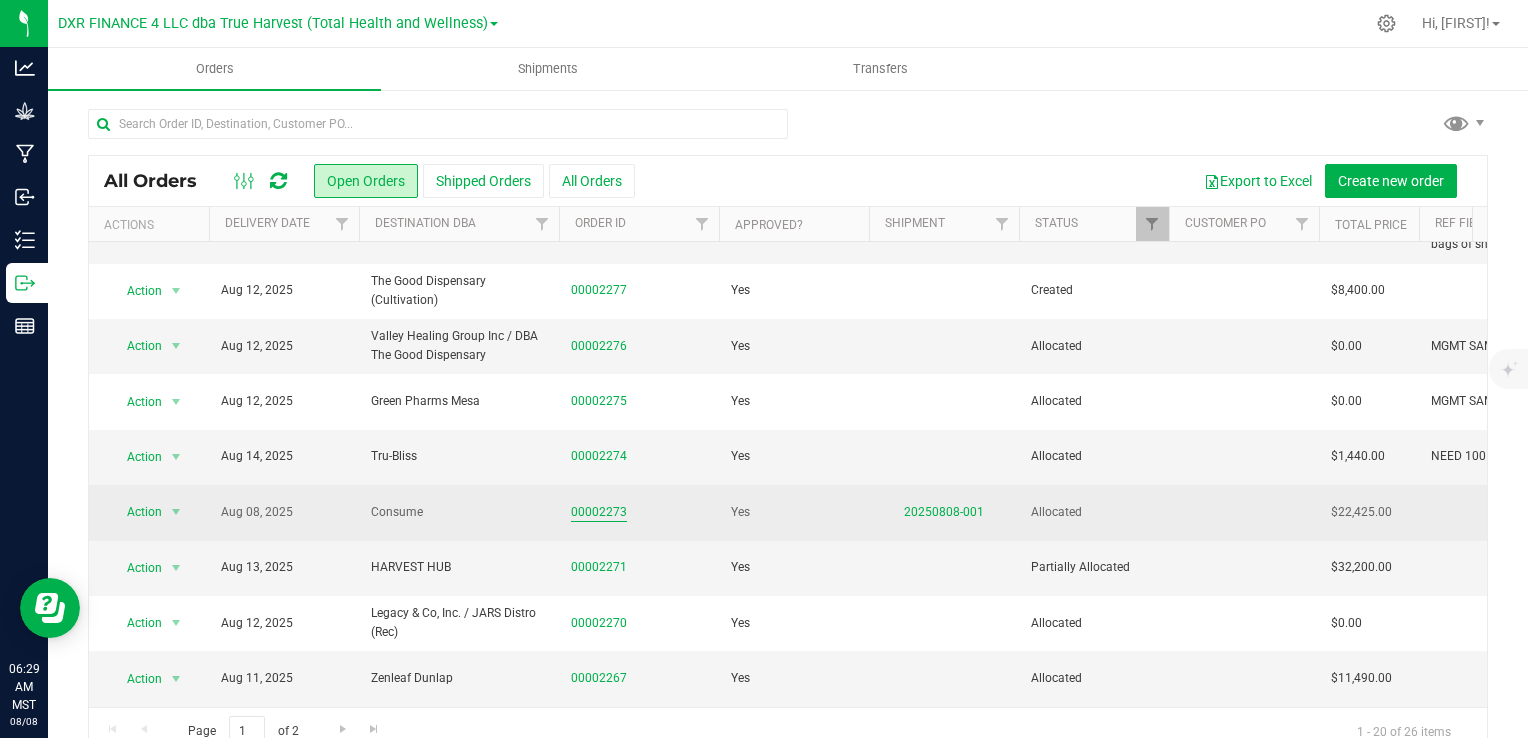click on "00002273" at bounding box center [599, 512] 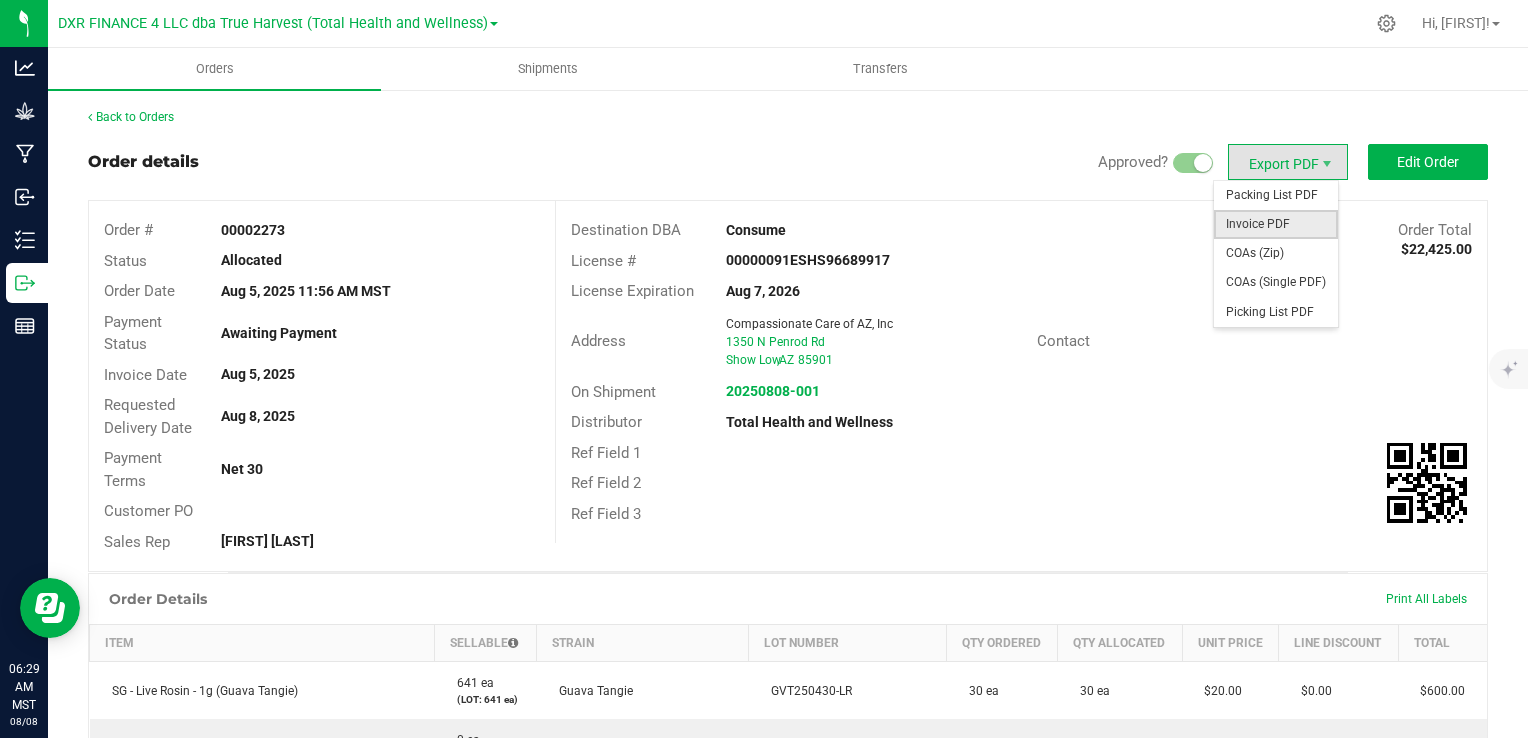 click on "Invoice PDF" at bounding box center (1276, 224) 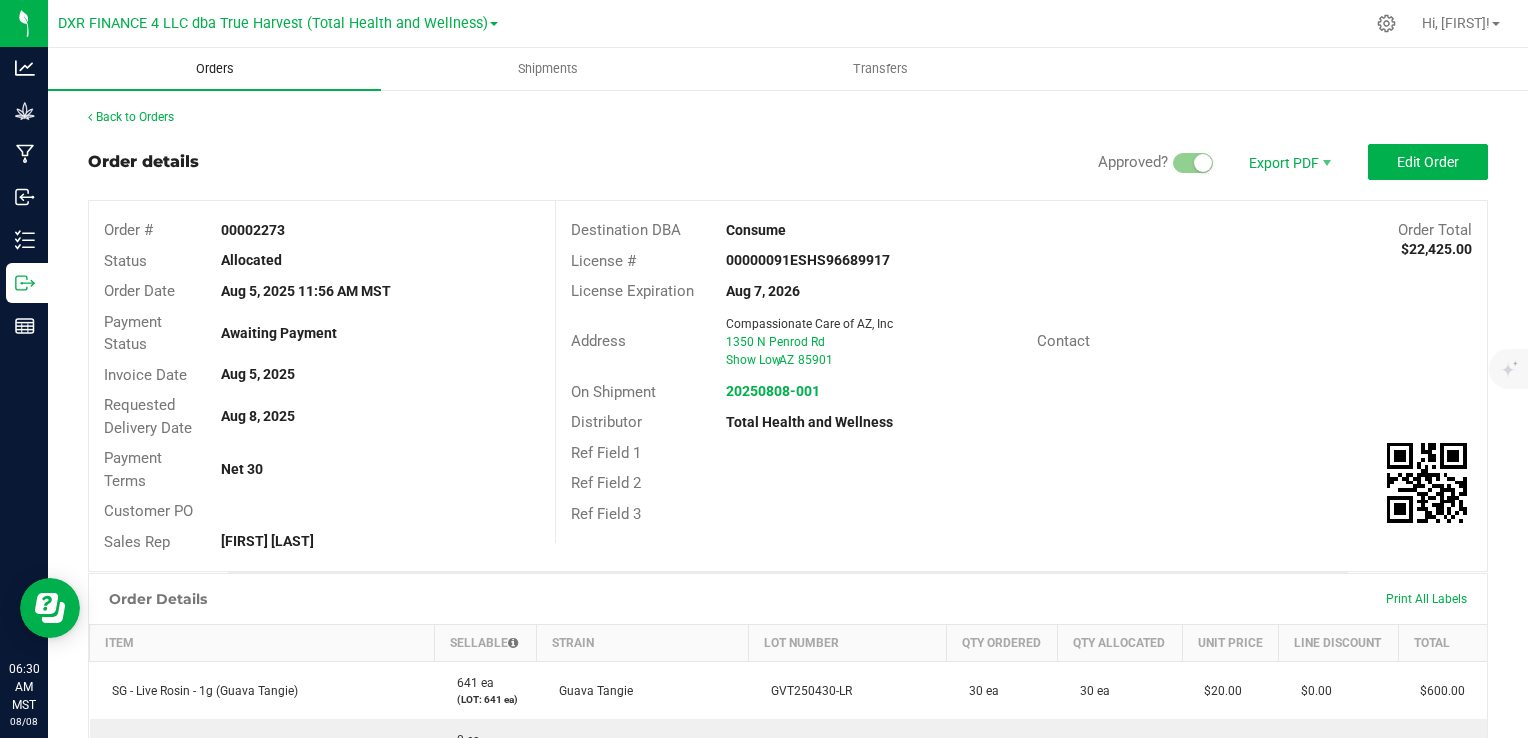 click on "Orders" at bounding box center (214, 69) 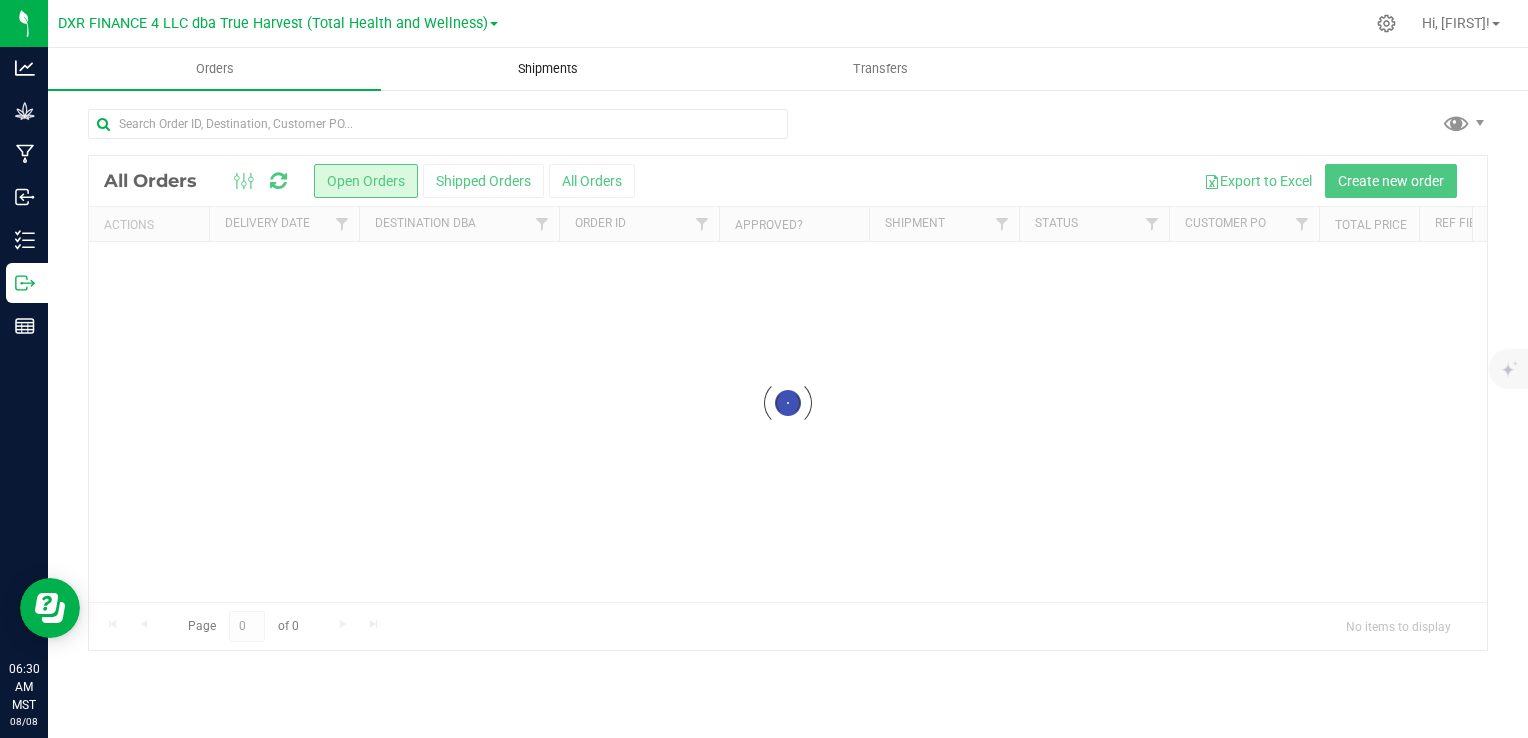 click on "Shipments" at bounding box center [548, 69] 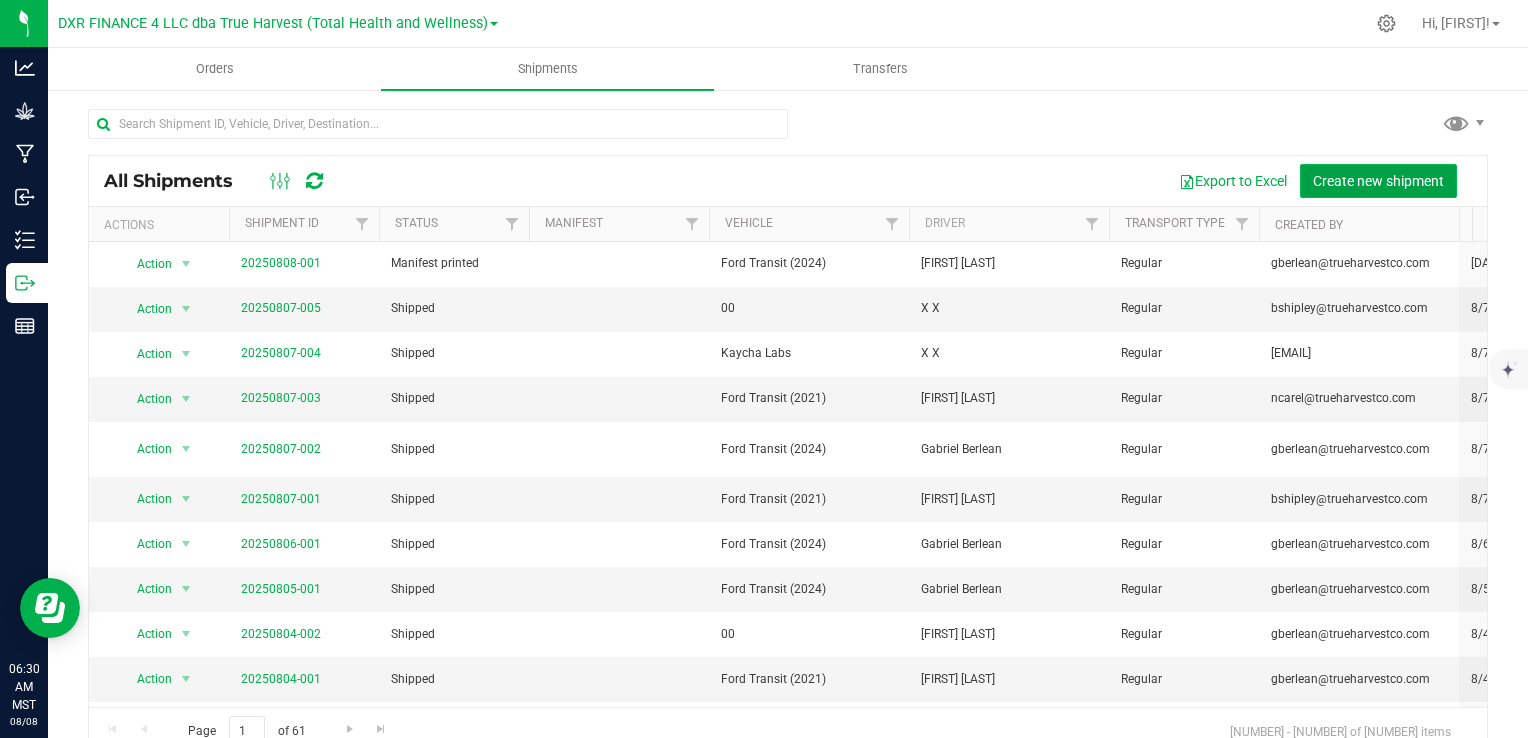 click on "Create new shipment" at bounding box center [1378, 181] 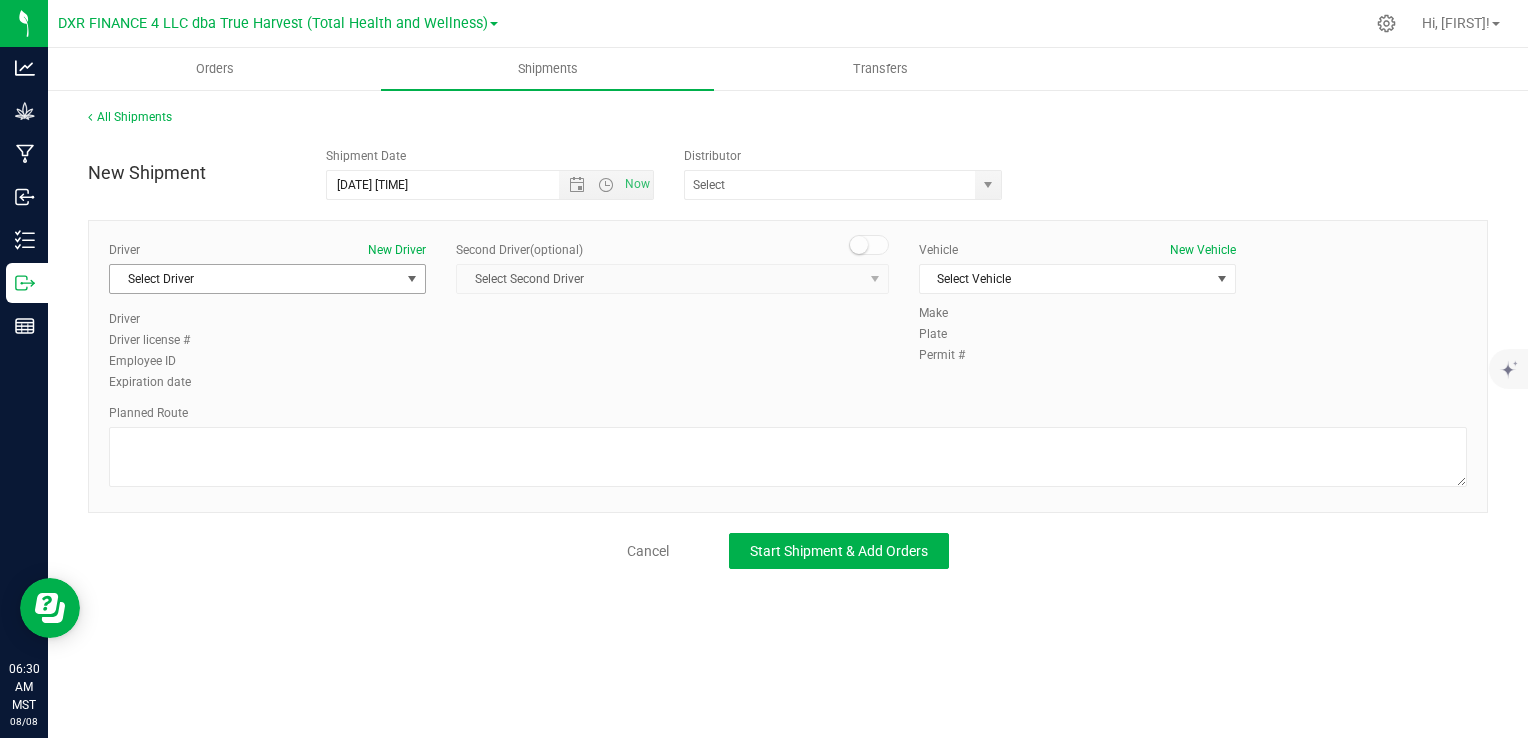 click on "Select Driver" at bounding box center [255, 279] 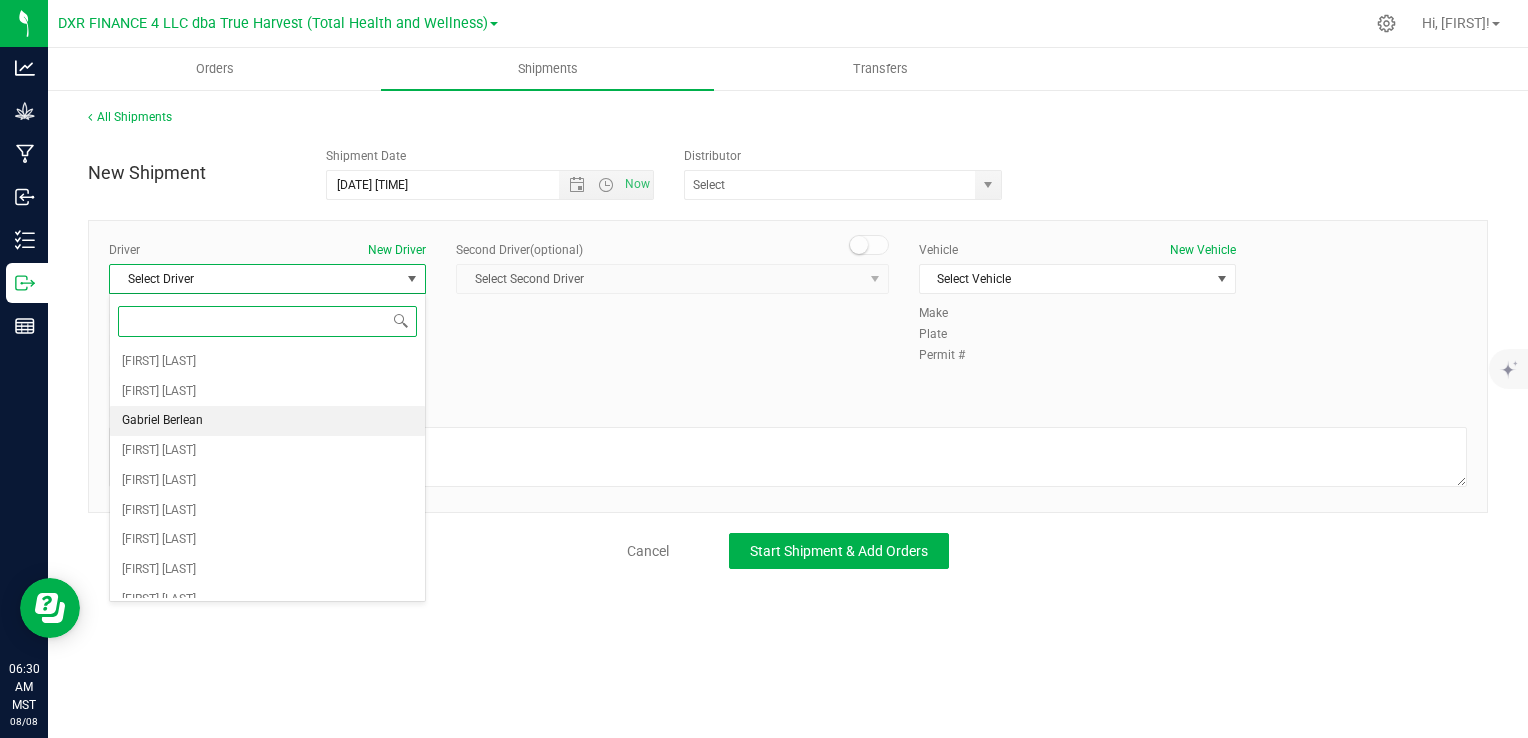 click on "Gabriel Berlean" at bounding box center [267, 421] 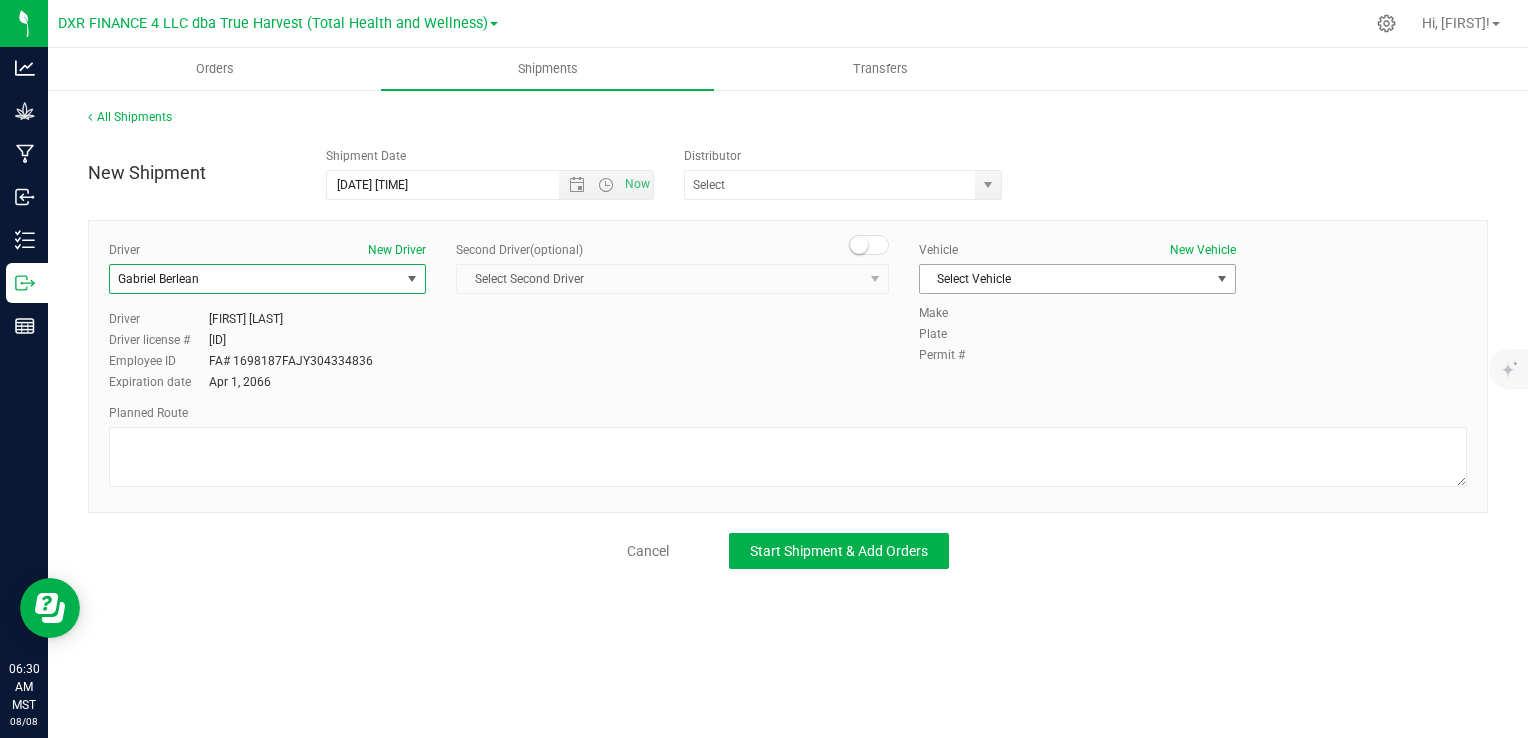 click on "Select Vehicle" at bounding box center [1065, 279] 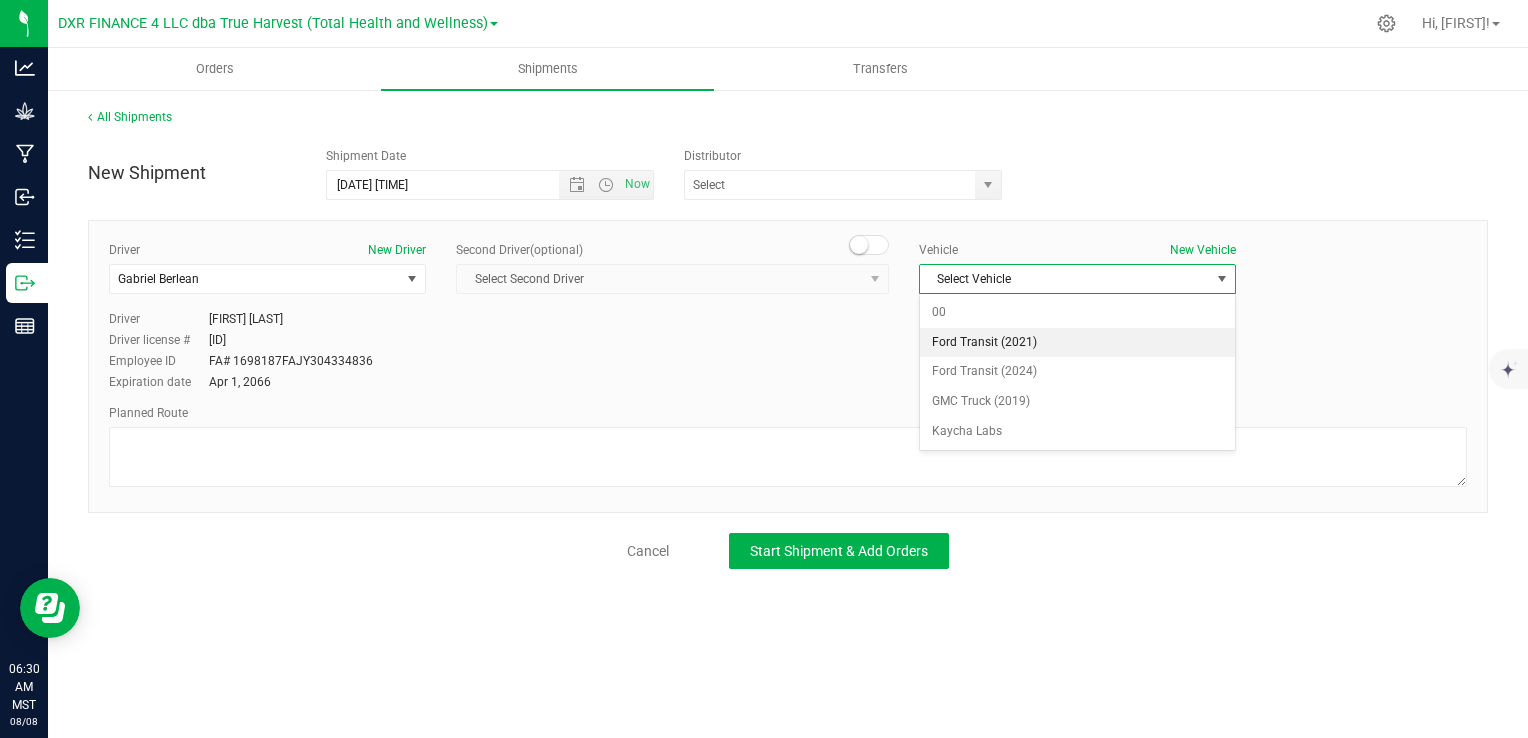 click on "Ford Transit (2021)" at bounding box center [1077, 343] 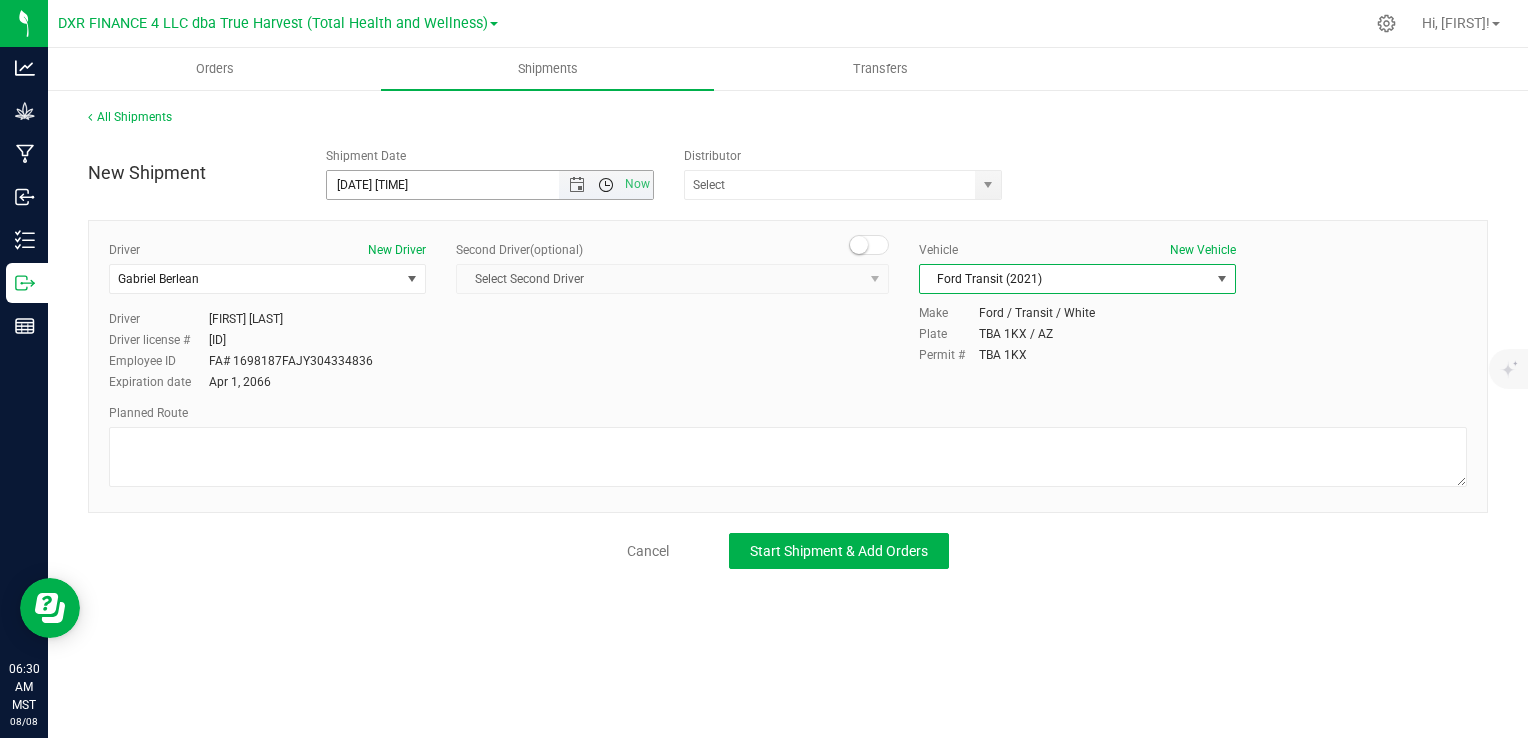 click at bounding box center (606, 185) 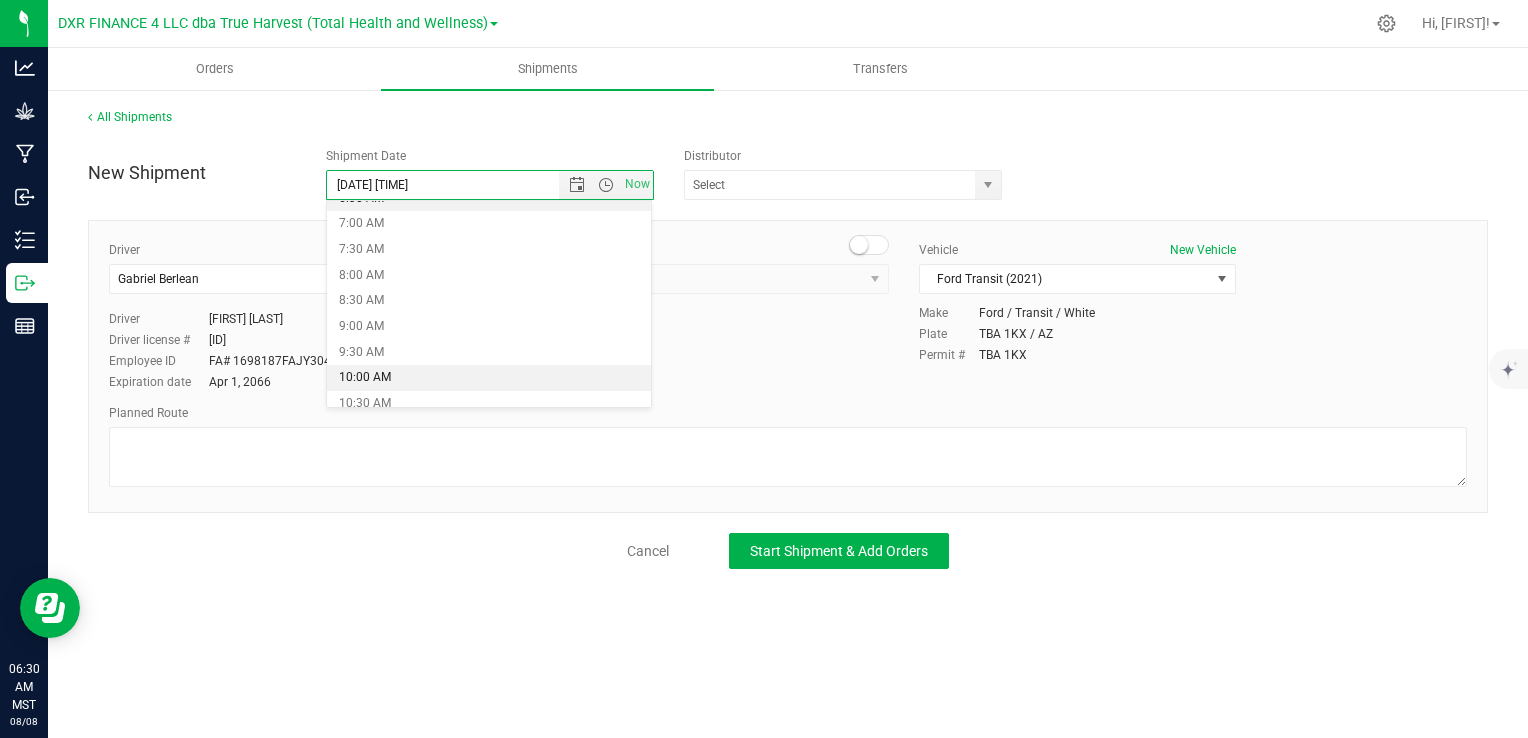 scroll, scrollTop: 352, scrollLeft: 0, axis: vertical 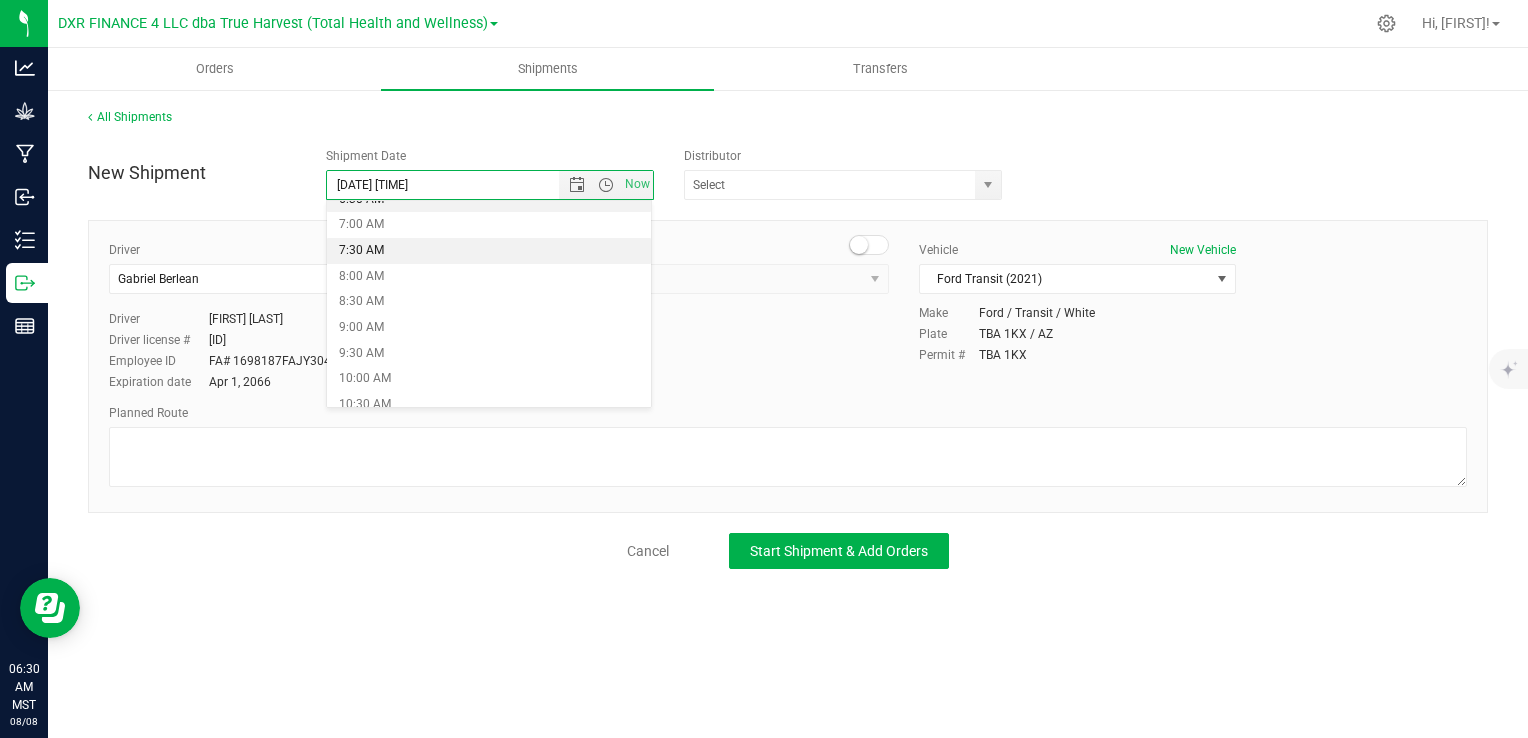 click on "7:30 AM" at bounding box center (489, 251) 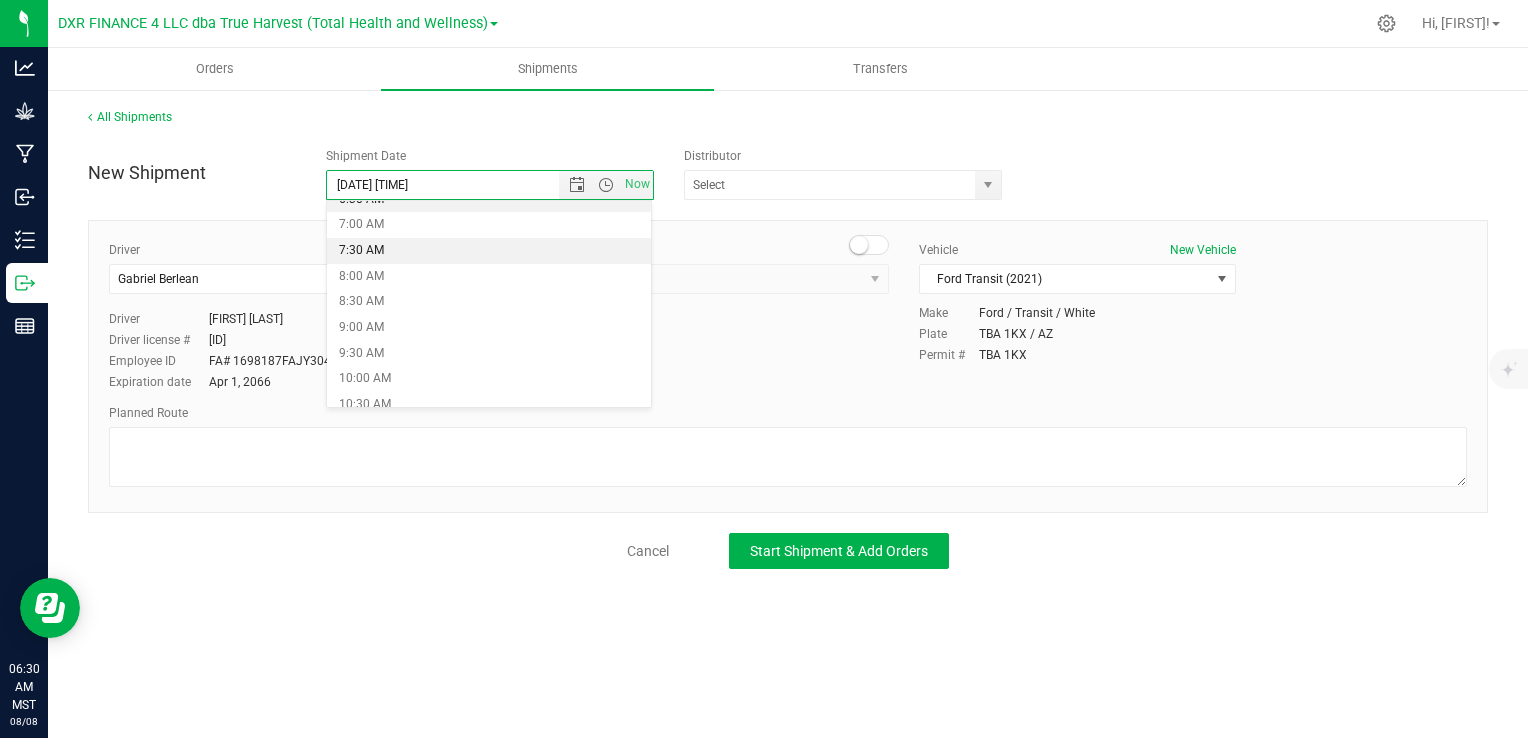 type on "[DATE] [TIME]" 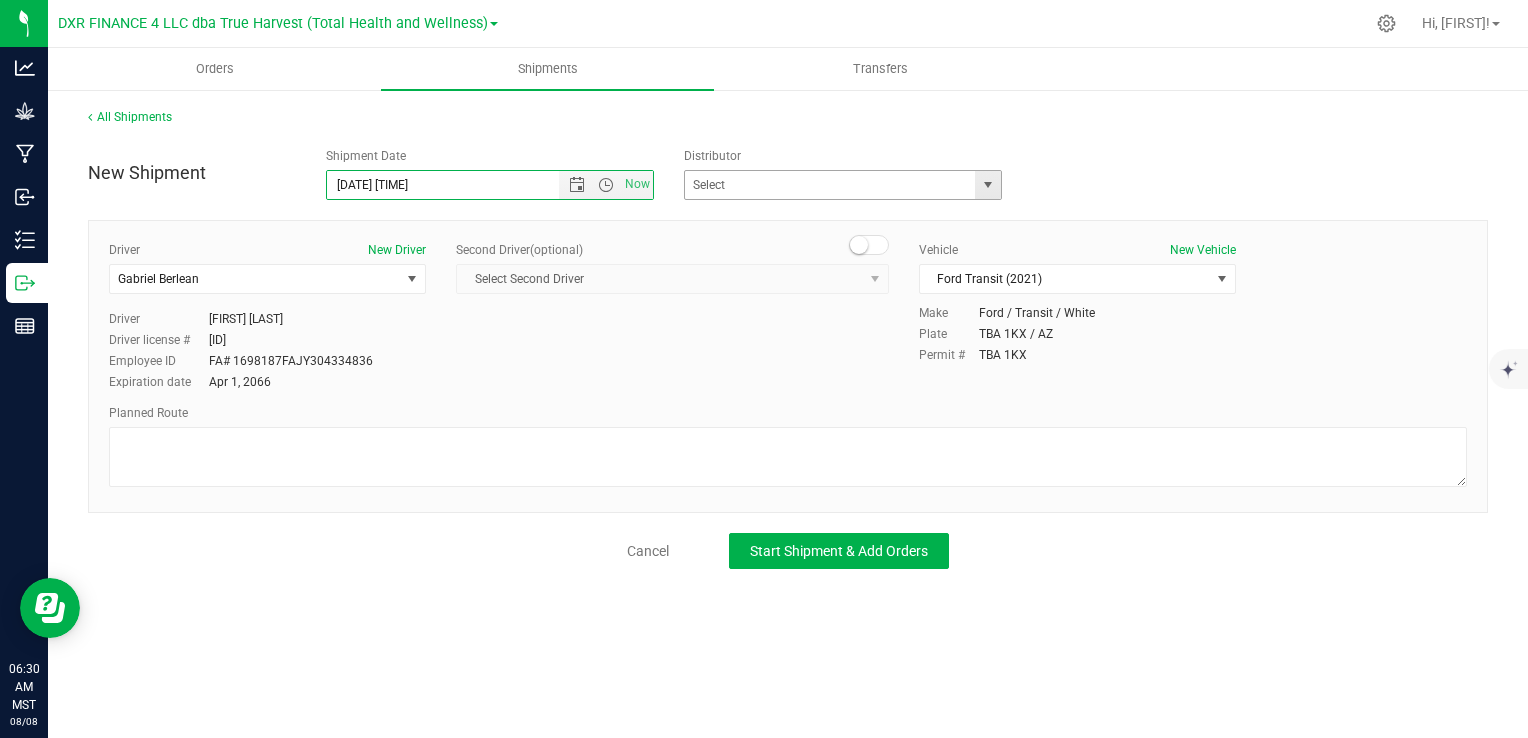 click at bounding box center [988, 185] 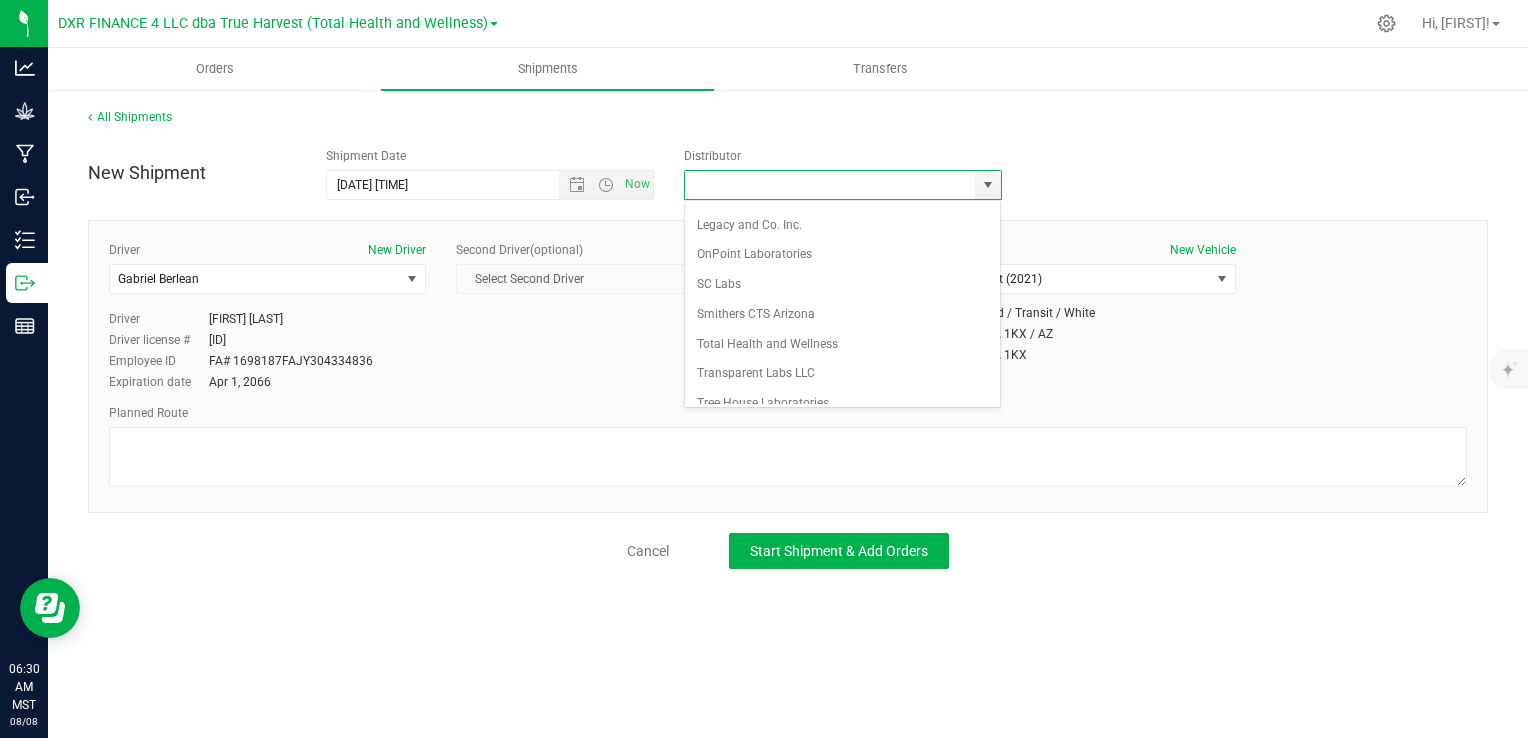 scroll, scrollTop: 180, scrollLeft: 0, axis: vertical 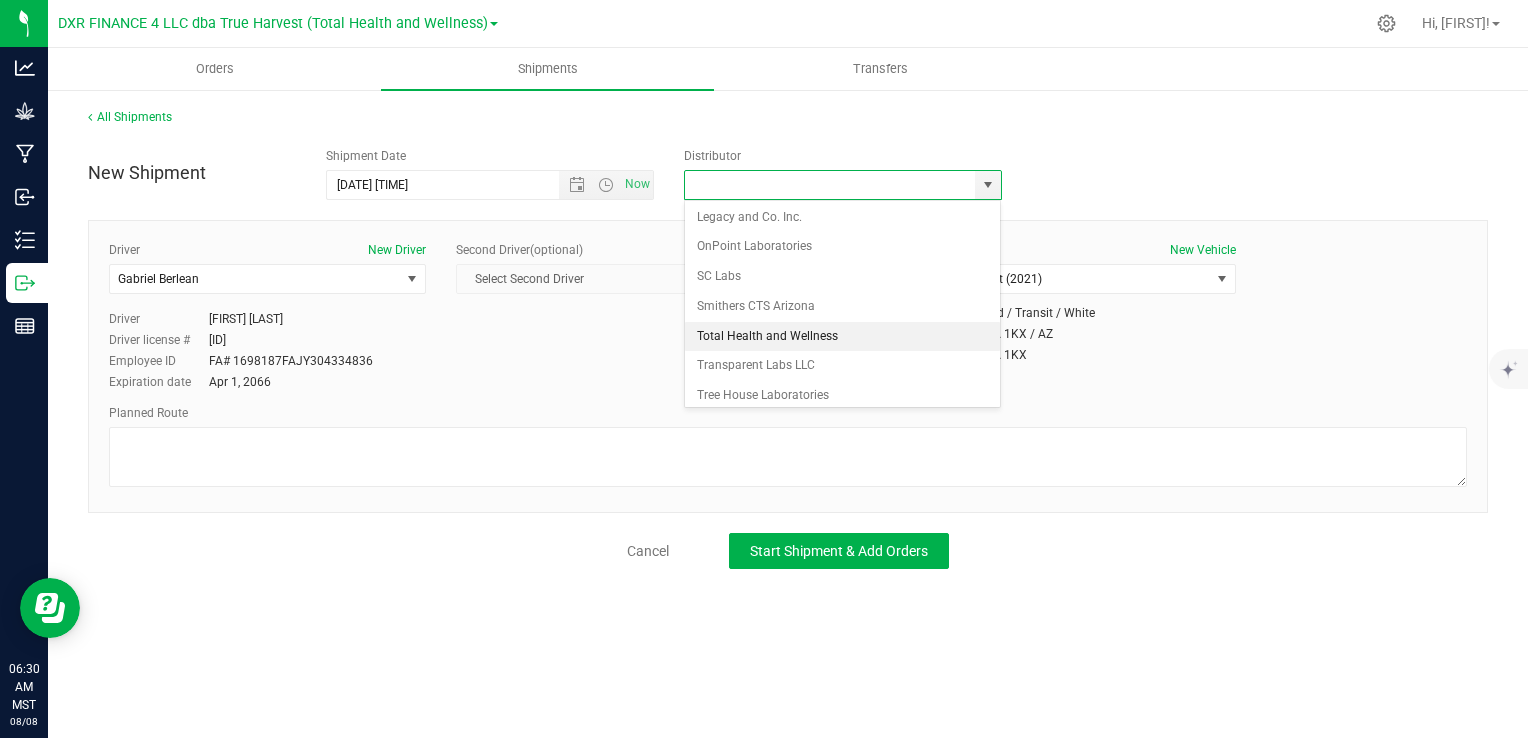 click on "Total Health and Wellness" at bounding box center [843, 337] 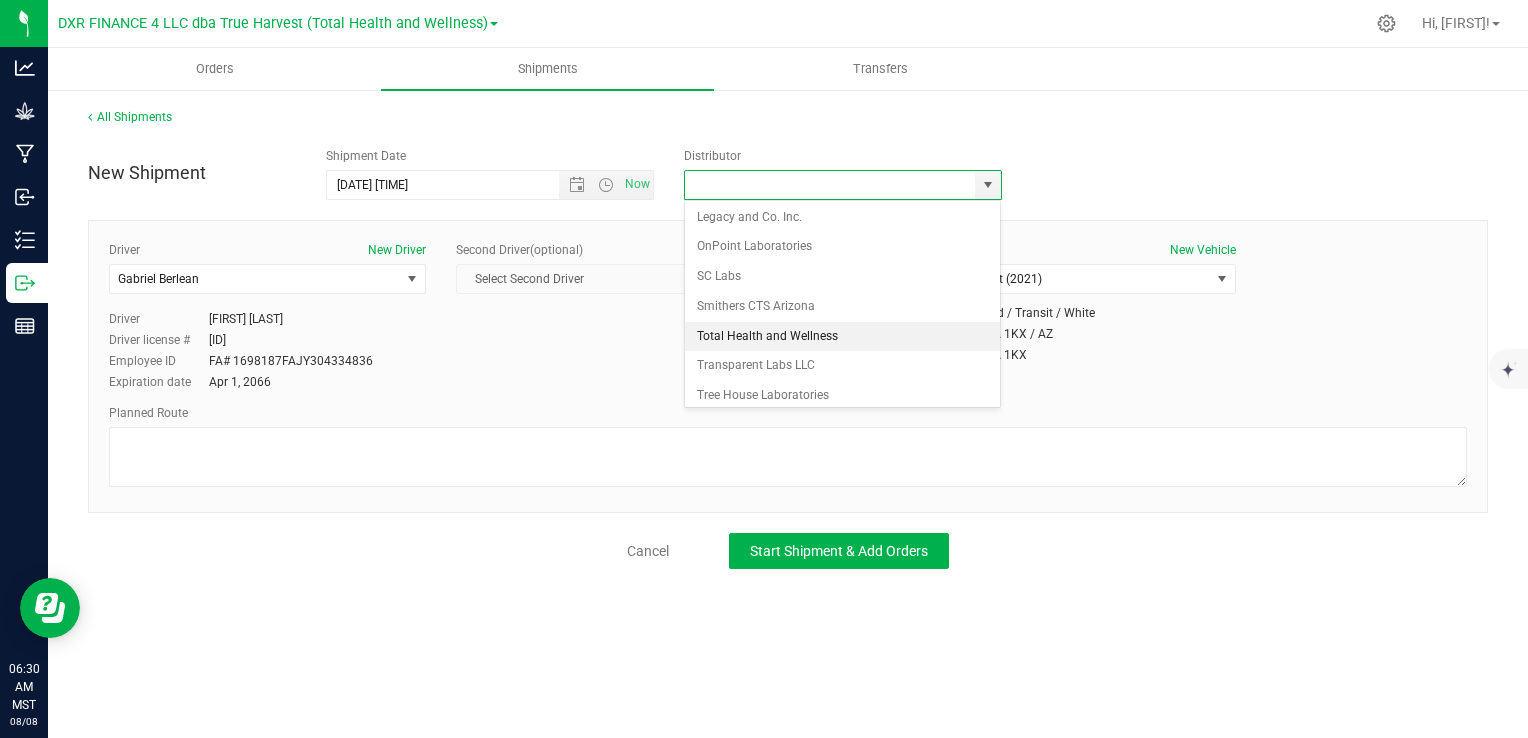 type on "Total Health and Wellness" 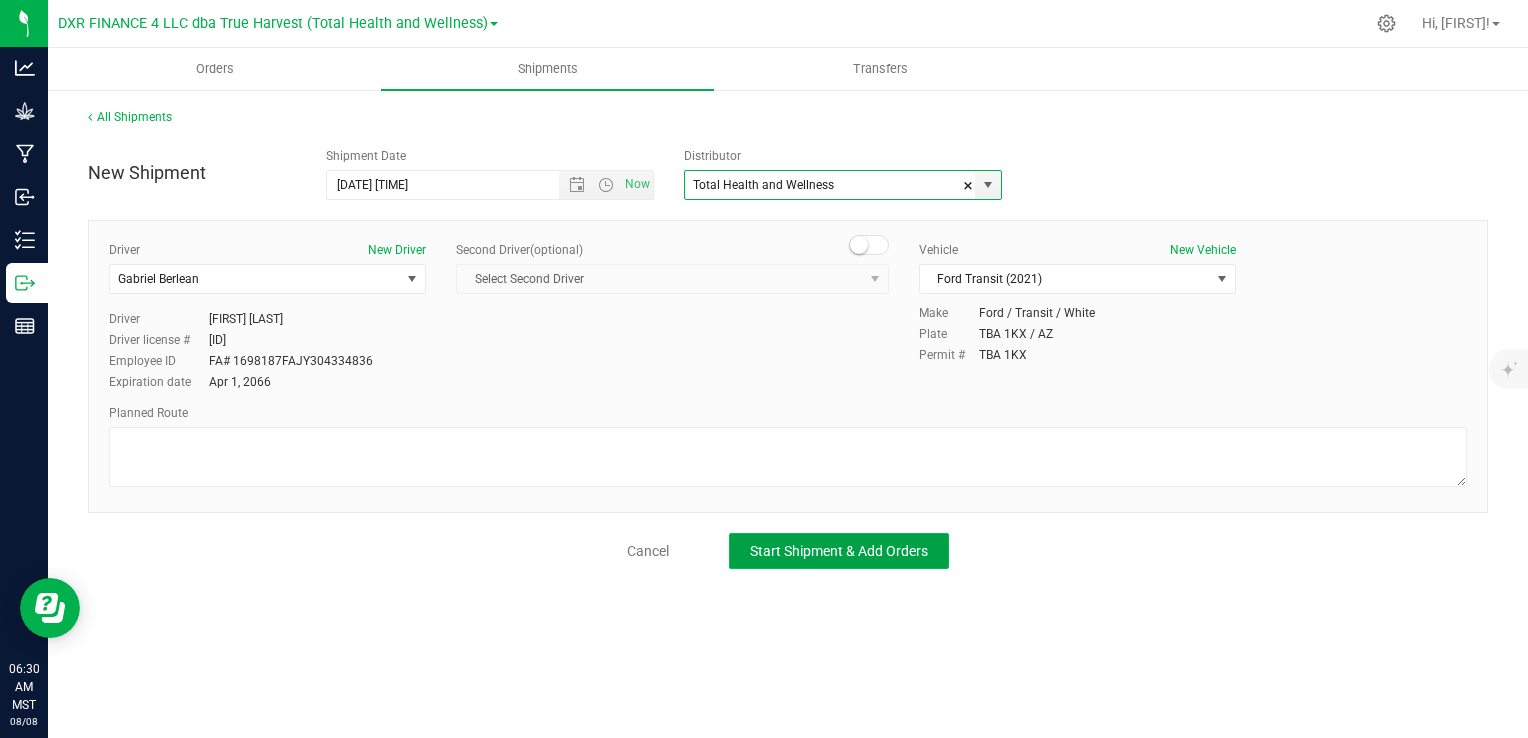 click on "Start Shipment & Add Orders" 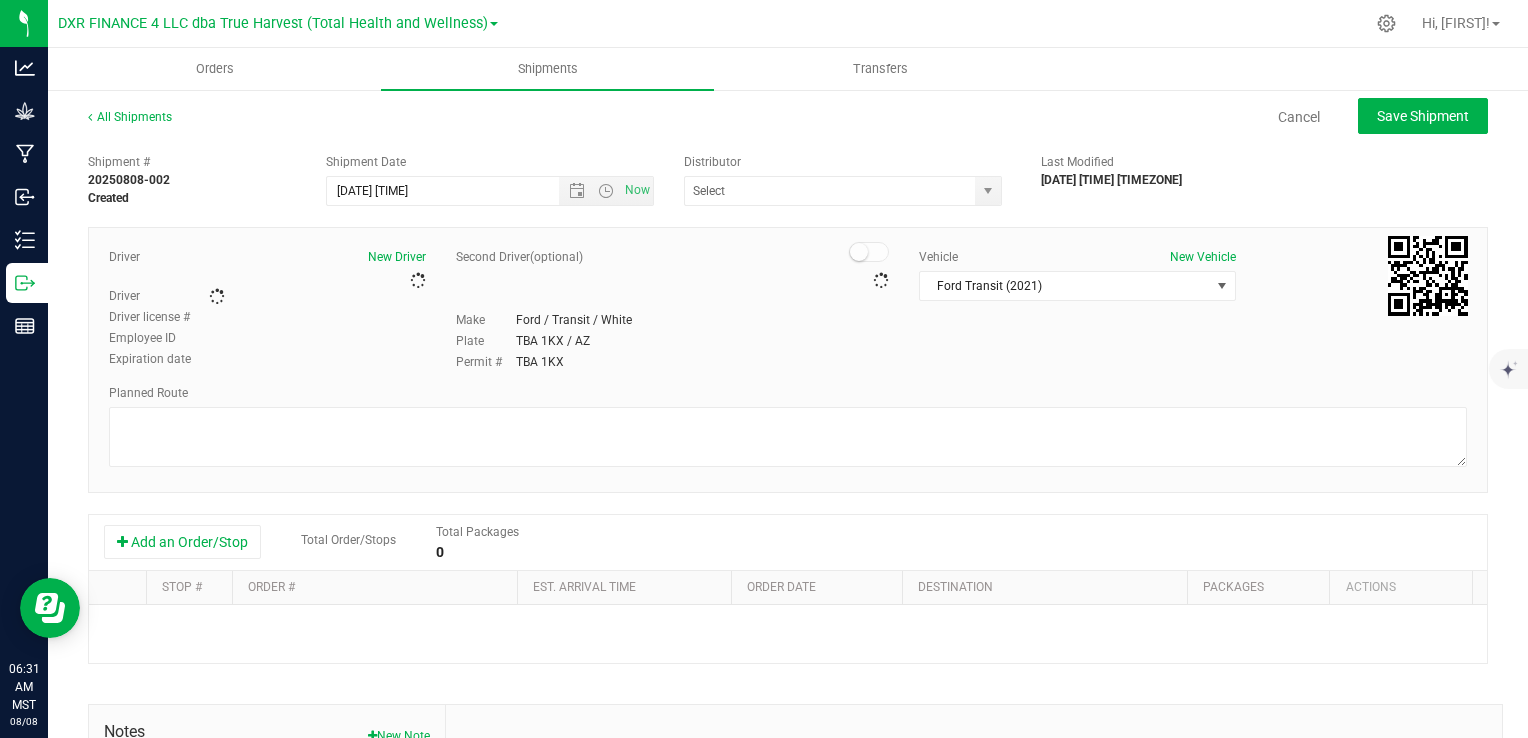 type on "Total Health and Wellness" 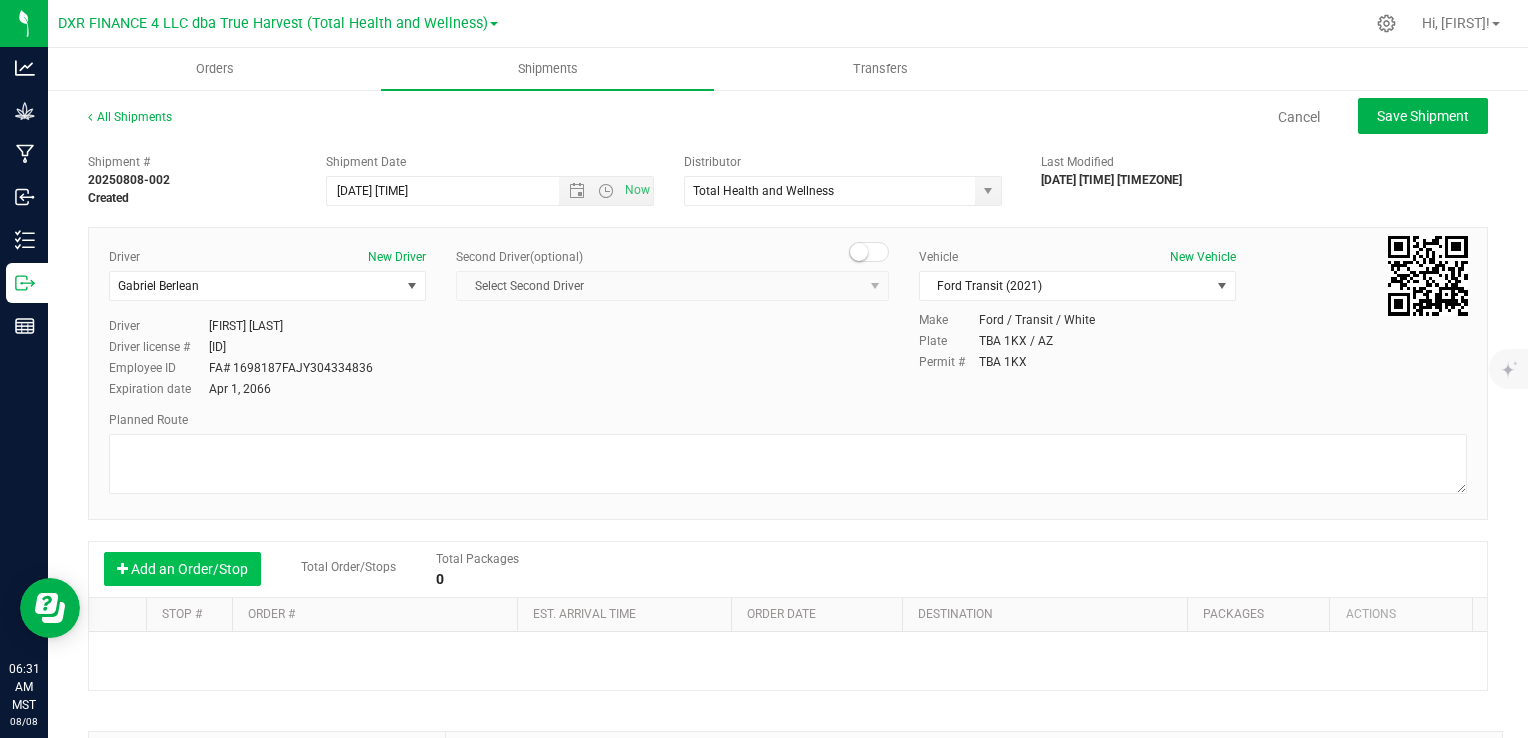 click on "Add an Order/Stop" at bounding box center [182, 569] 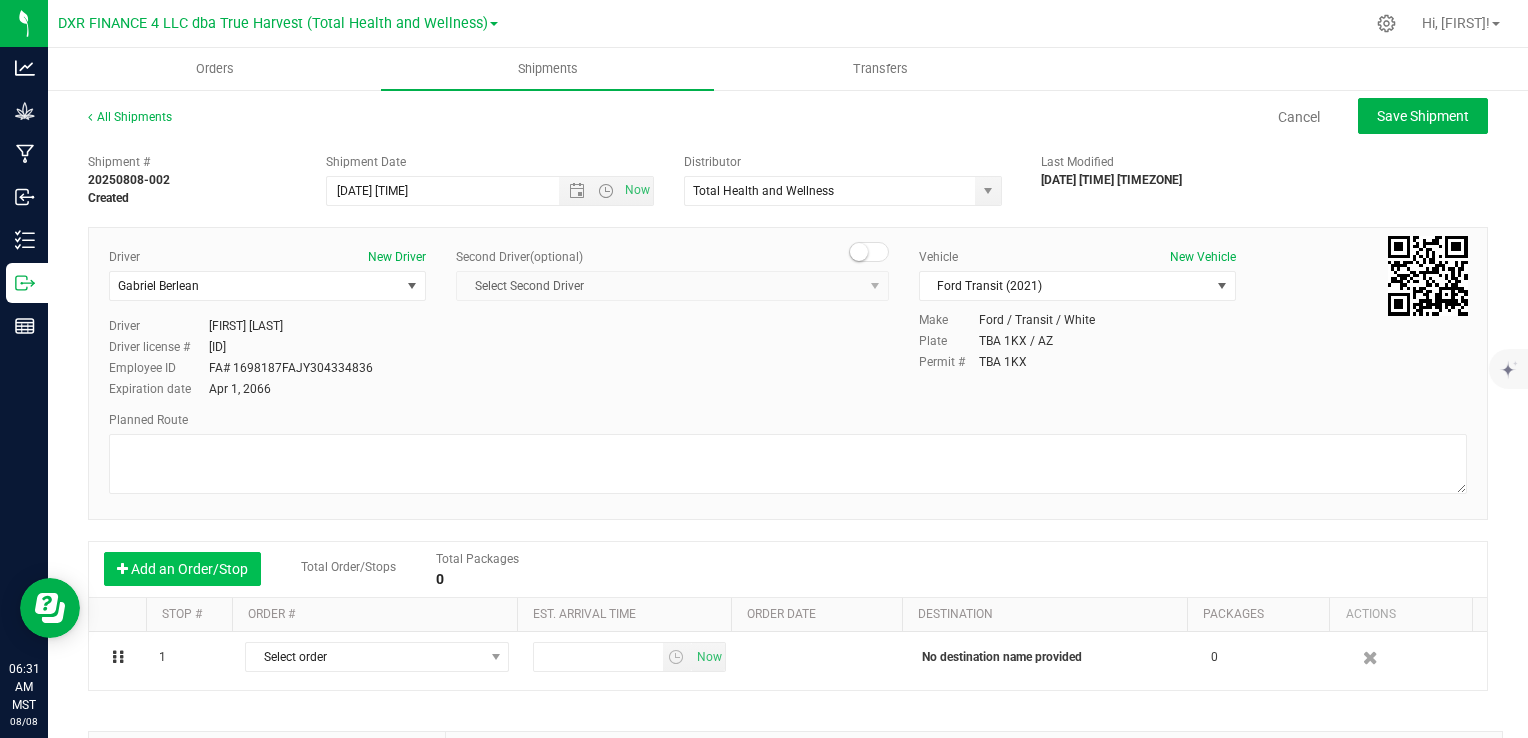 click on "Add an Order/Stop" at bounding box center (182, 569) 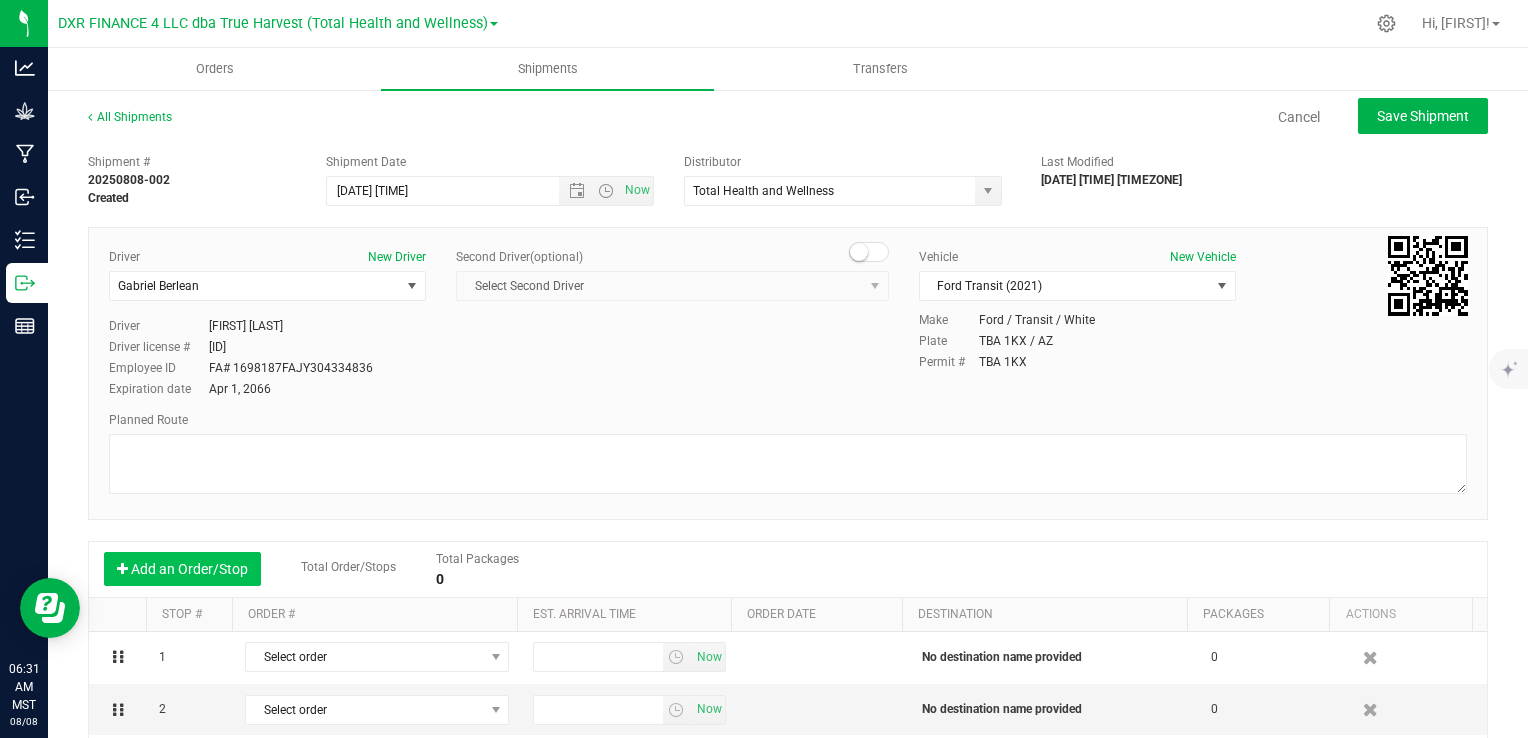 click on "Add an Order/Stop" at bounding box center [182, 569] 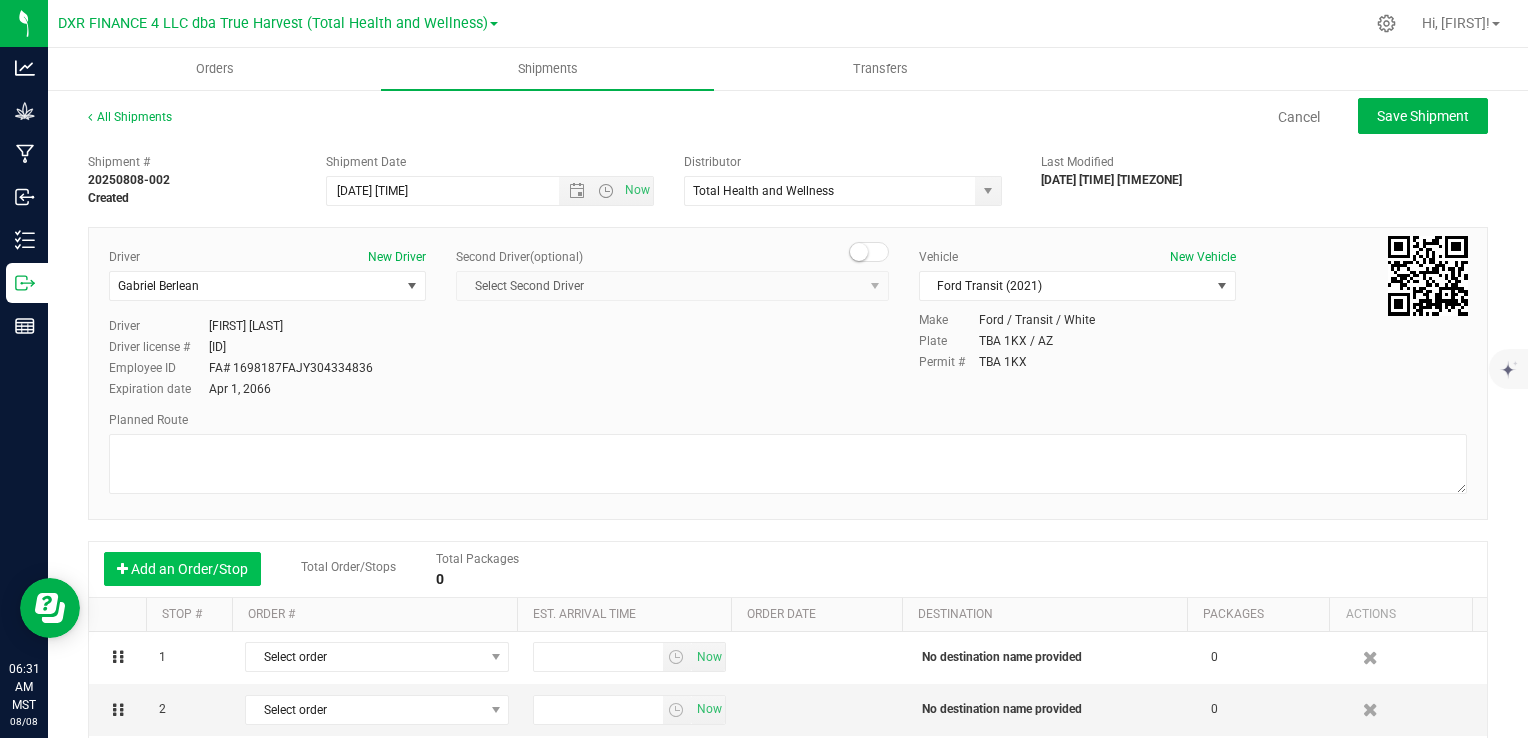 click on "Add an Order/Stop" at bounding box center [182, 569] 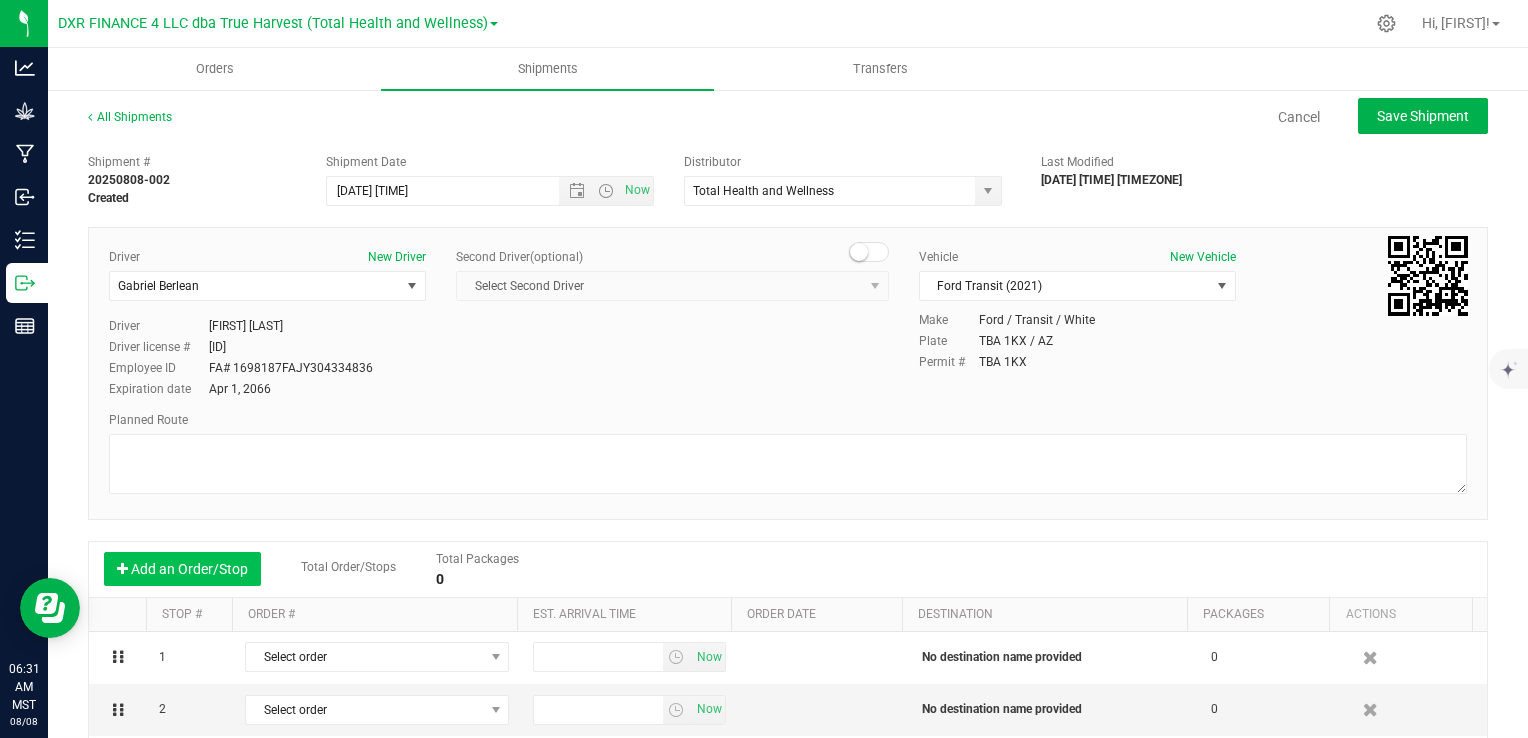 click on "Add an Order/Stop" at bounding box center (182, 569) 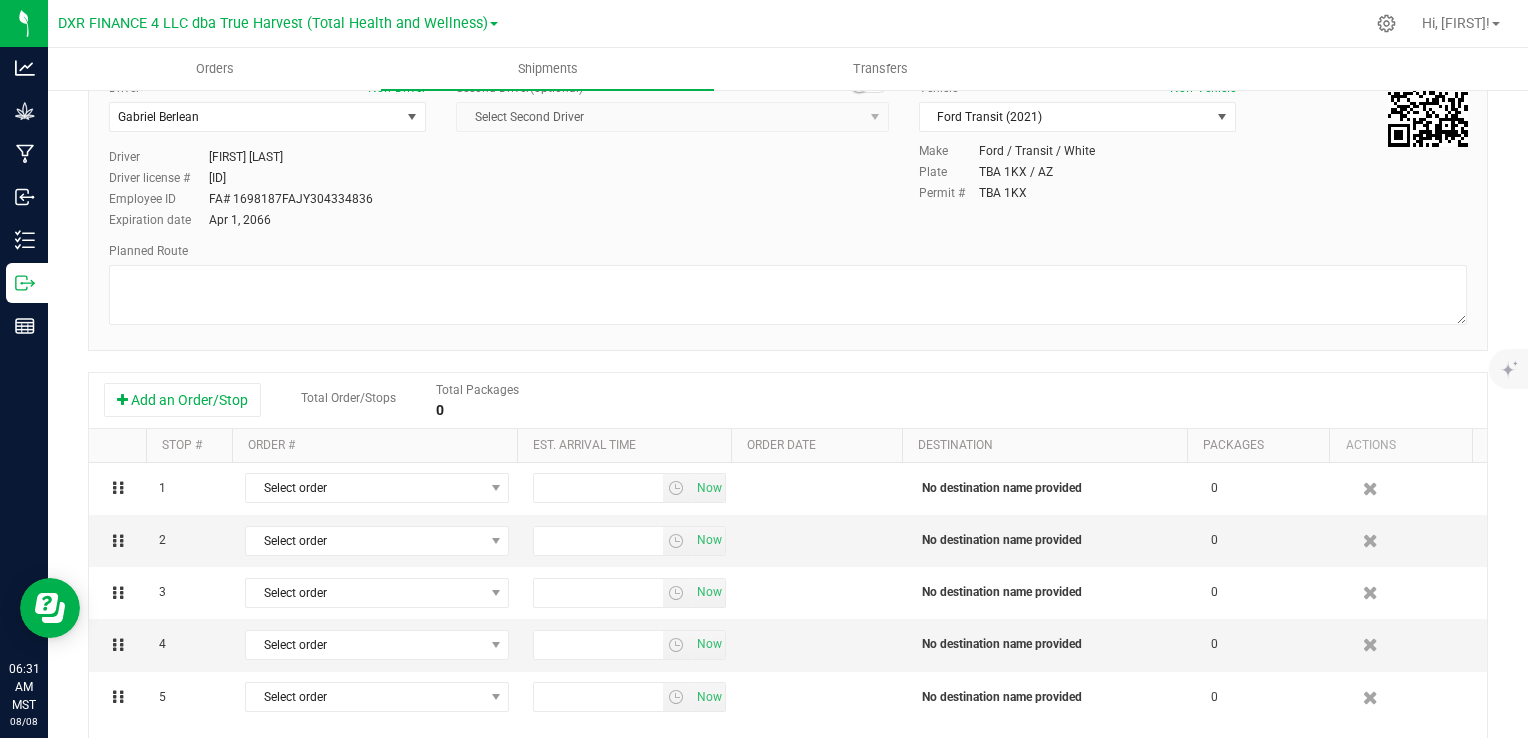 scroll, scrollTop: 200, scrollLeft: 0, axis: vertical 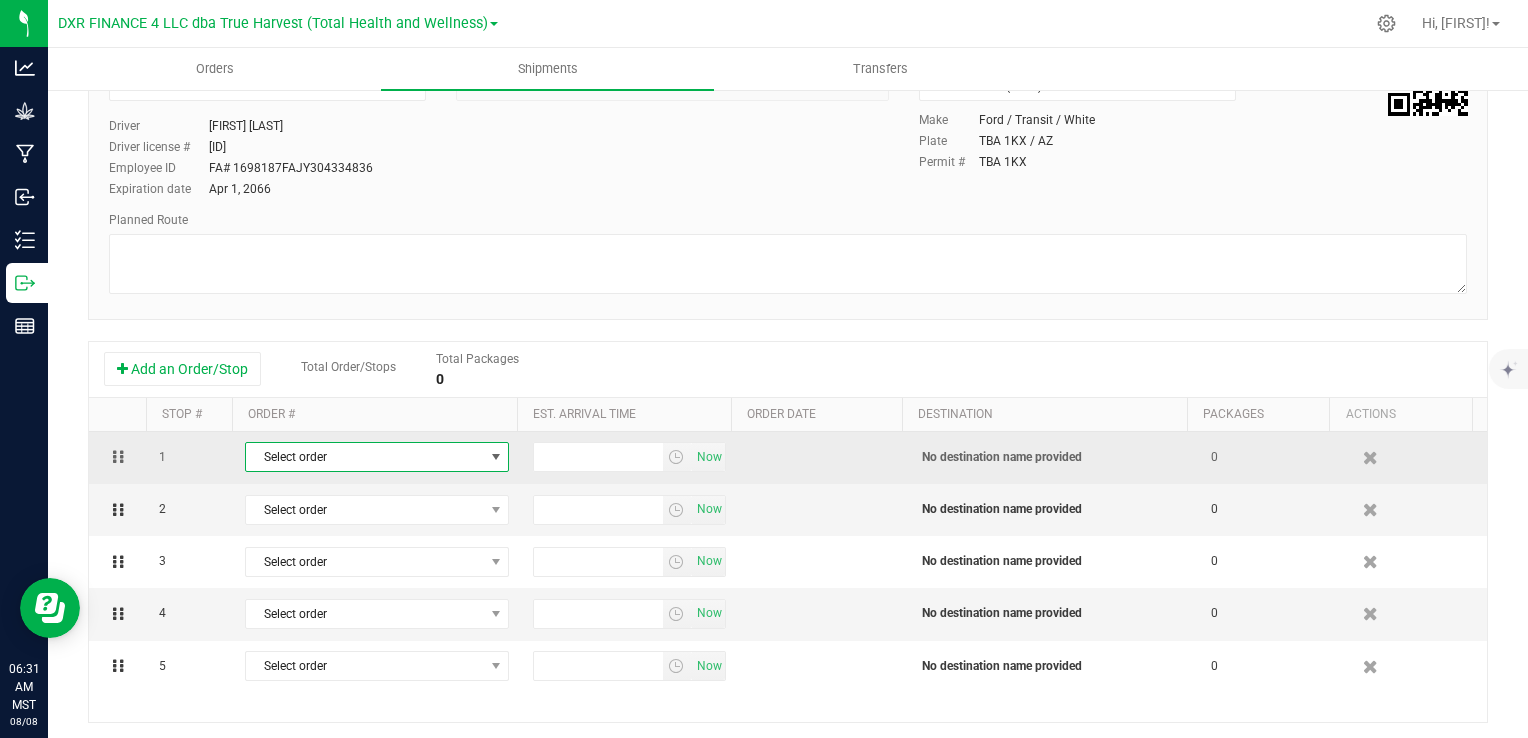 click at bounding box center (496, 457) 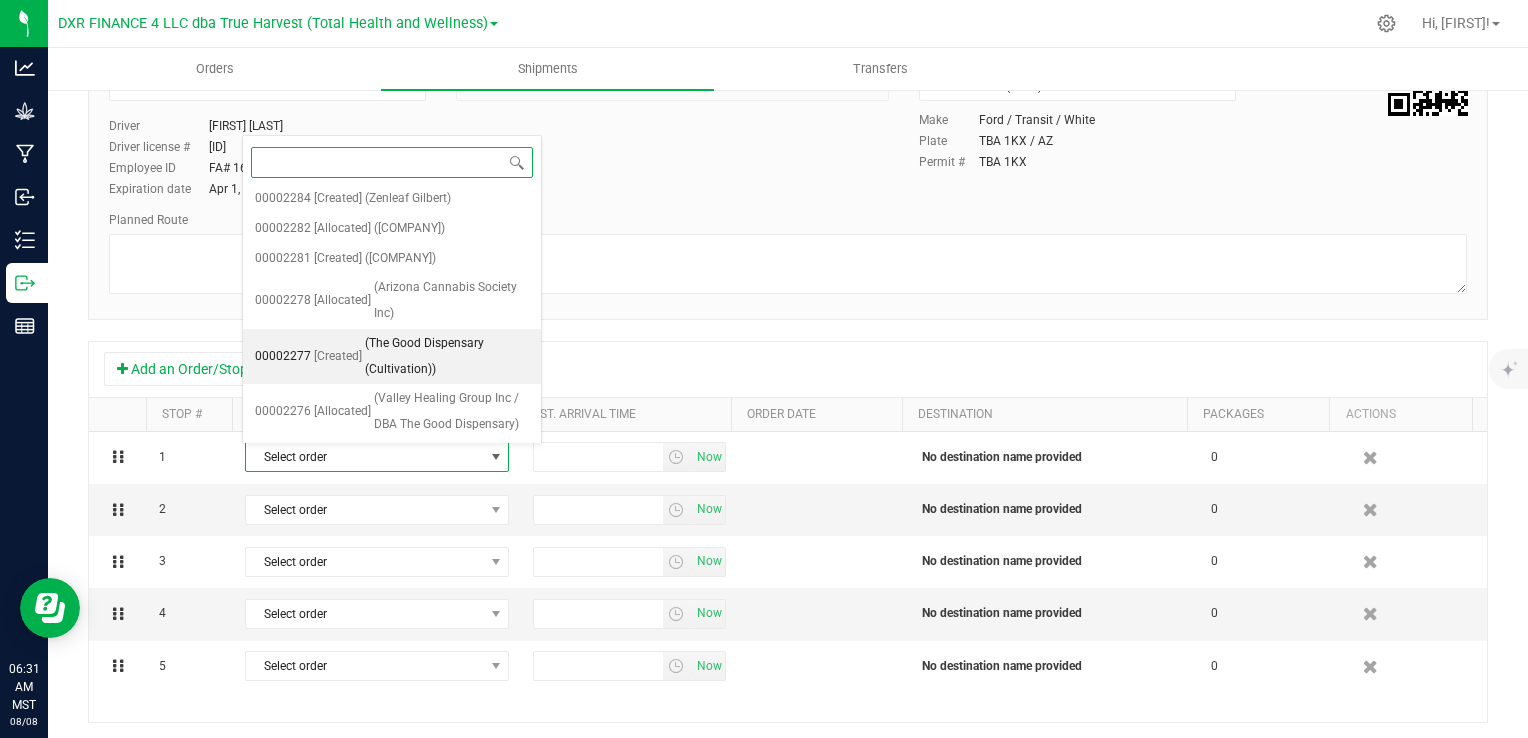 scroll, scrollTop: 0, scrollLeft: 0, axis: both 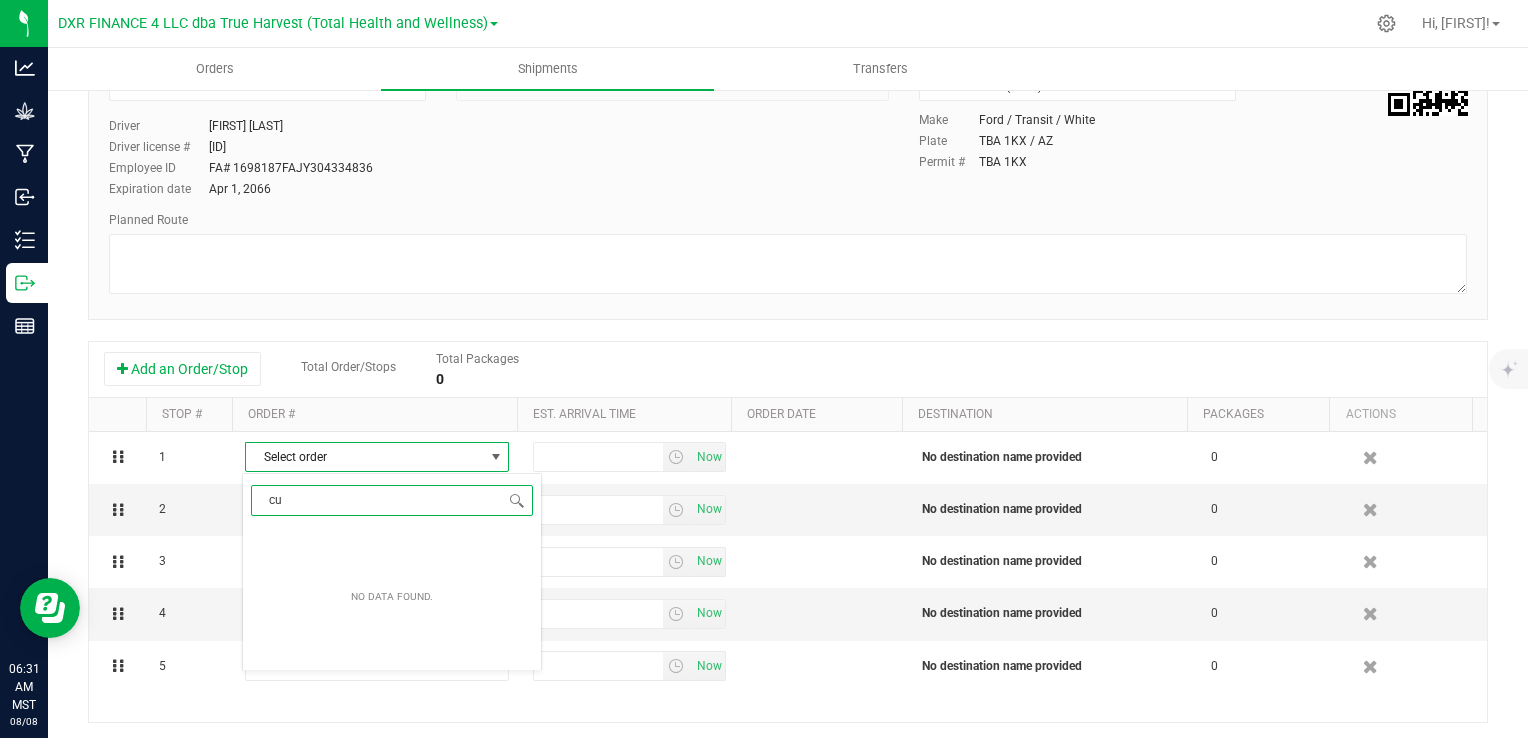 type on "c" 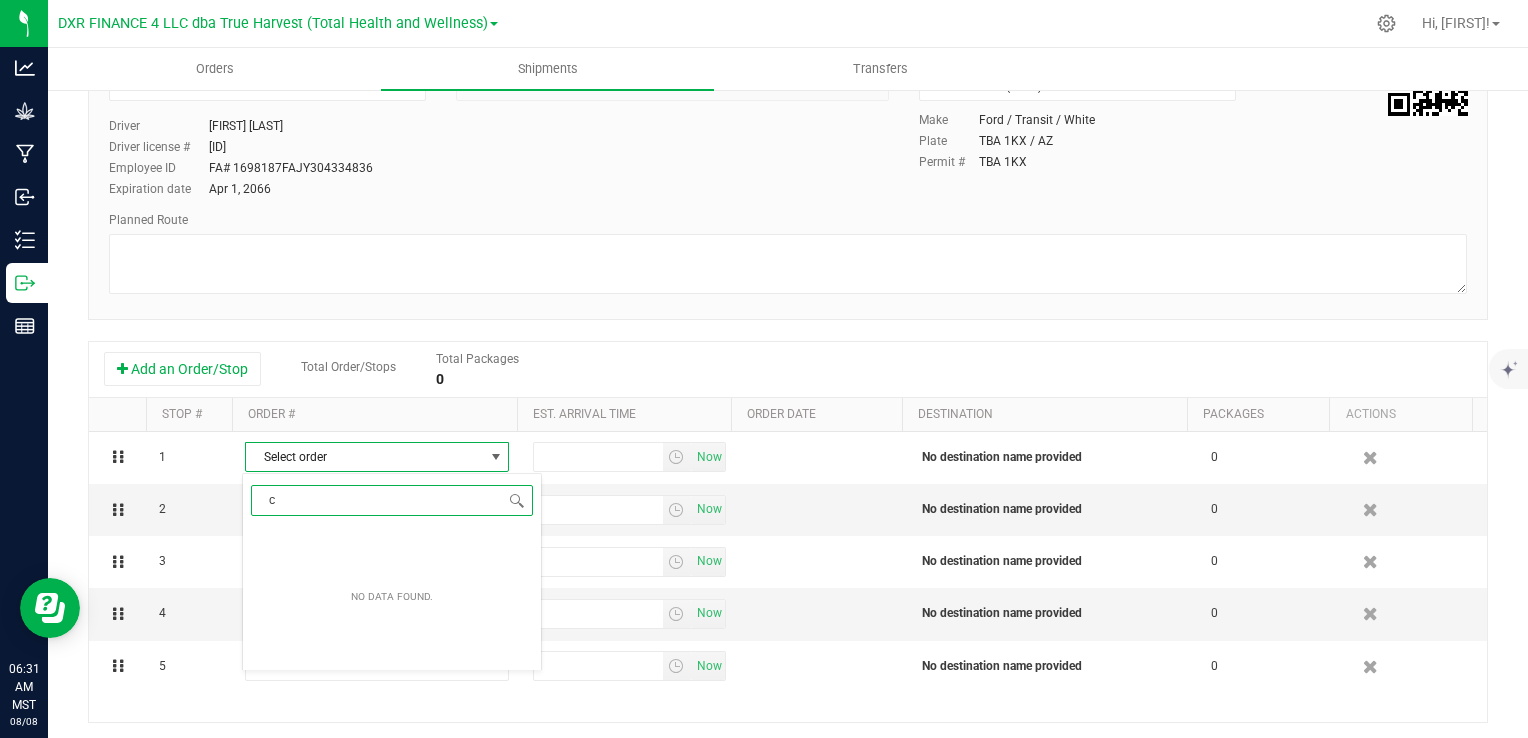 type 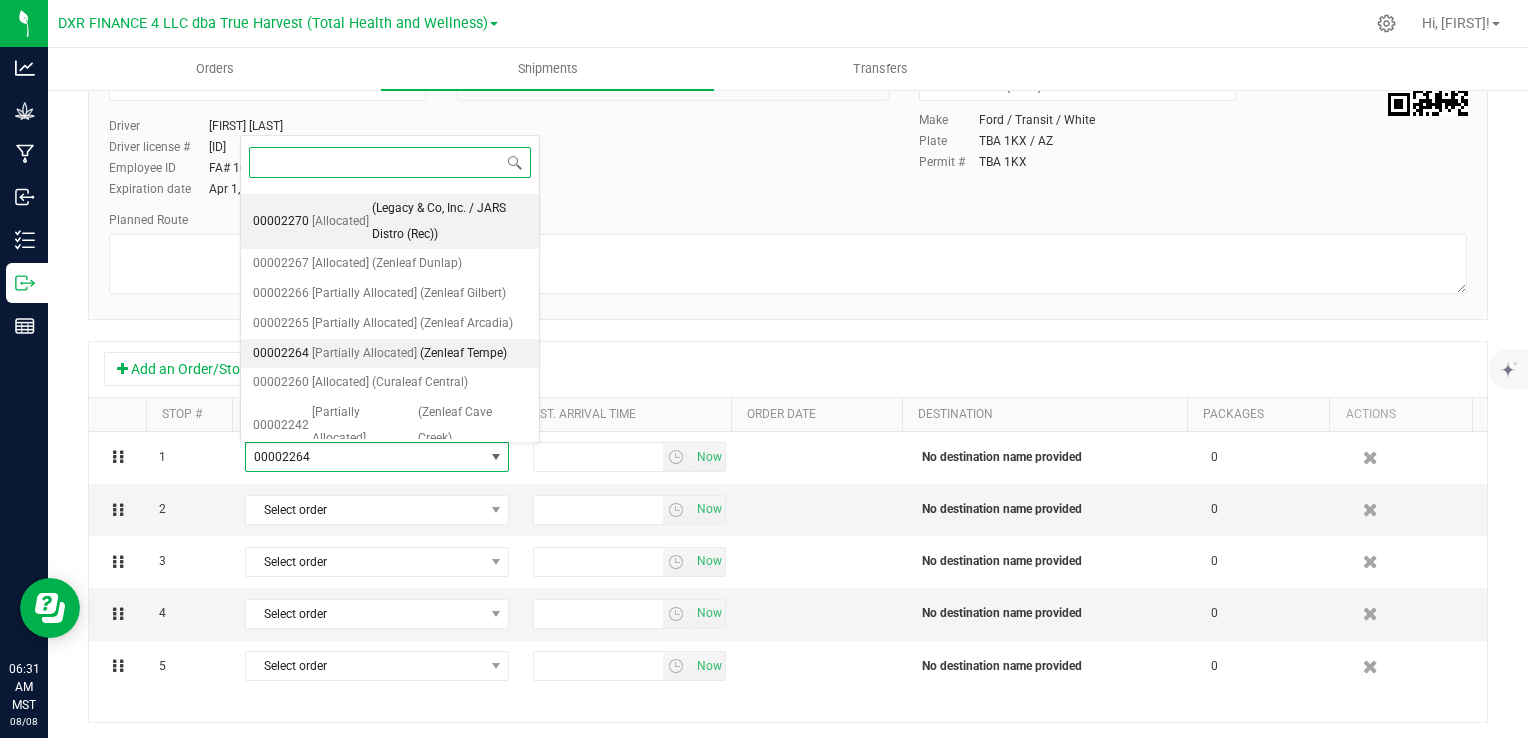 scroll, scrollTop: 368, scrollLeft: 0, axis: vertical 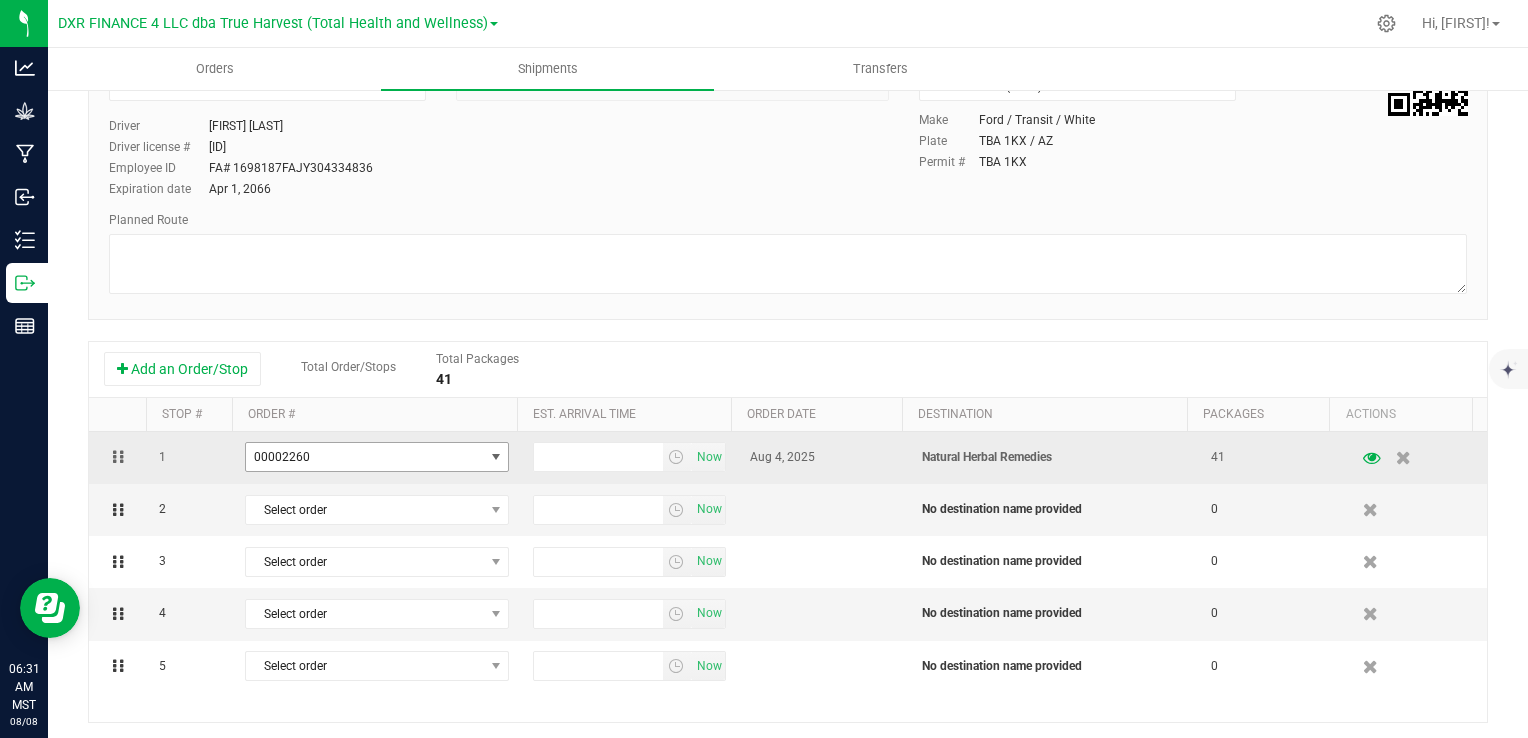click on "00002260" at bounding box center [364, 457] 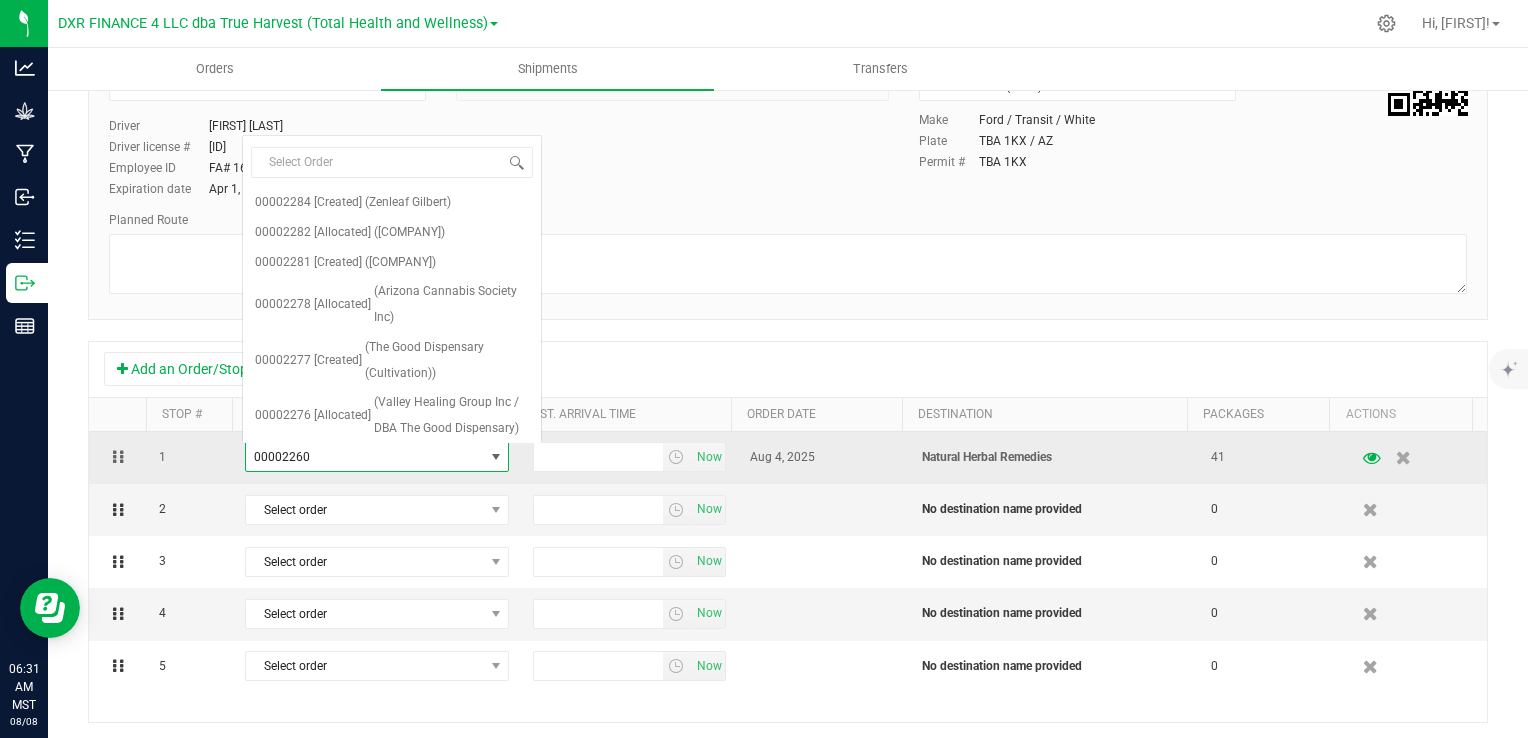 scroll, scrollTop: 368, scrollLeft: 0, axis: vertical 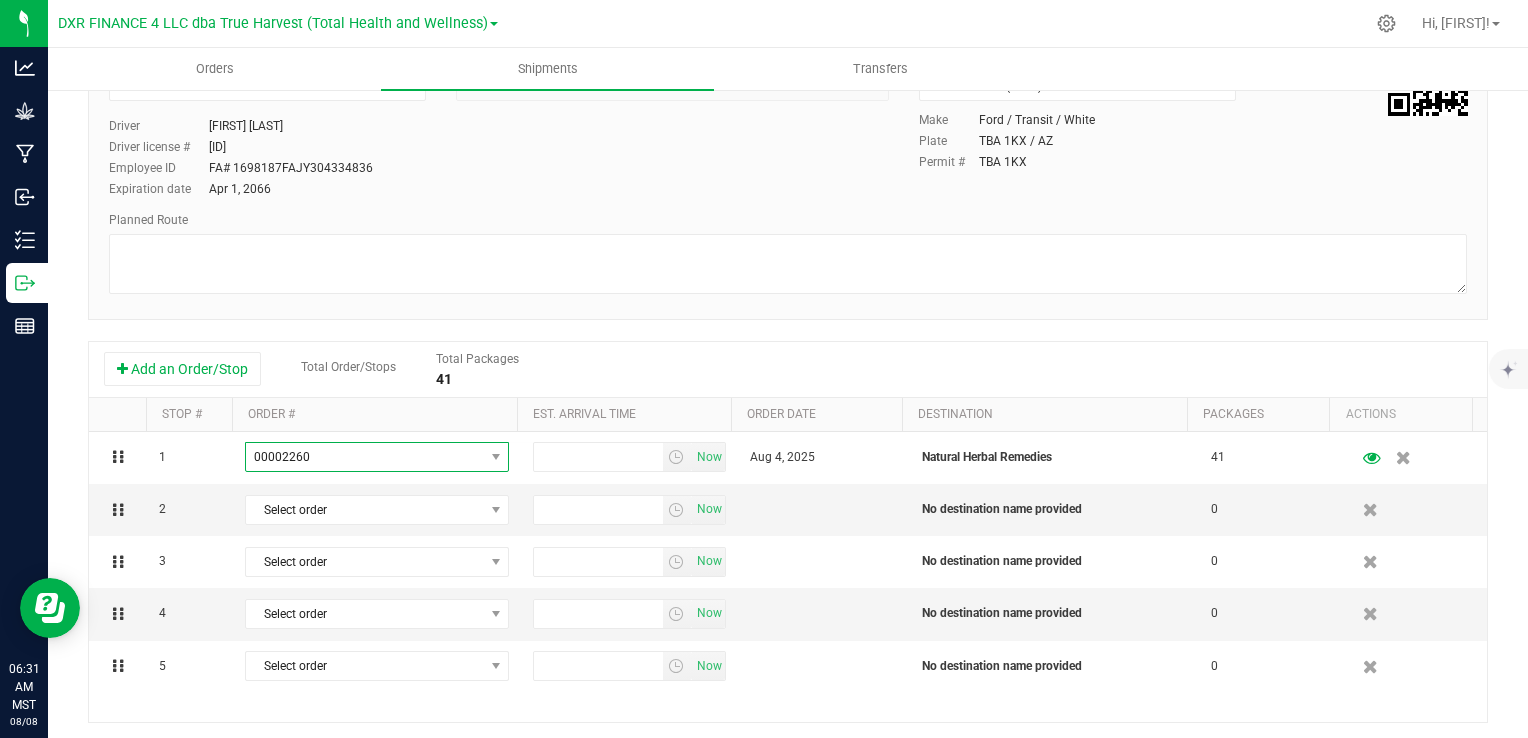 click on "Add an Order/Stop
Total Order/Stops
Total Packages
41" at bounding box center (788, 370) 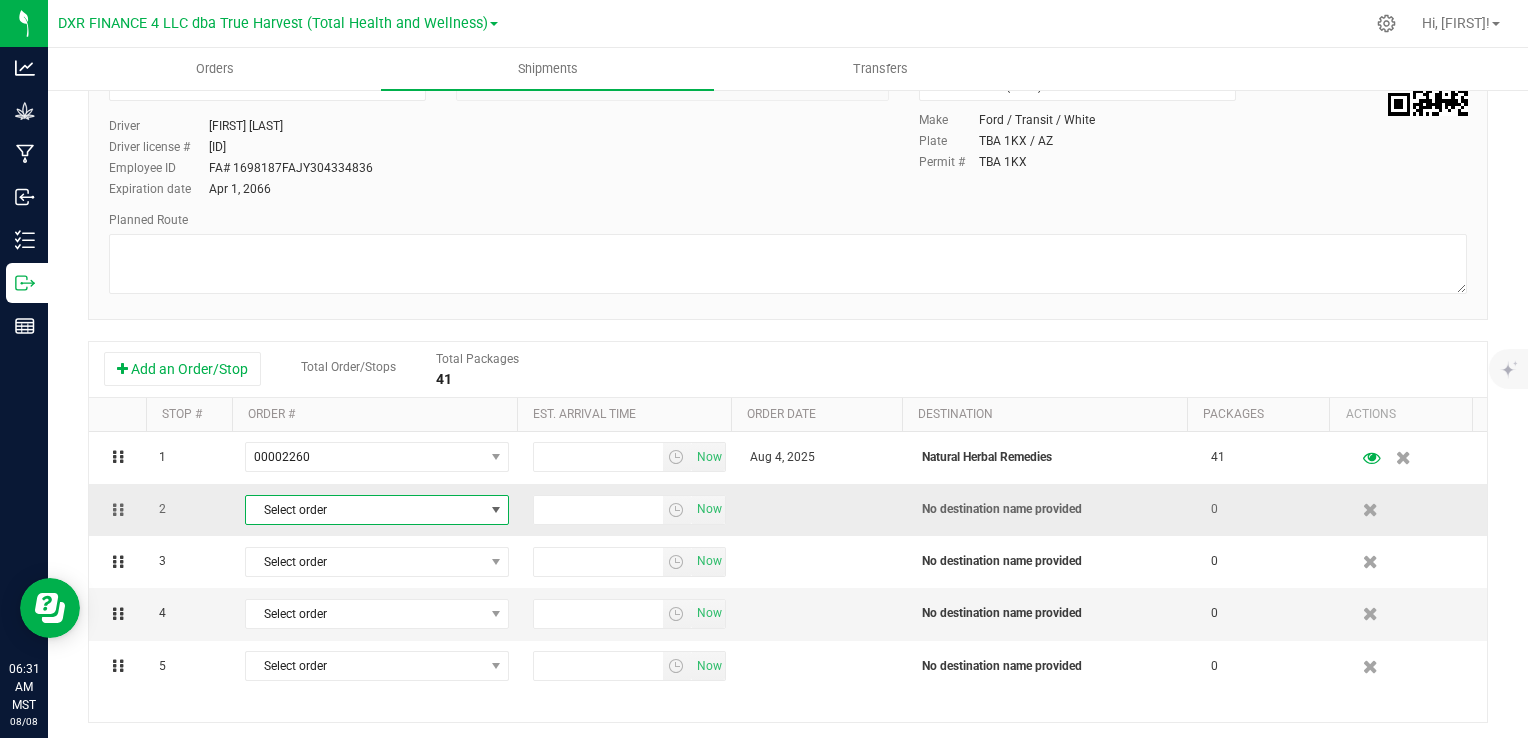 click at bounding box center [496, 510] 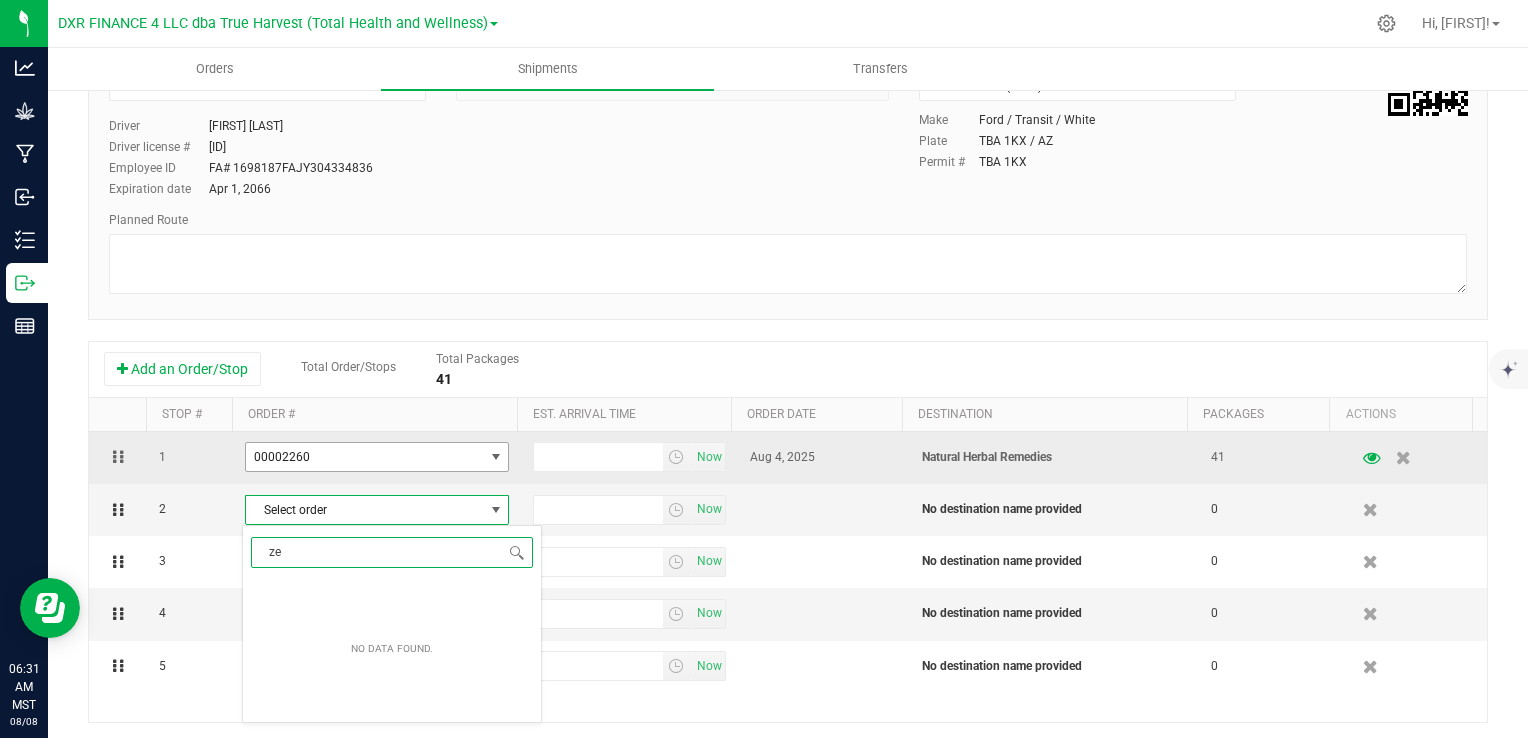 type on "z" 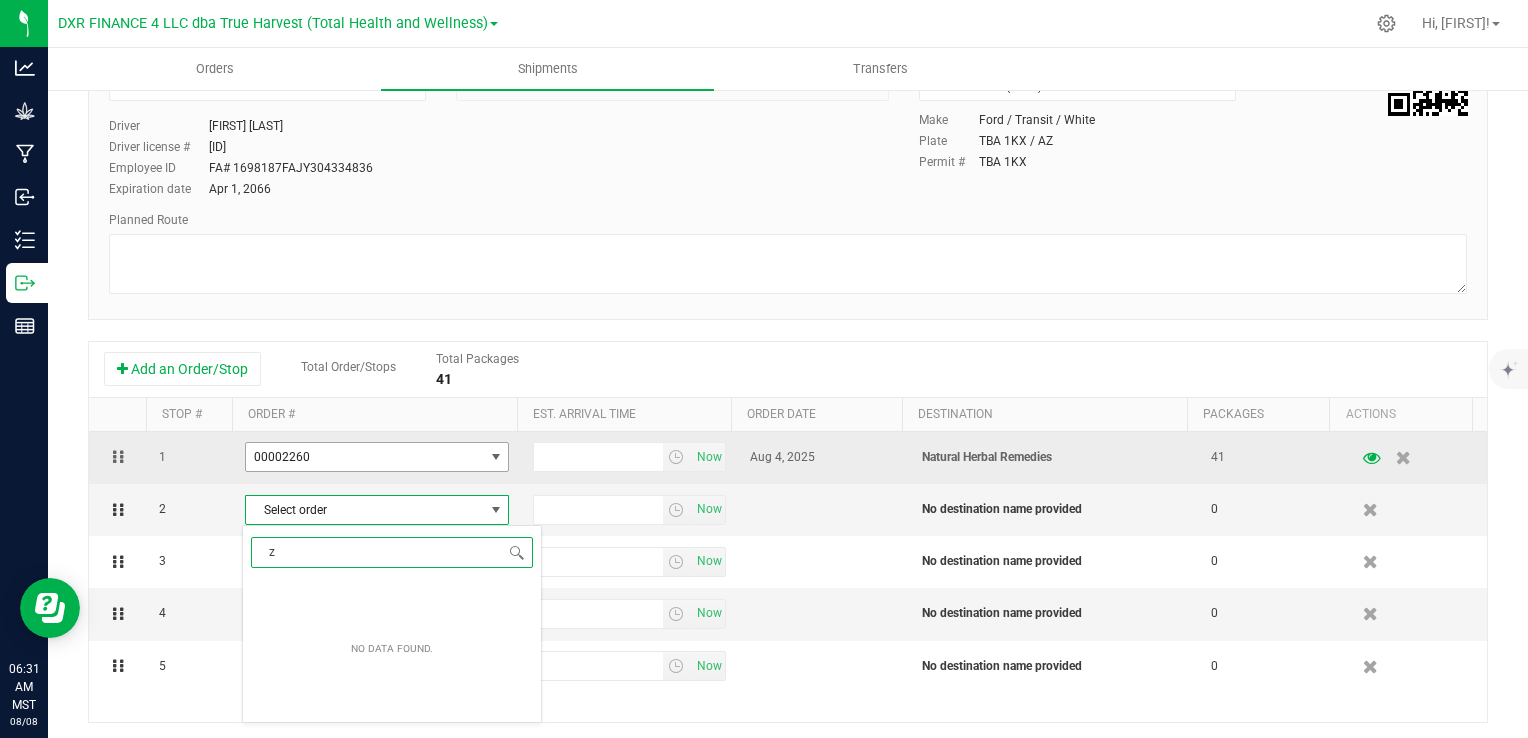 type 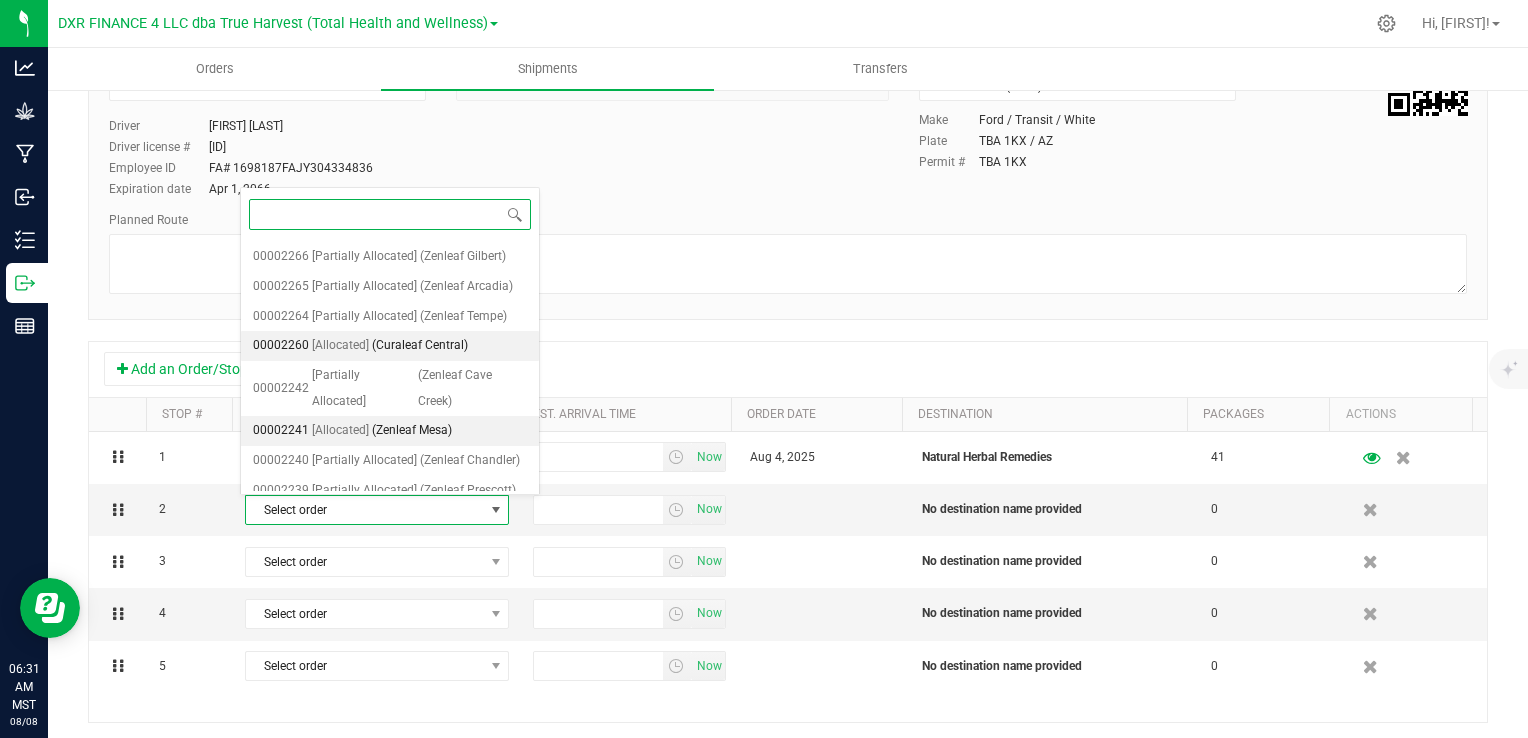 scroll, scrollTop: 684, scrollLeft: 0, axis: vertical 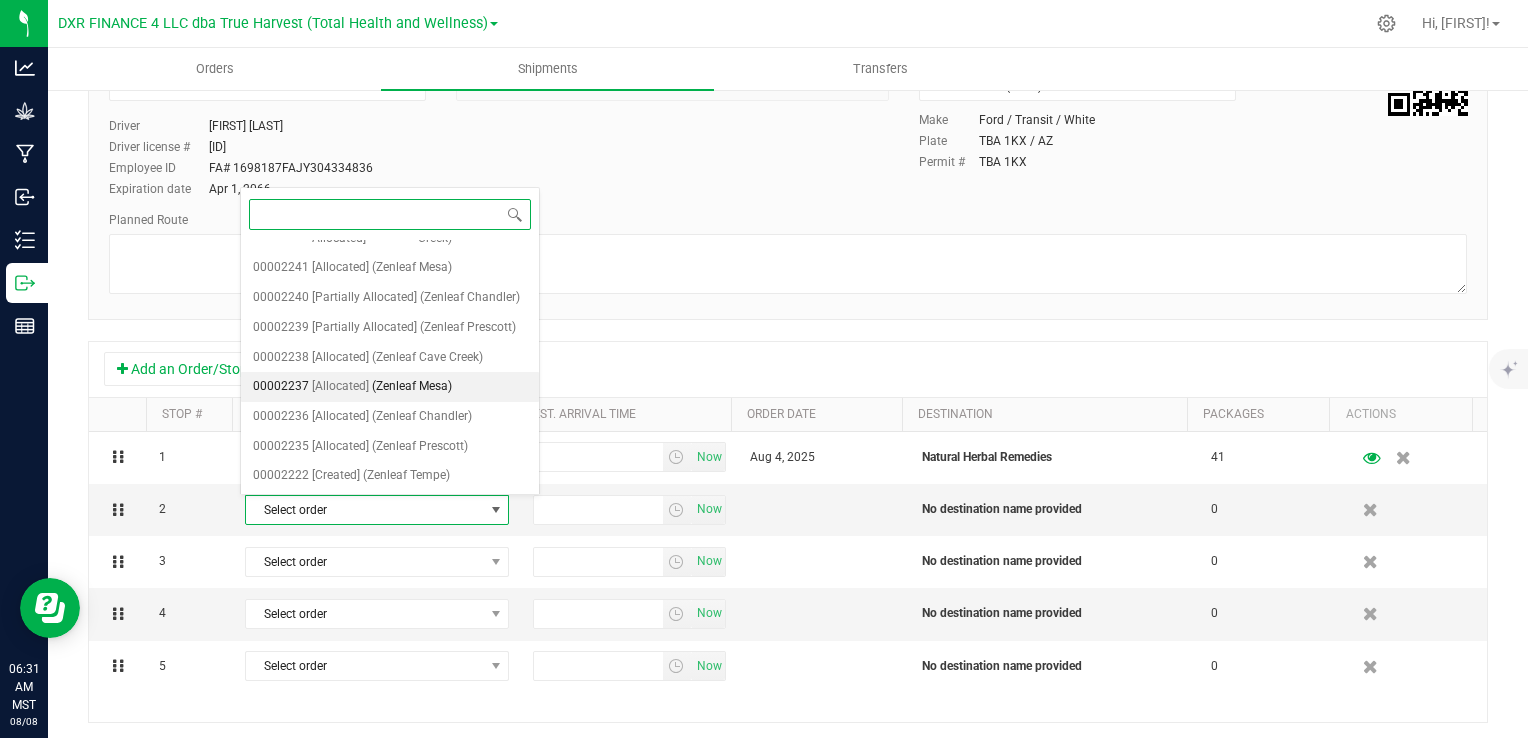 click on "[ID]
[STATUS]
([COMPANY])" at bounding box center [390, 387] 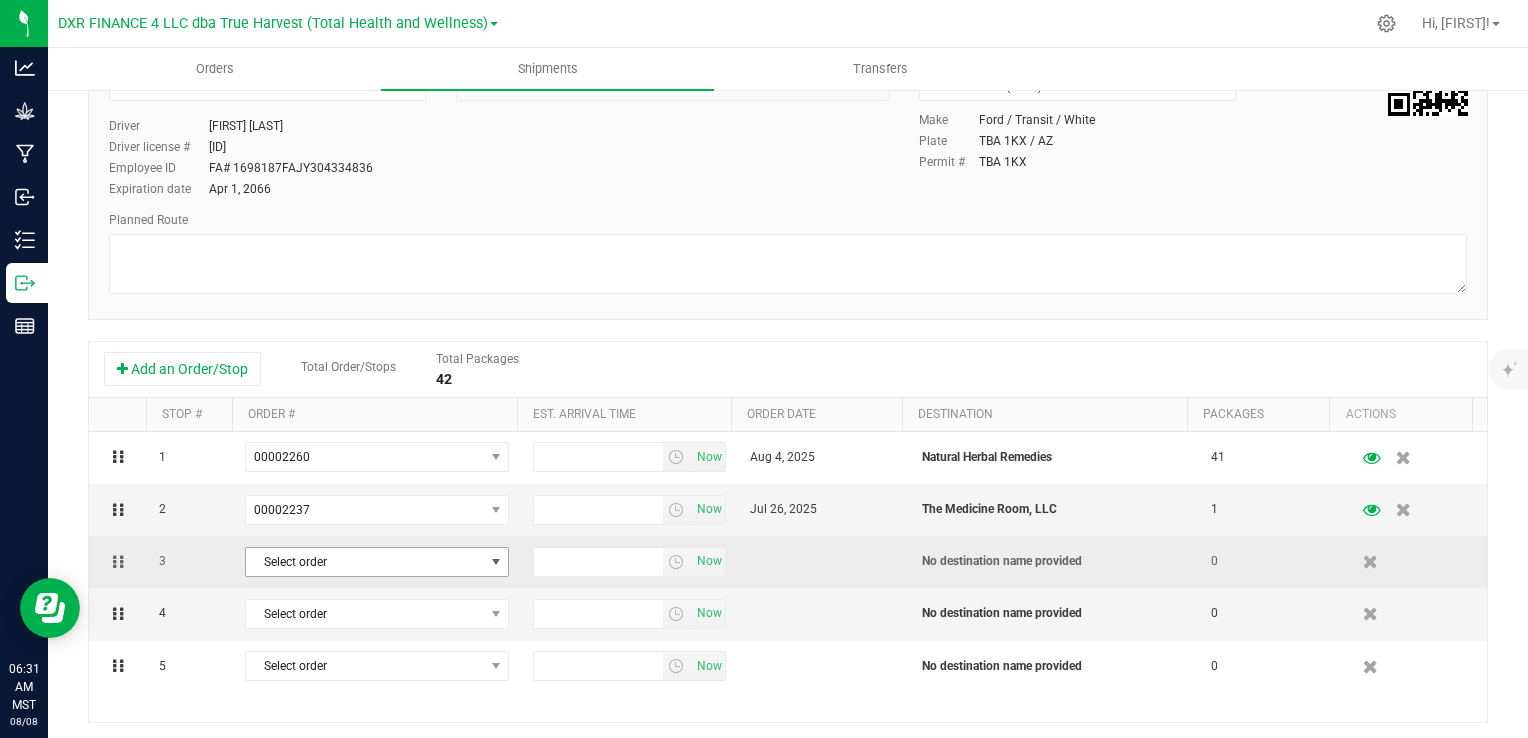 click at bounding box center [495, 562] 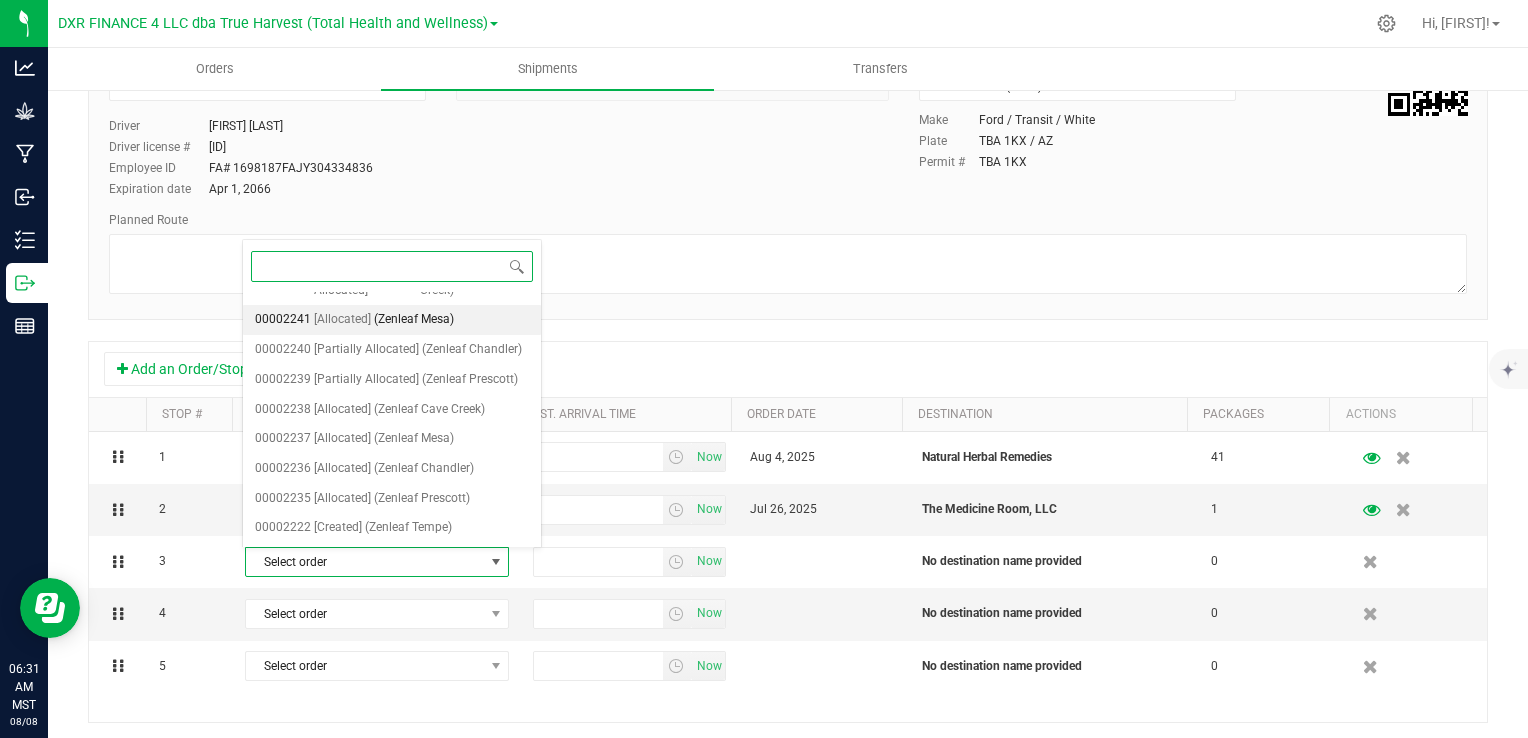 scroll, scrollTop: 684, scrollLeft: 0, axis: vertical 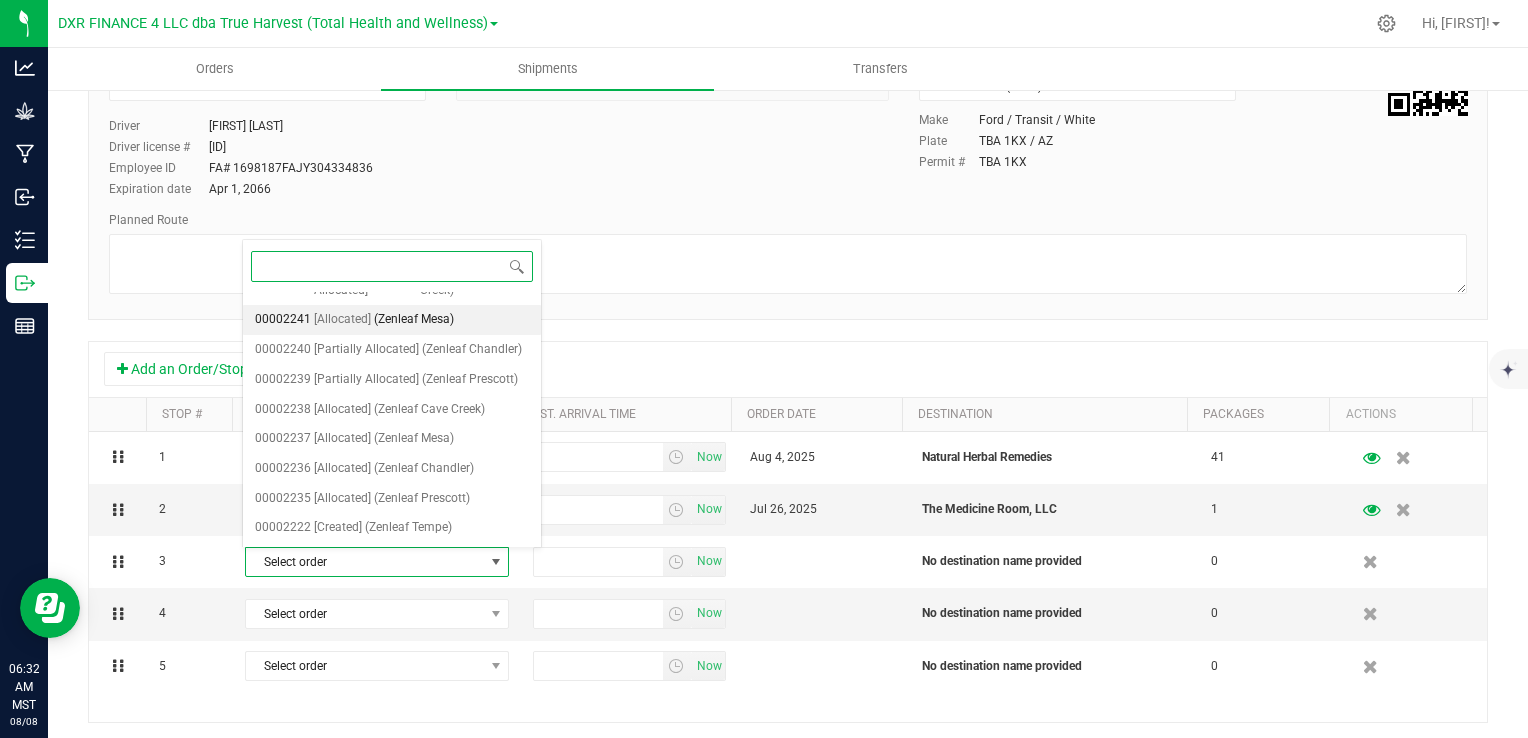 click on "(Zenleaf Mesa)" at bounding box center [414, 320] 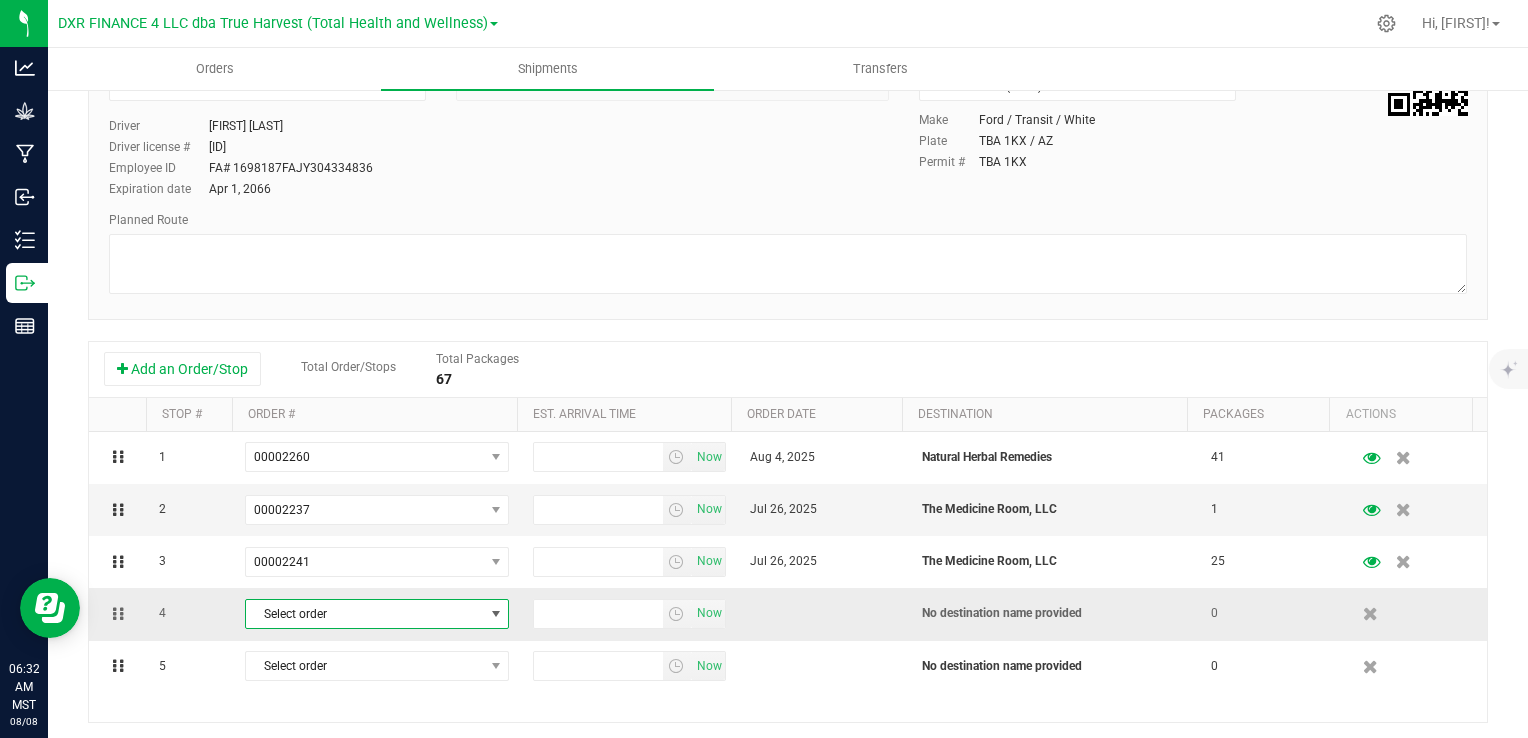 click at bounding box center (496, 614) 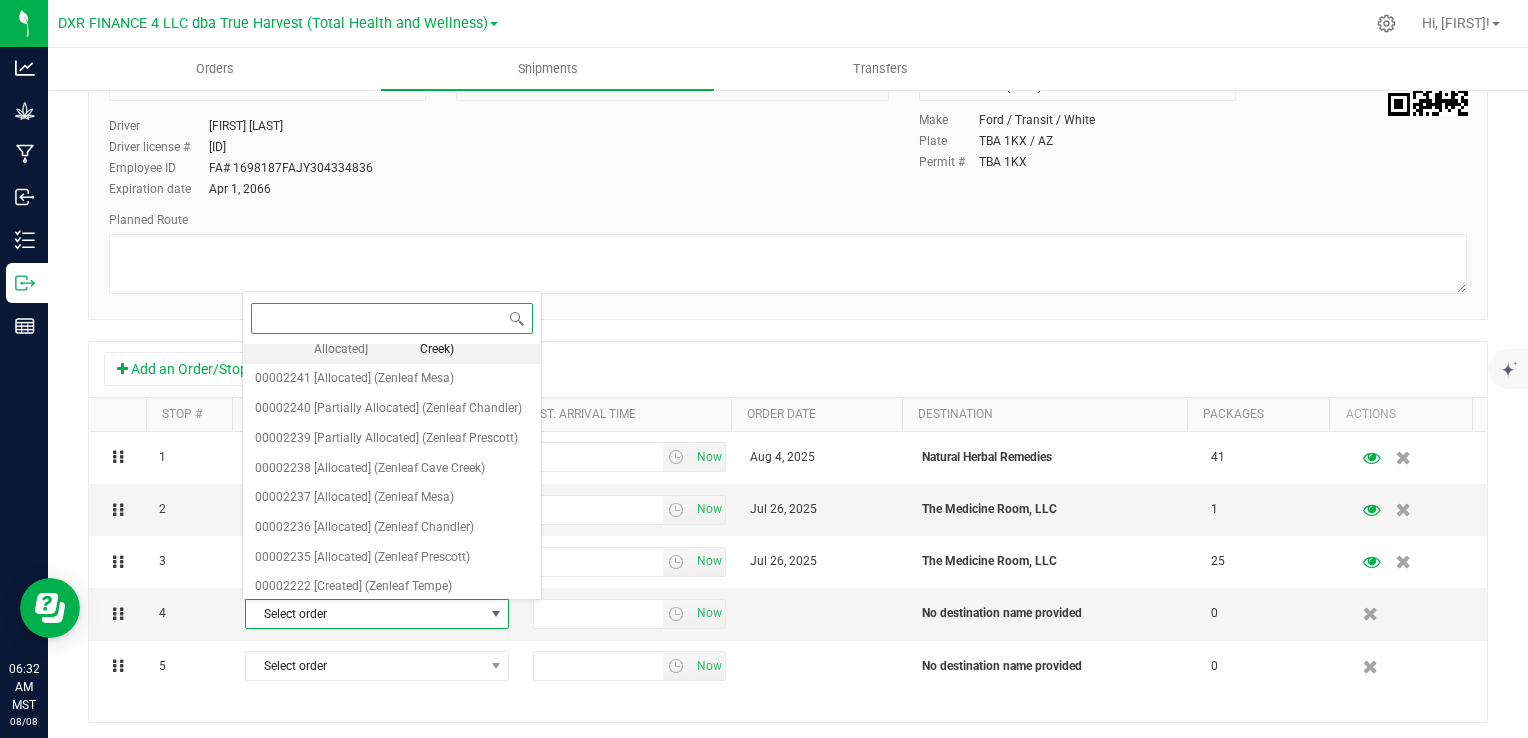 scroll, scrollTop: 484, scrollLeft: 0, axis: vertical 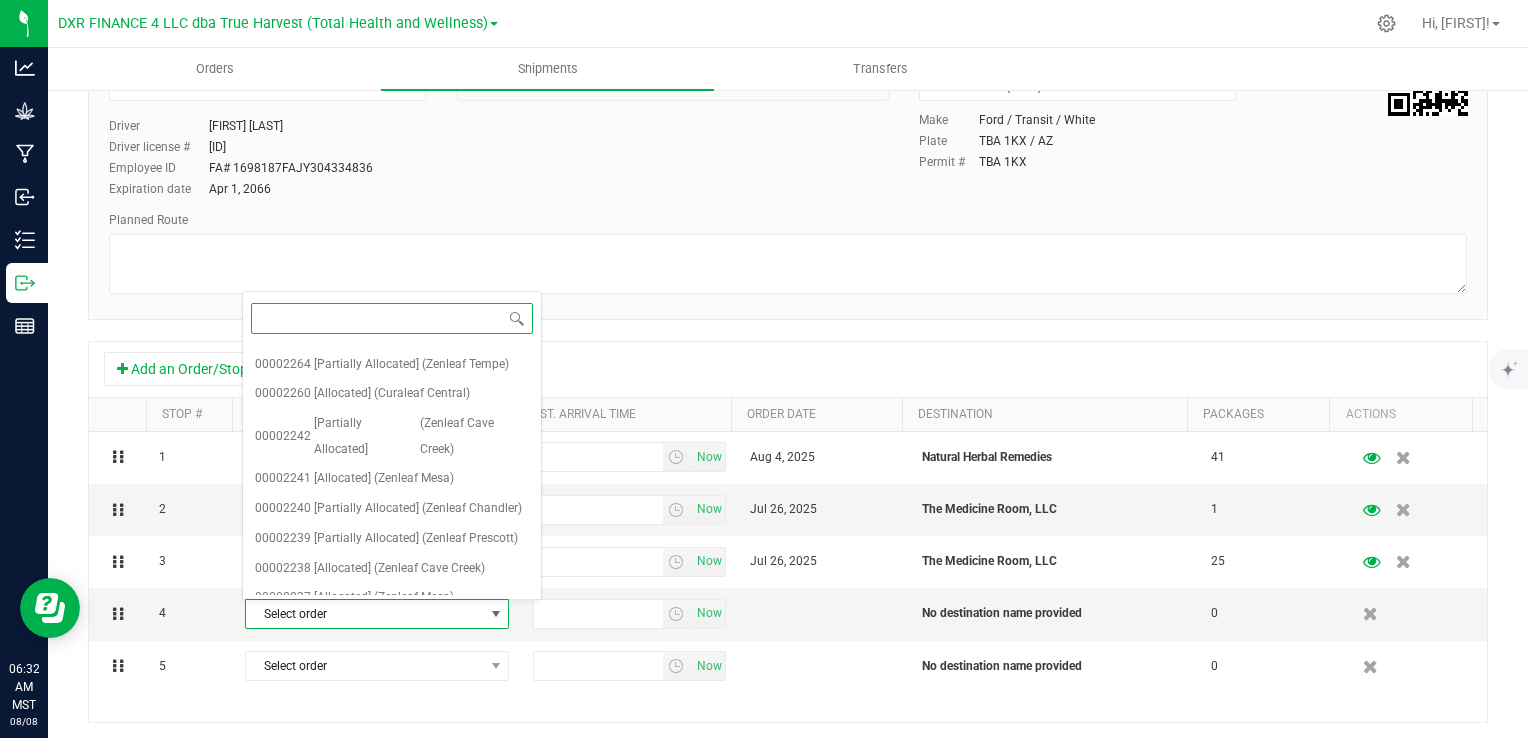 click on "(Zenleaf Gilbert)" at bounding box center (465, 305) 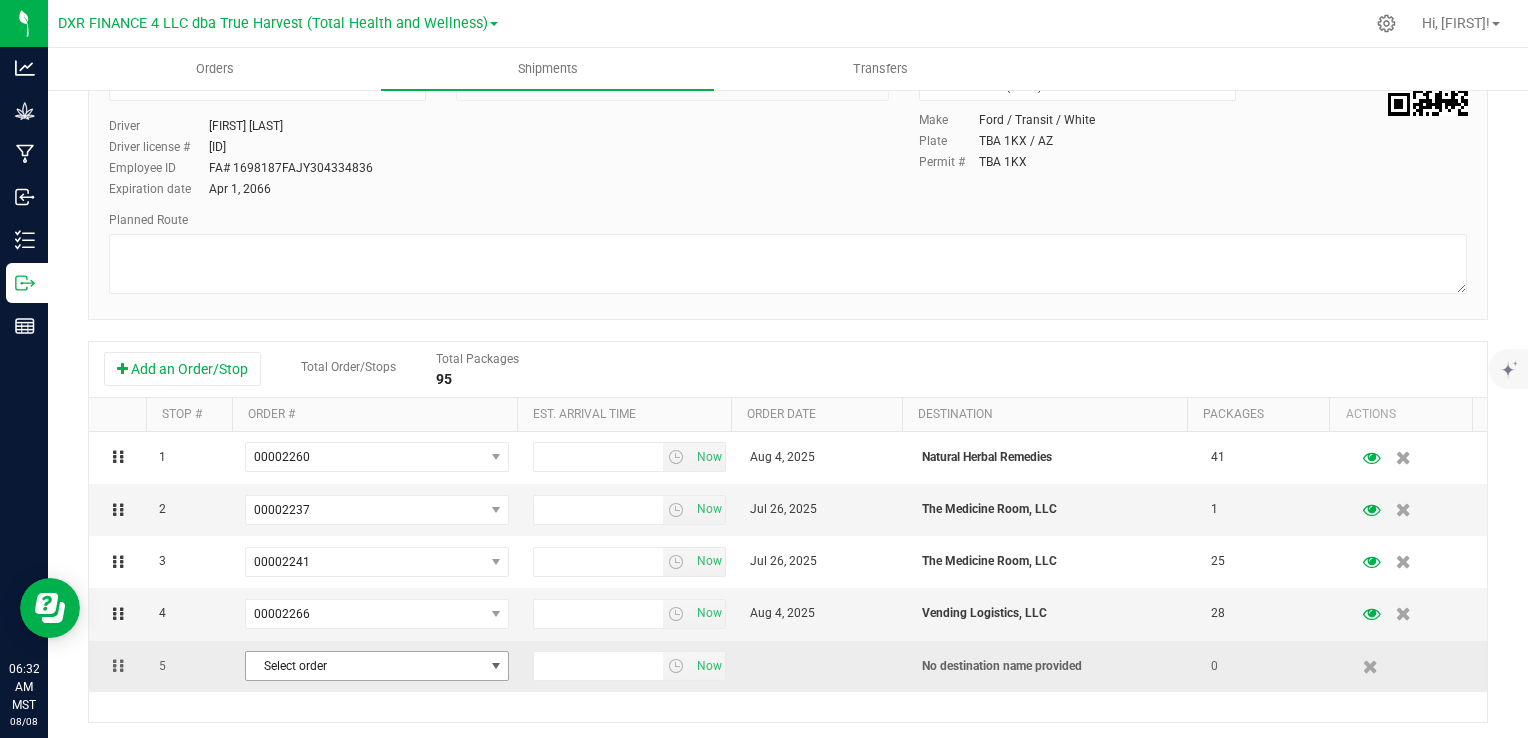 click at bounding box center (496, 666) 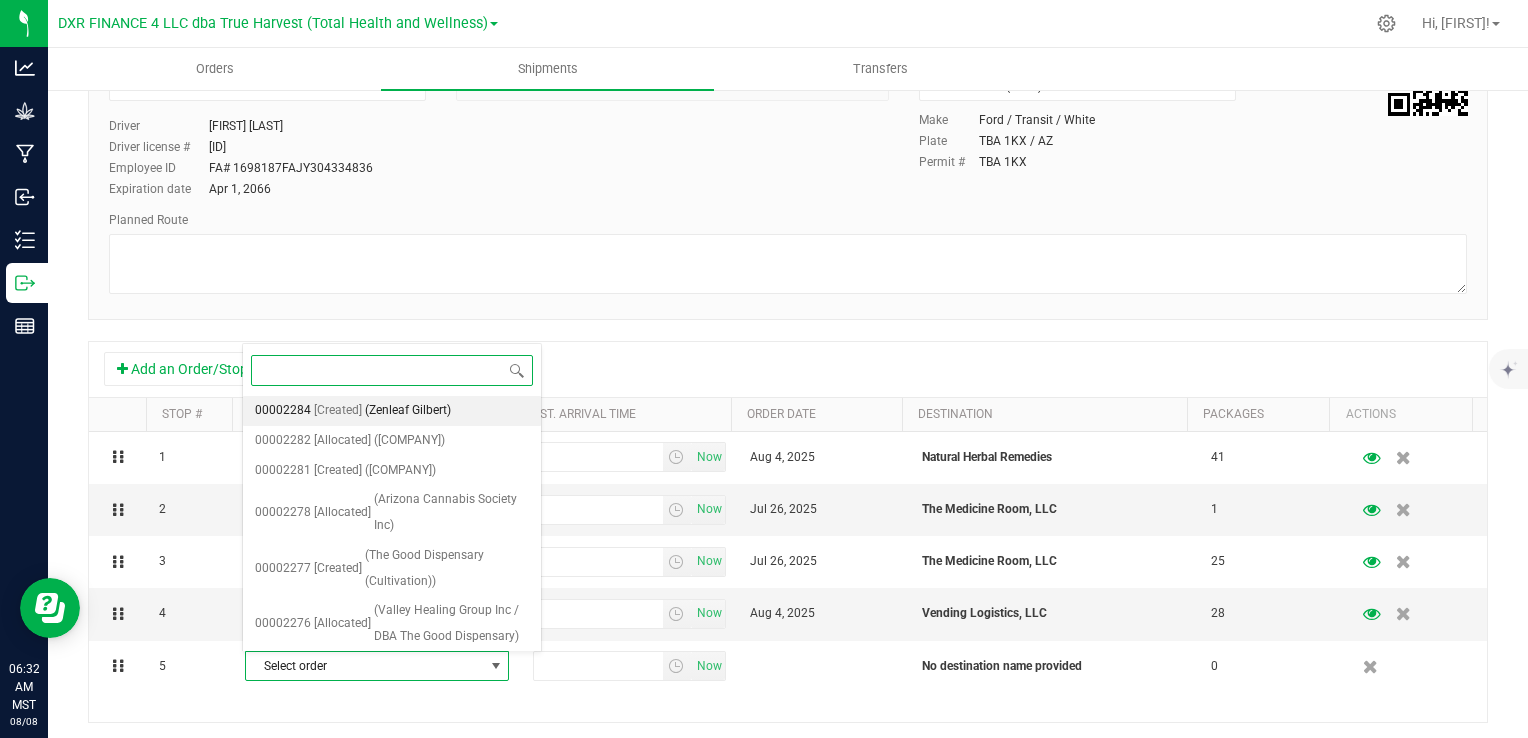 click on "(Zenleaf Gilbert)" at bounding box center (408, 411) 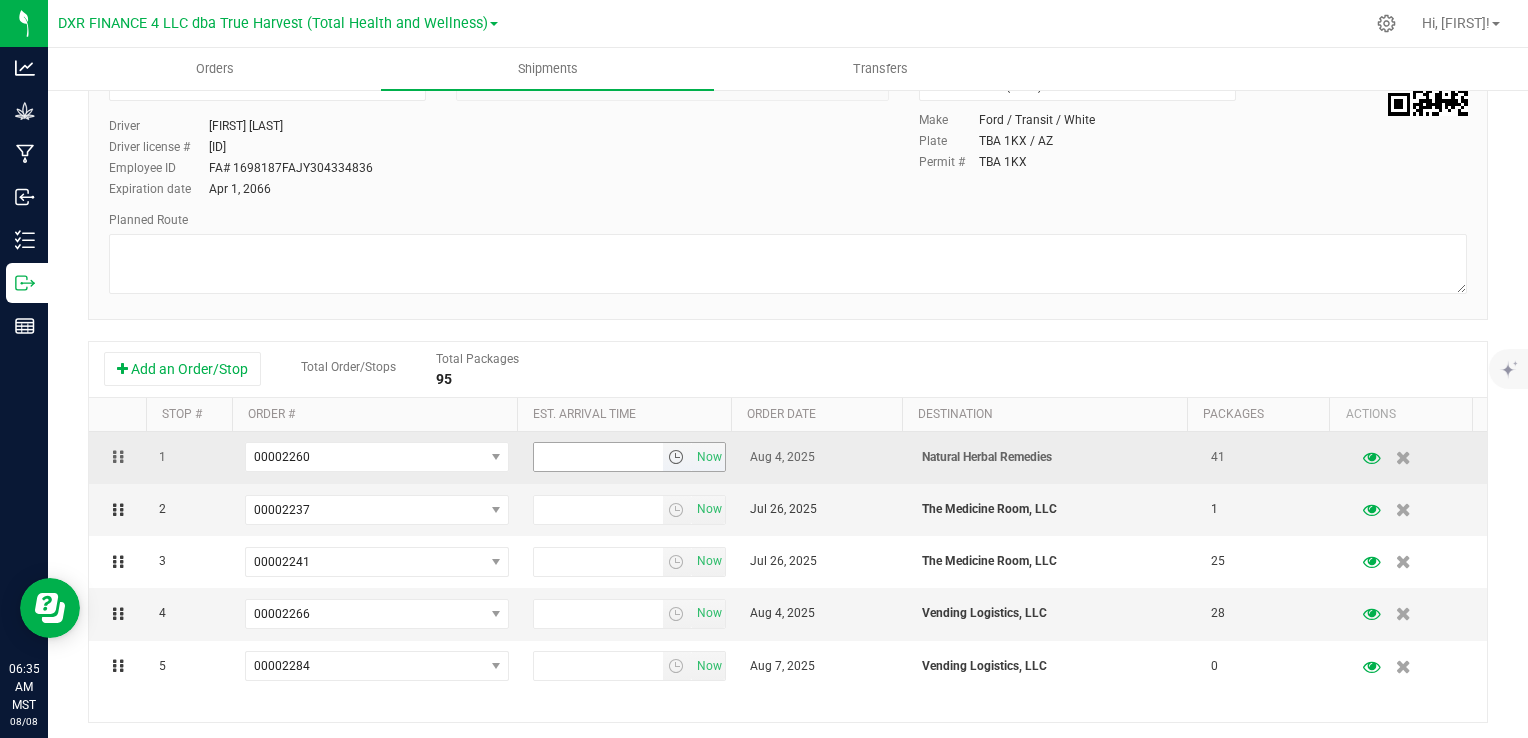 click at bounding box center (676, 457) 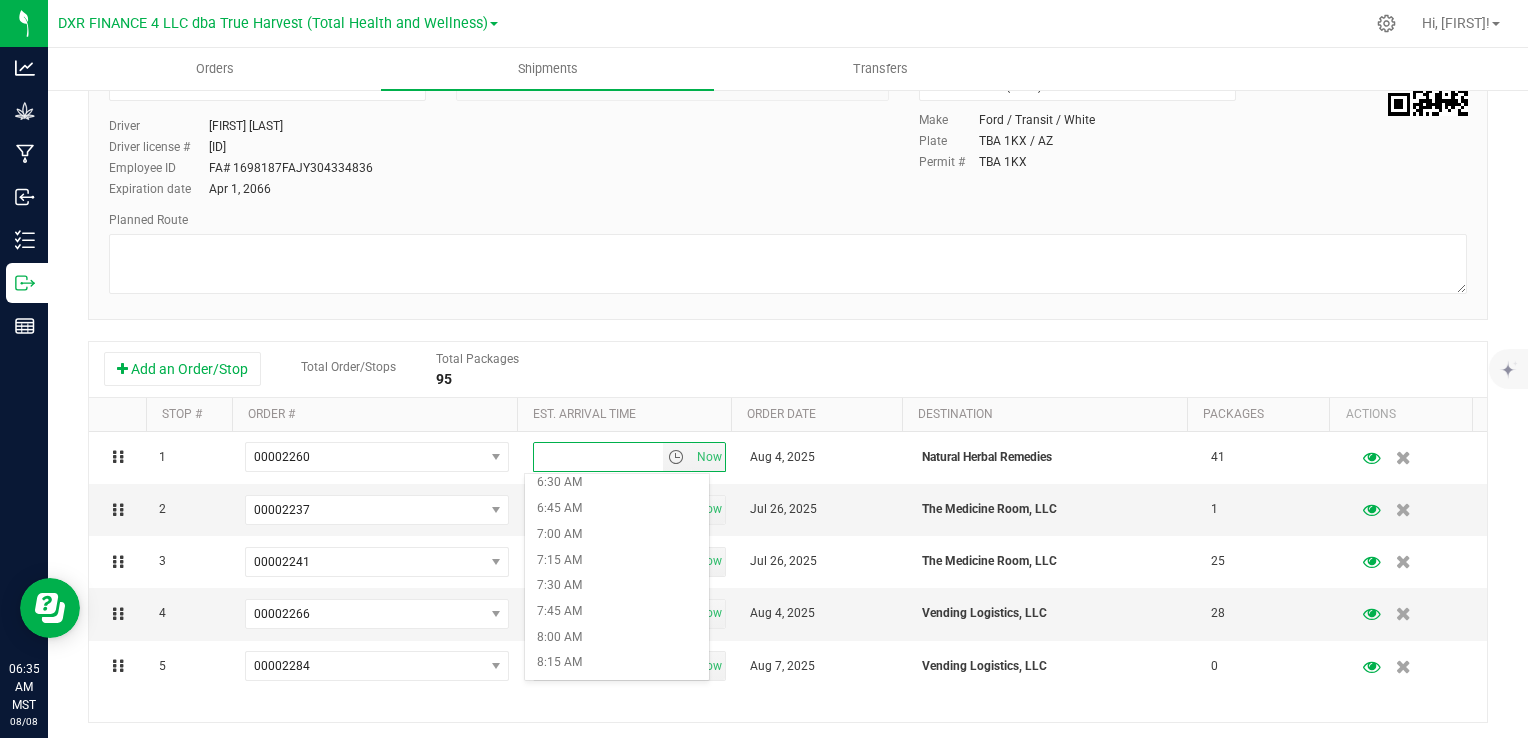 scroll, scrollTop: 700, scrollLeft: 0, axis: vertical 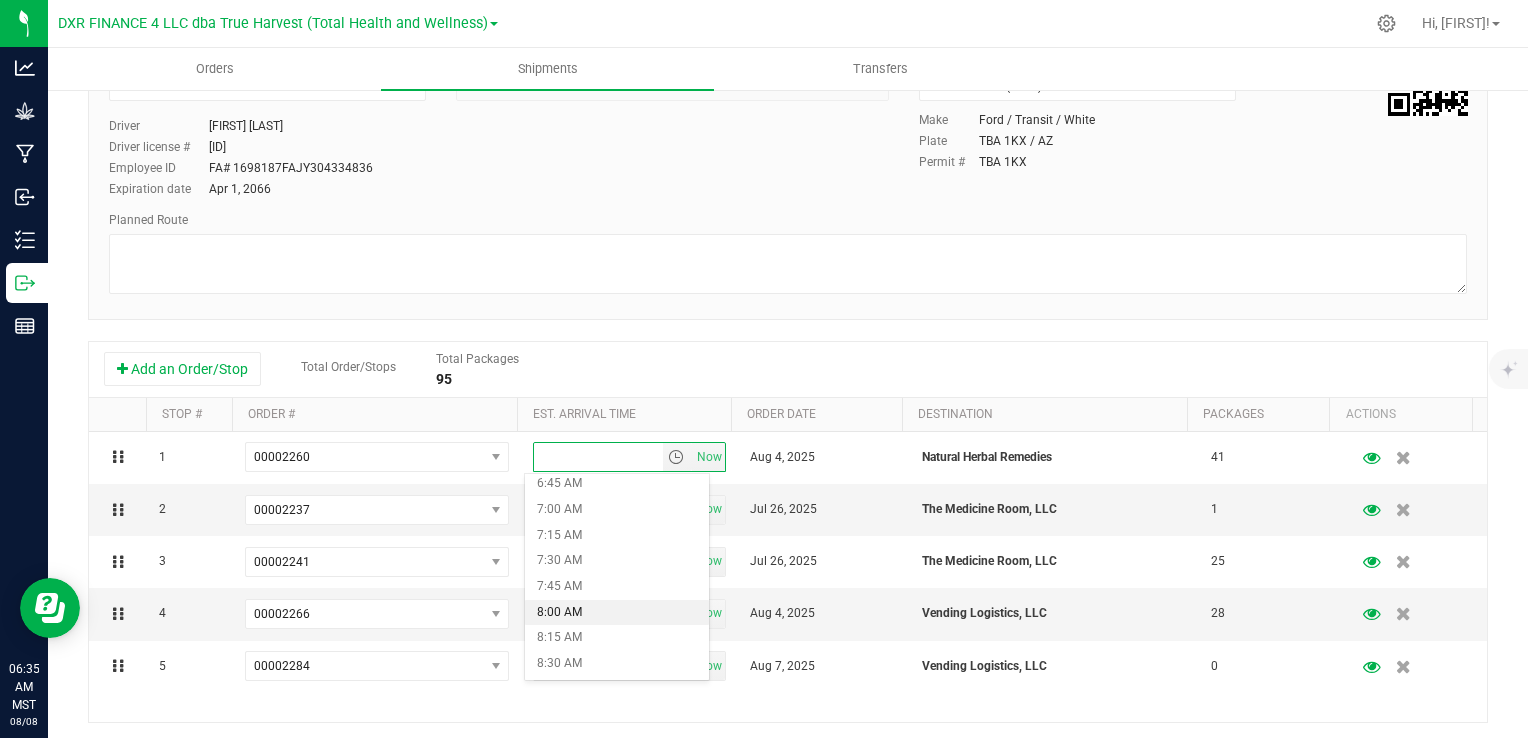 click on "8:00 AM" at bounding box center [617, 613] 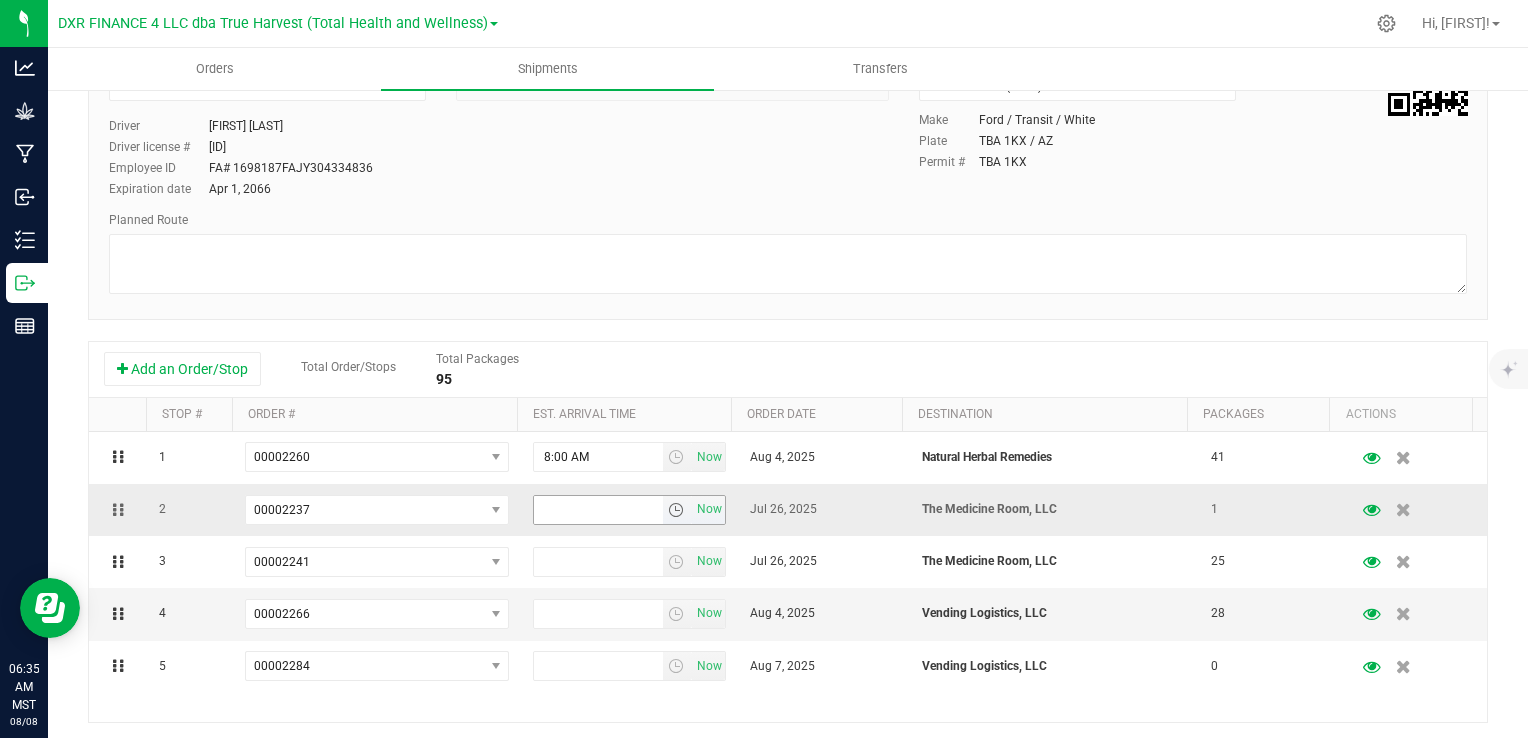 click at bounding box center [676, 510] 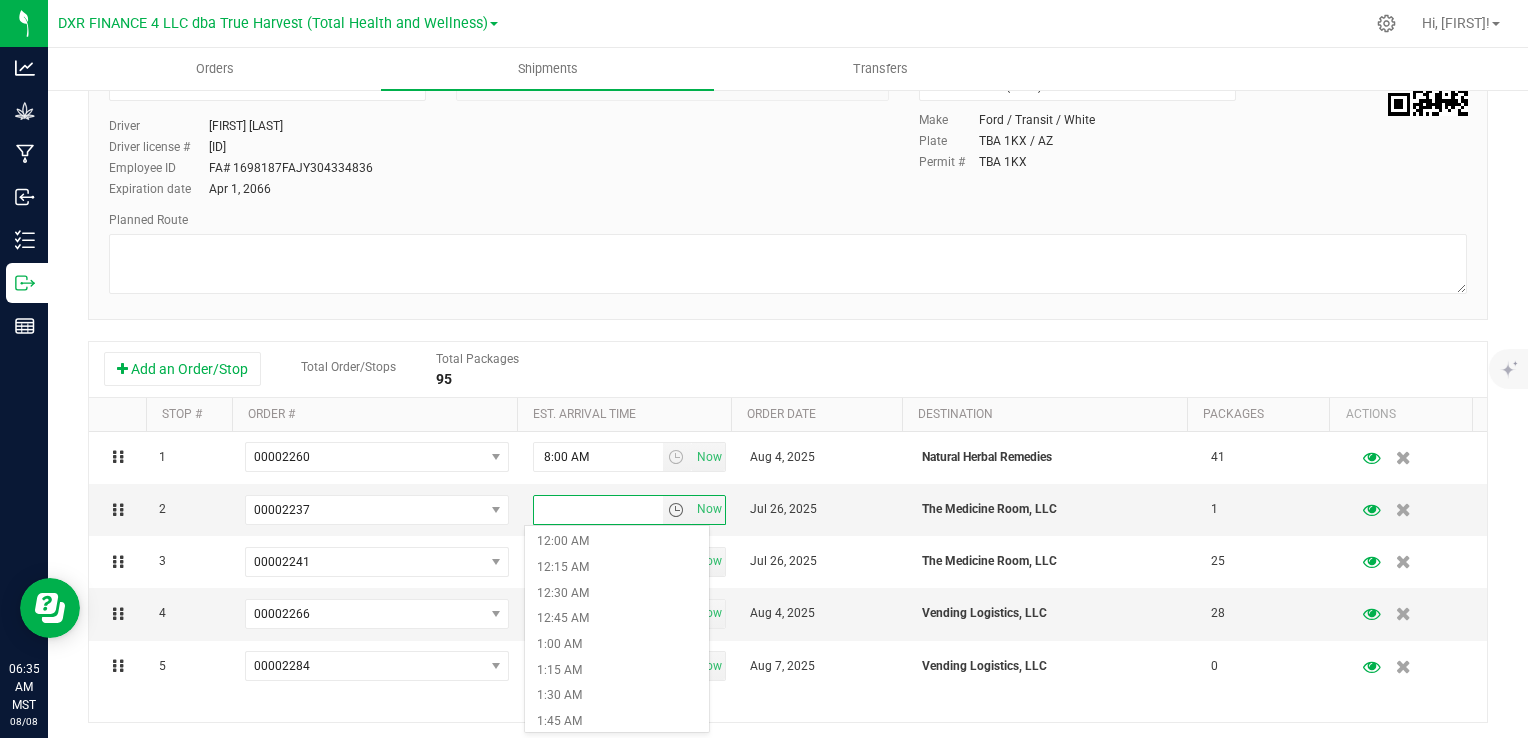 click on "Add an Order/Stop
Total Order/Stops
Total Packages
95" at bounding box center [788, 369] 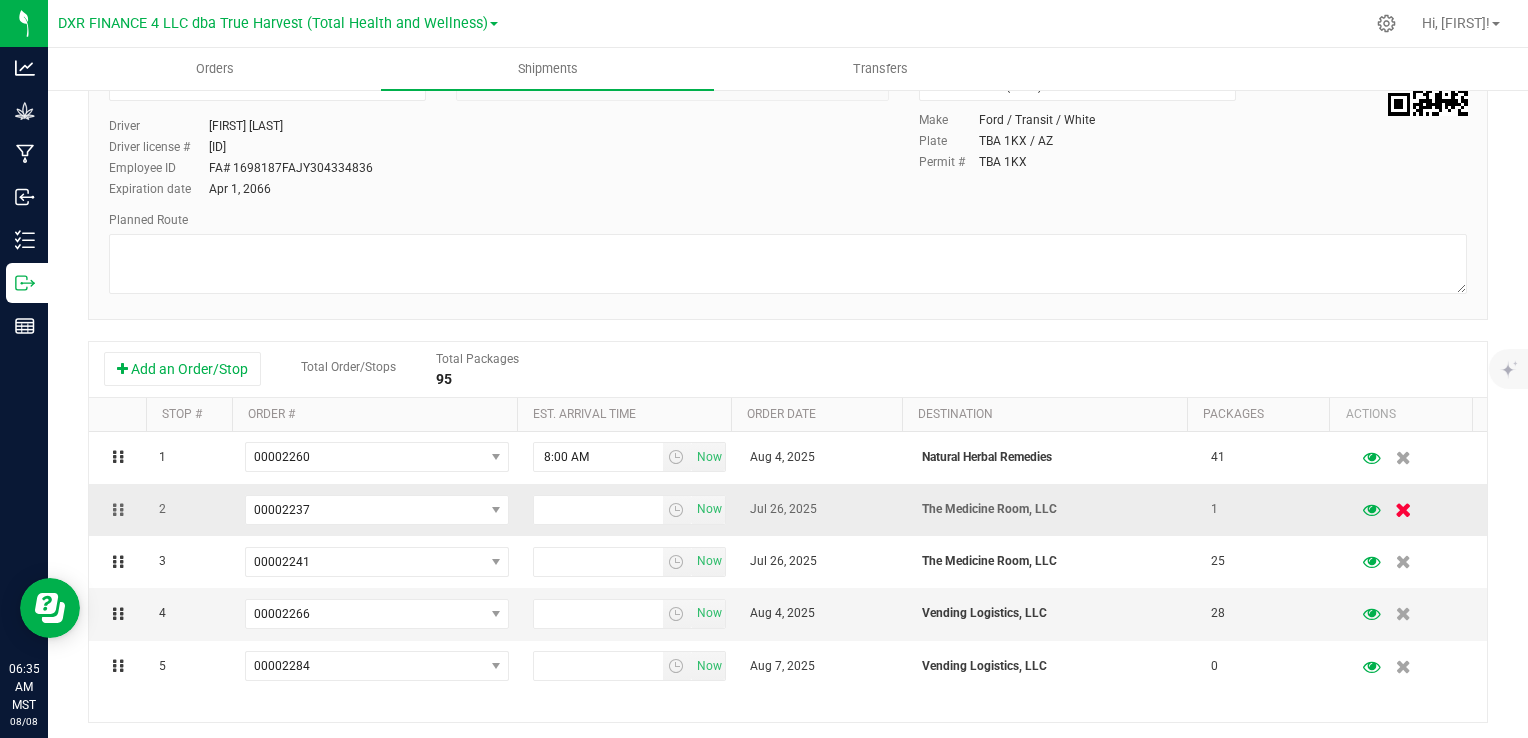 click at bounding box center (1403, 509) 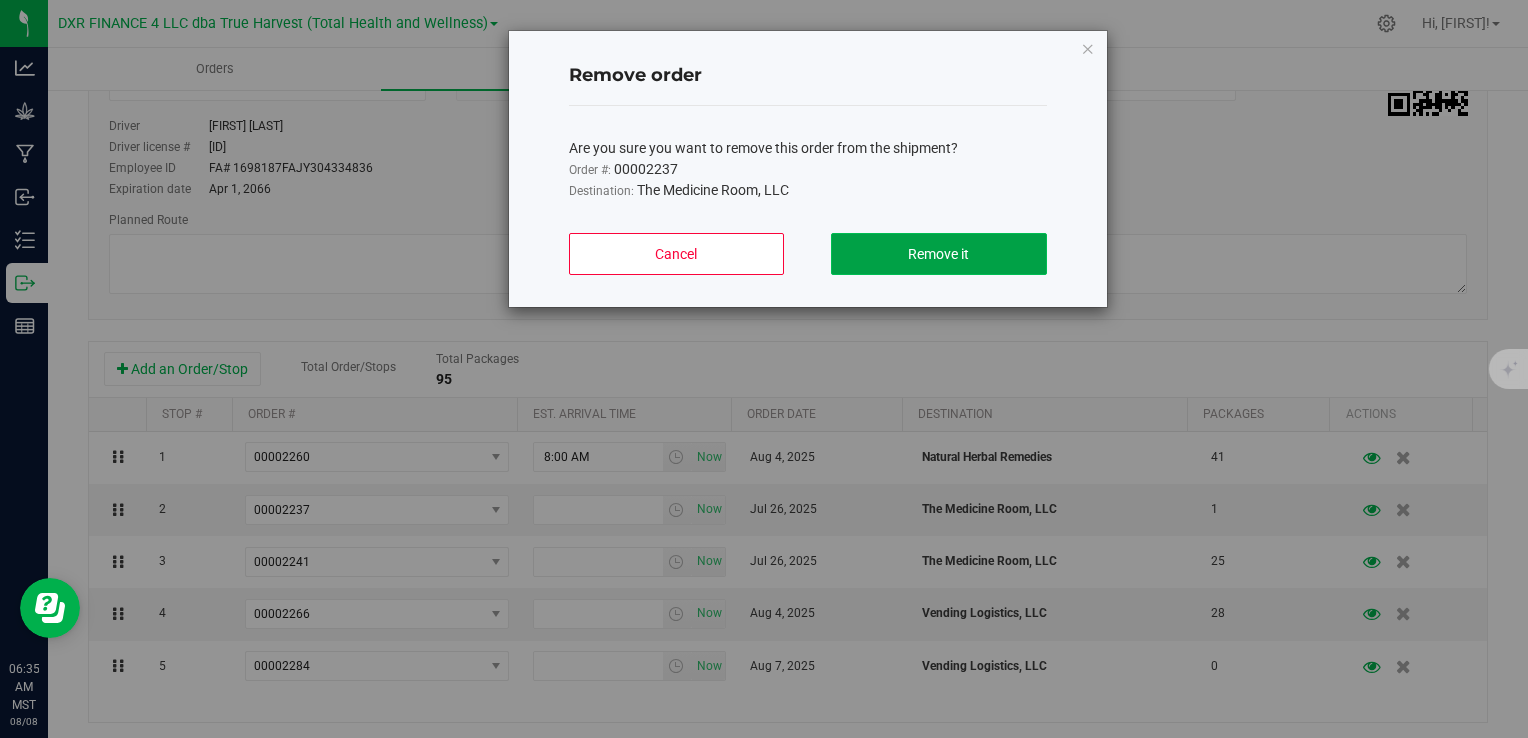 click on "Remove it" at bounding box center [938, 254] 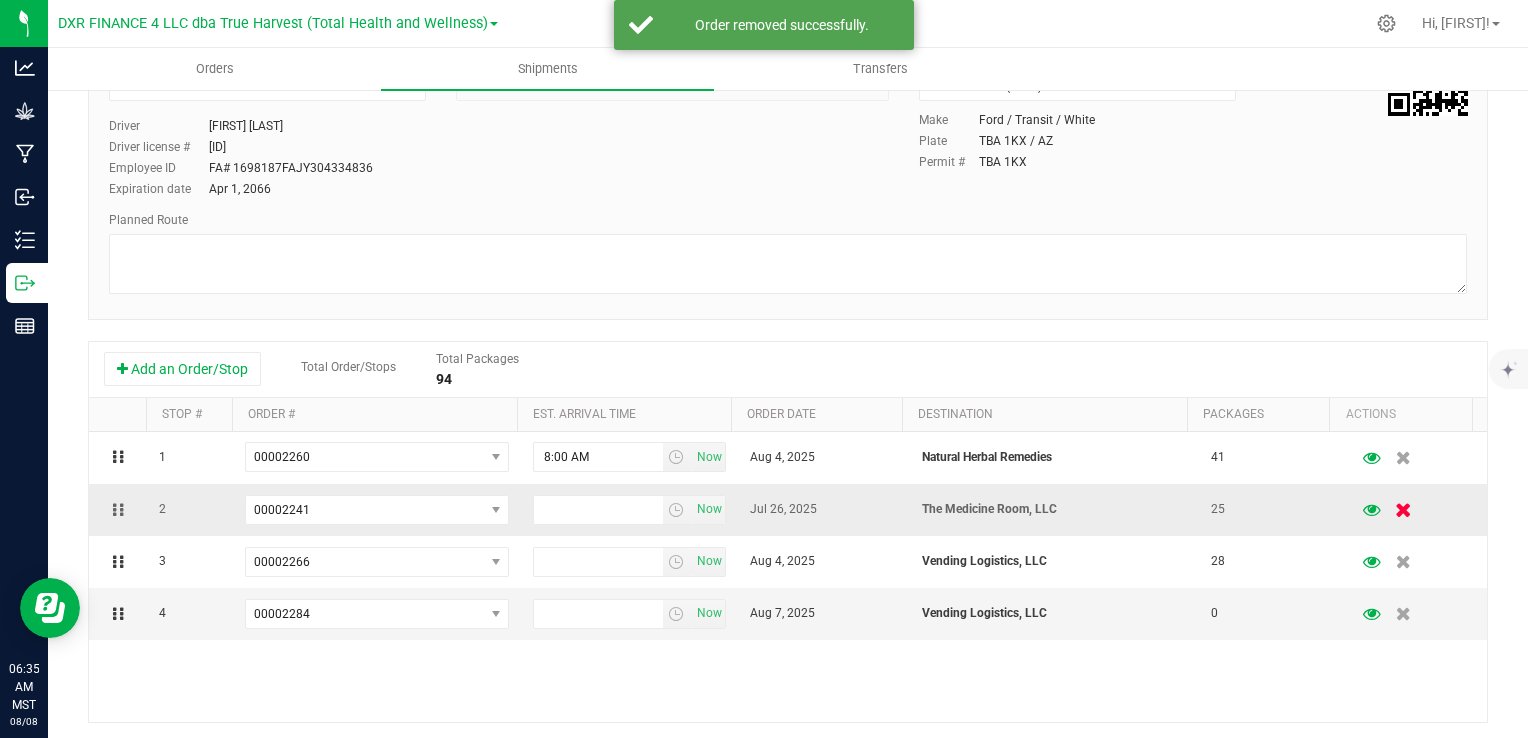 click at bounding box center (1403, 509) 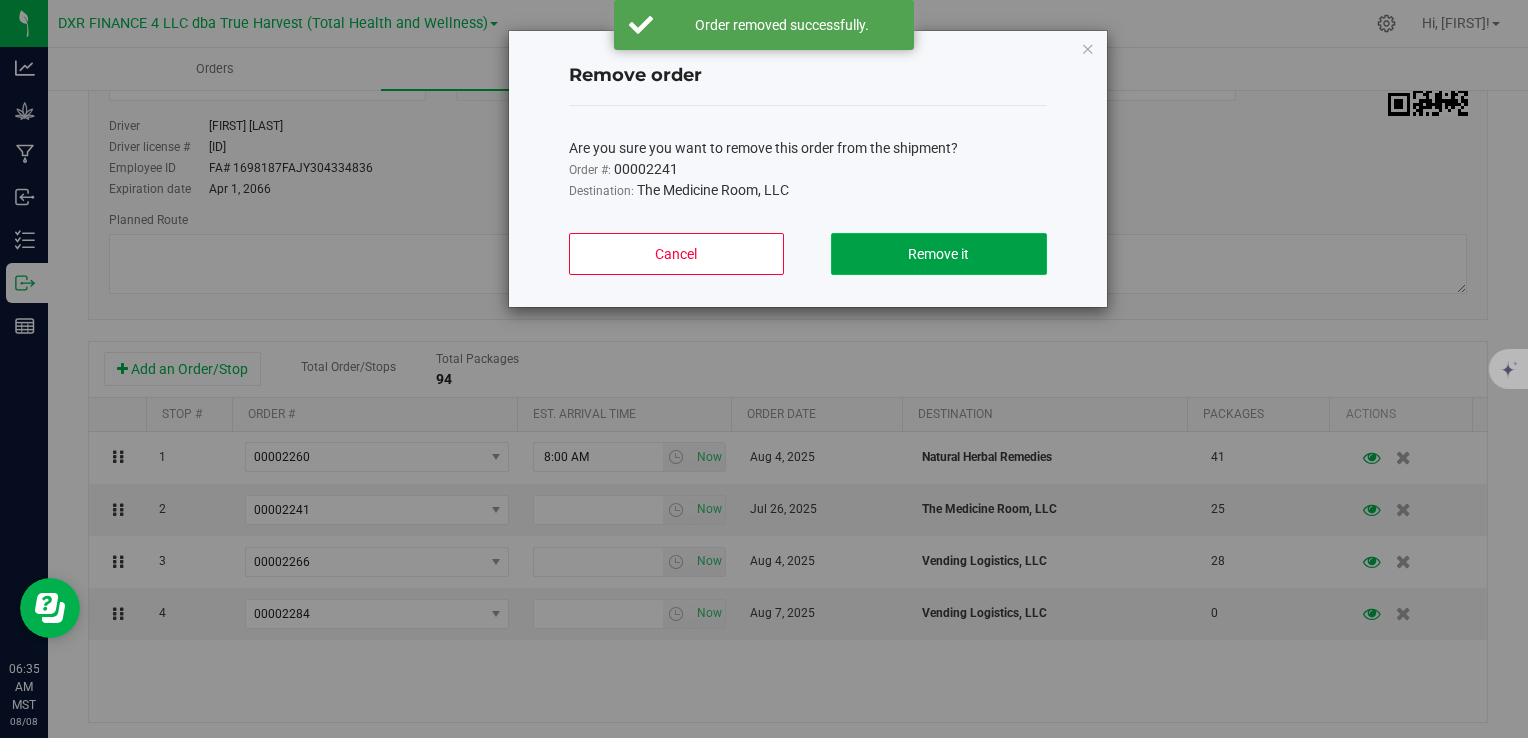 click on "Remove it" at bounding box center [938, 254] 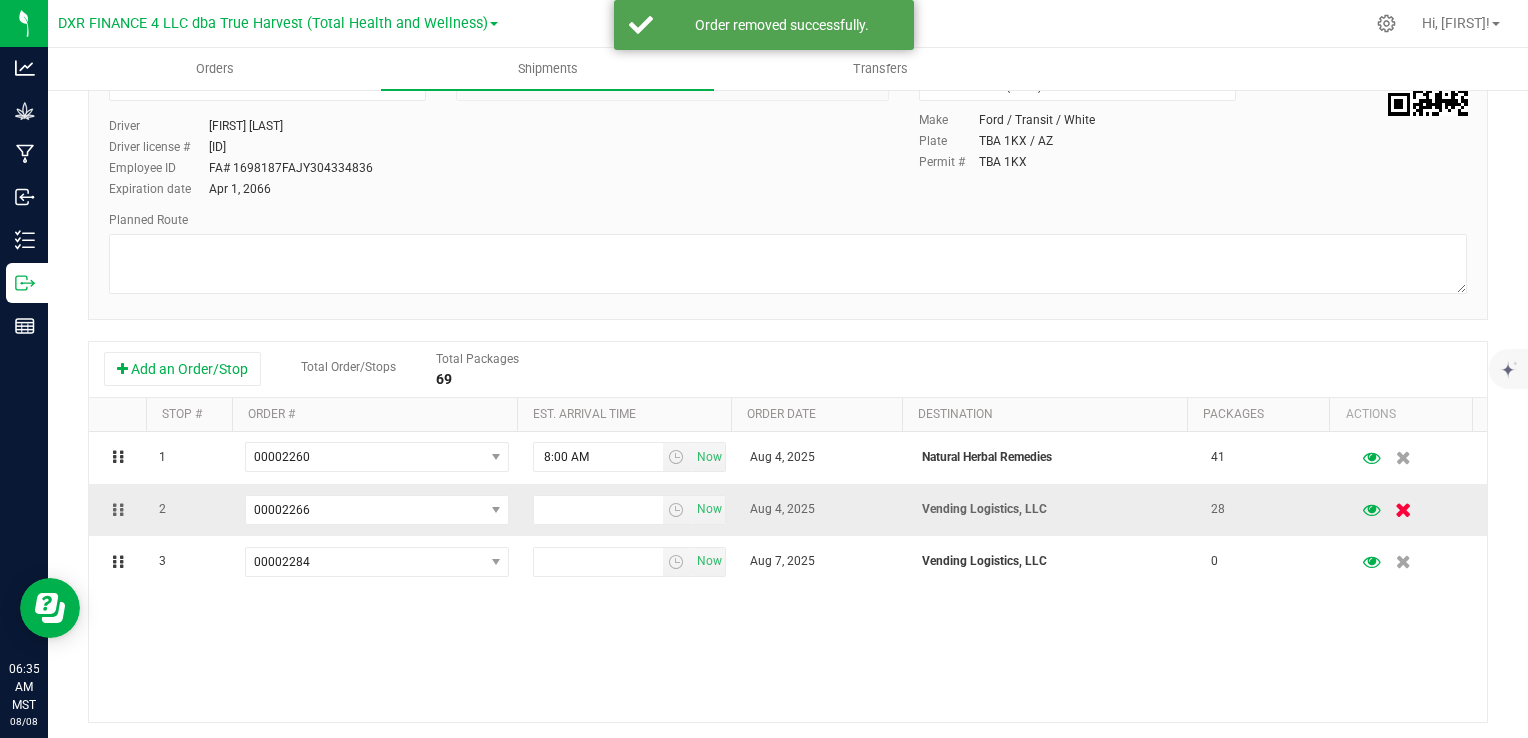 click at bounding box center [1403, 509] 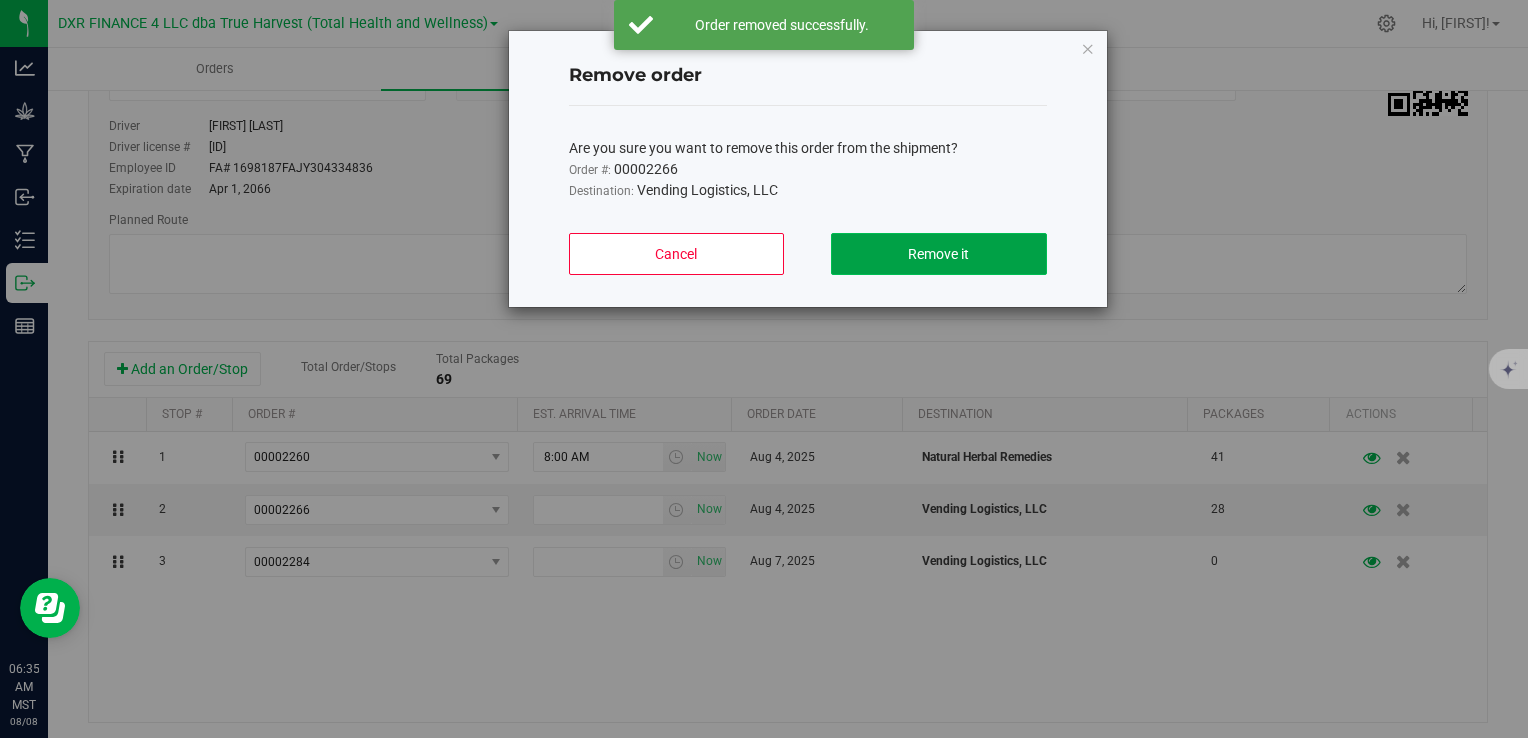 click on "Remove it" at bounding box center [938, 254] 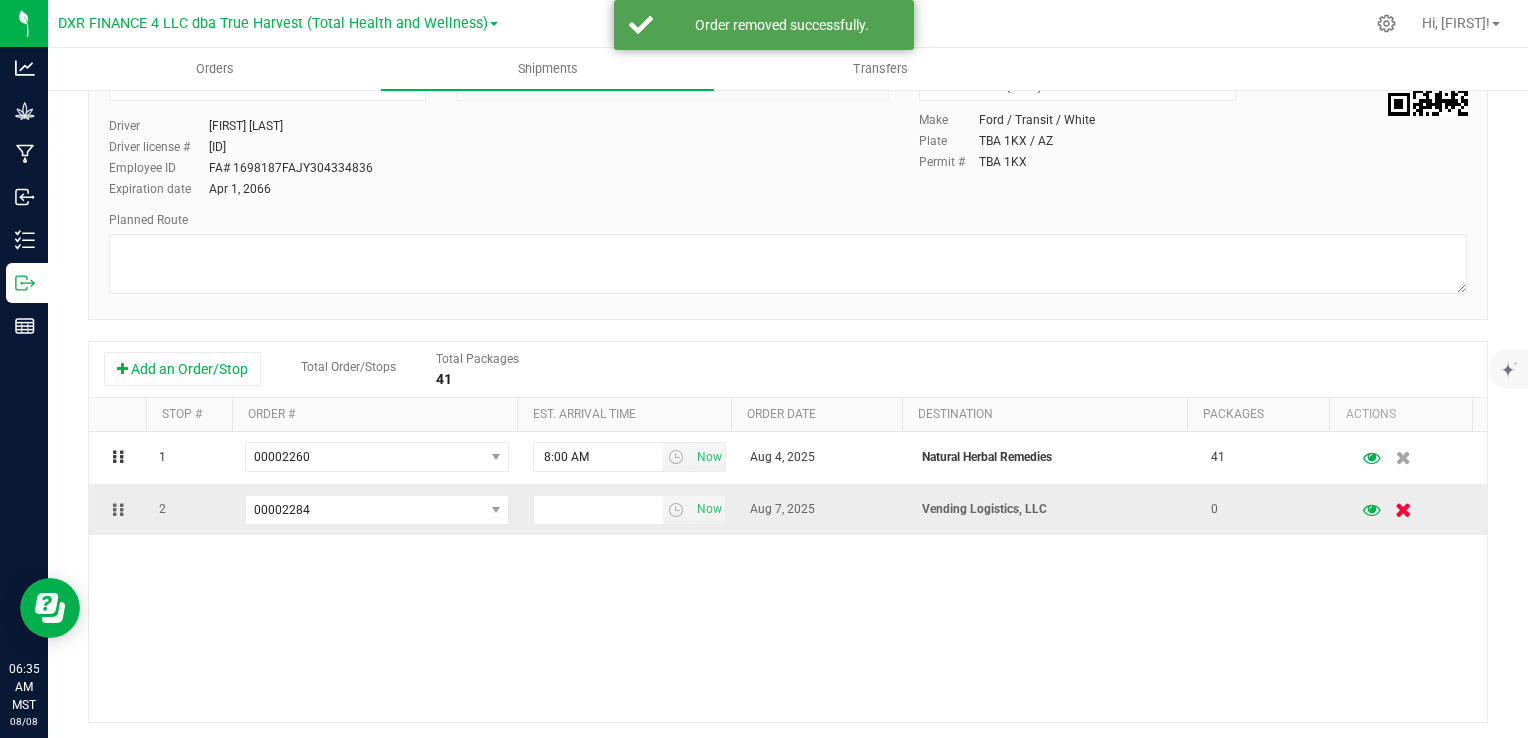 click at bounding box center (1403, 509) 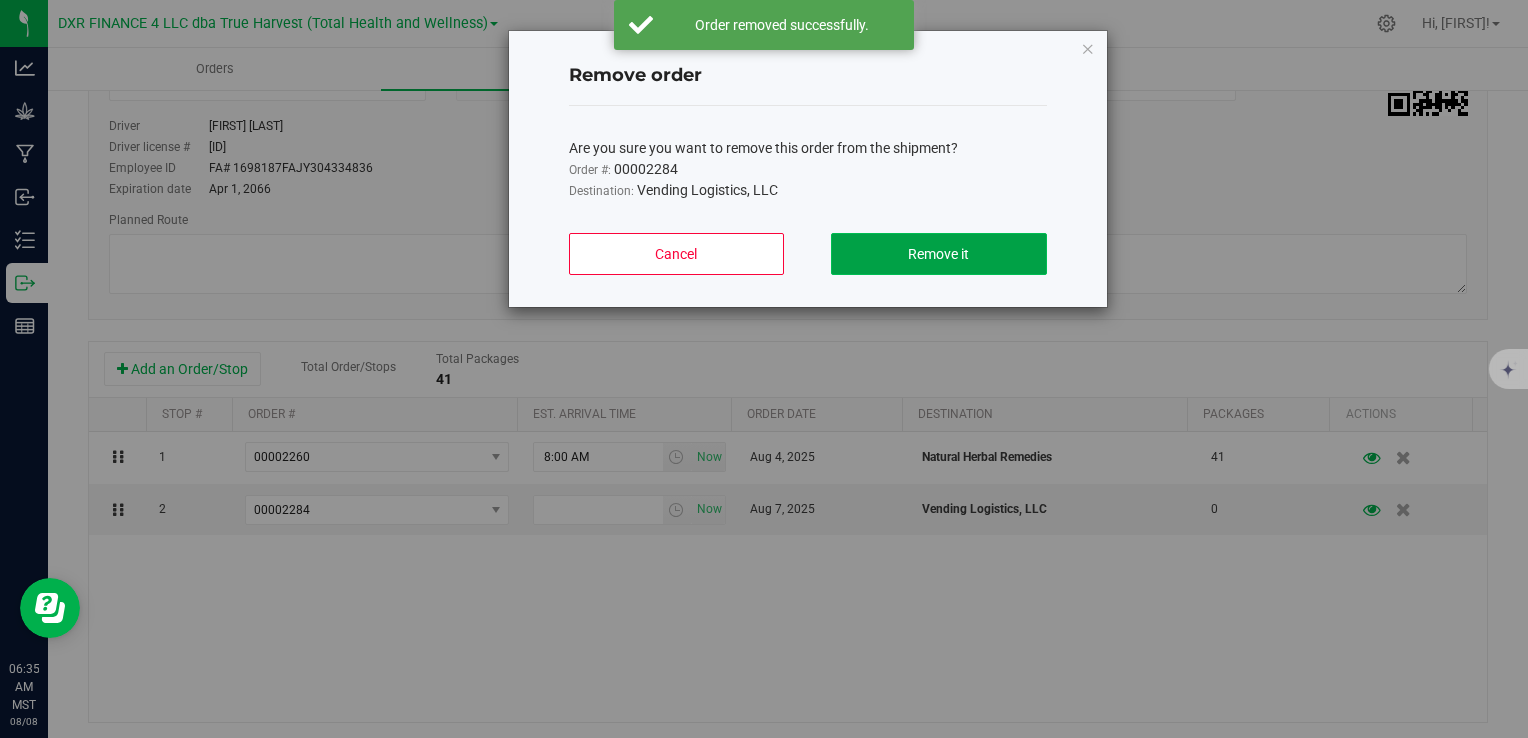 click on "Remove it" at bounding box center [938, 254] 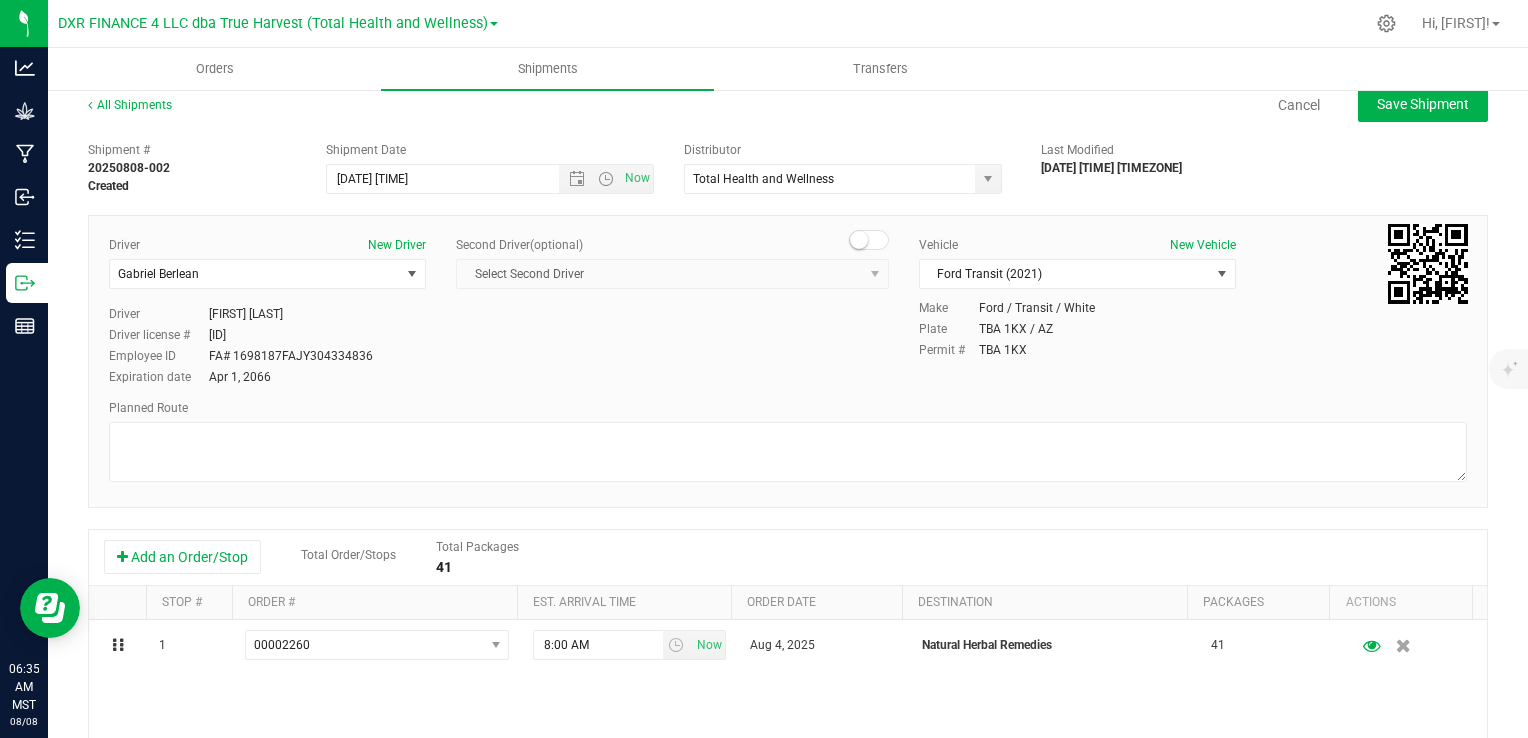 scroll, scrollTop: 0, scrollLeft: 0, axis: both 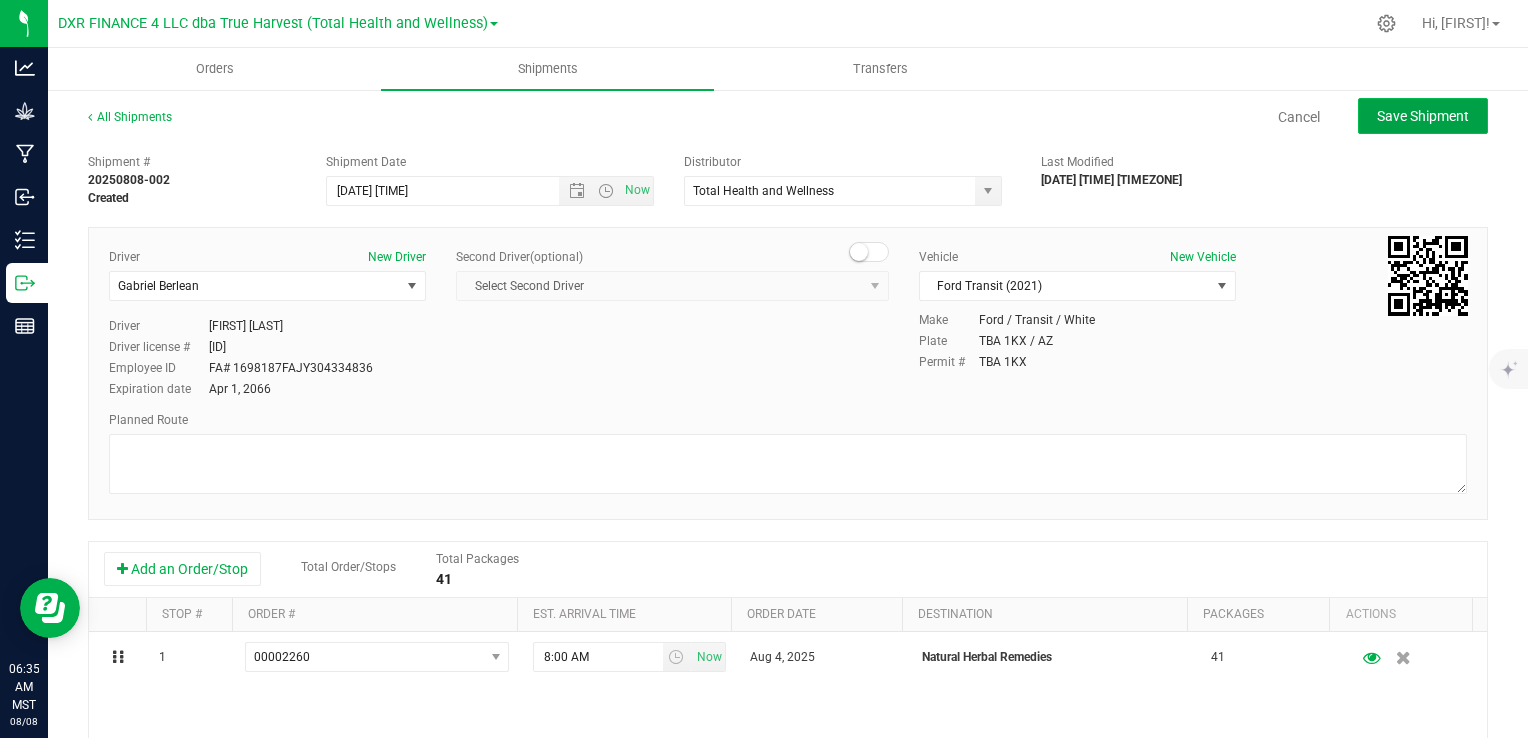 click on "Save Shipment" 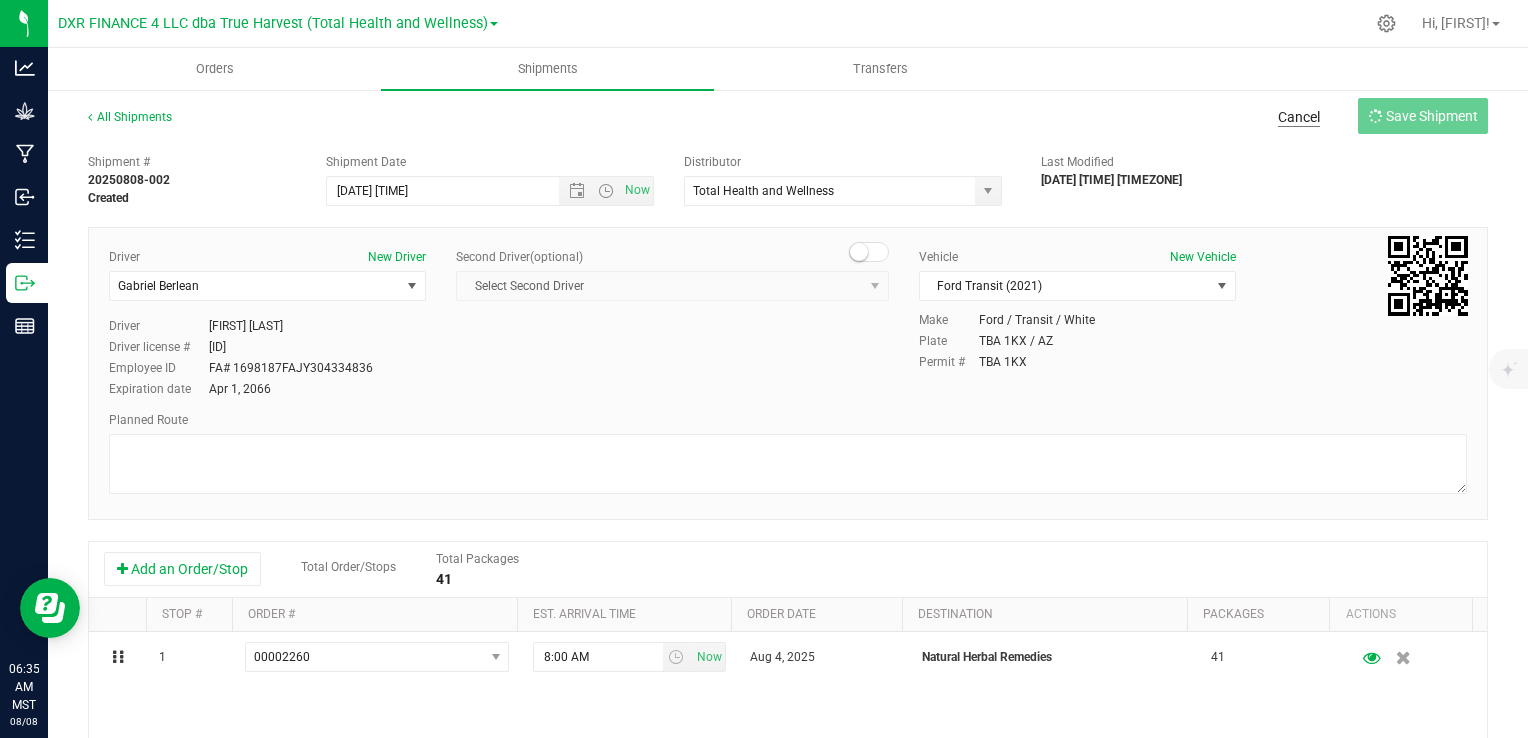 type on "[DATE] [TIME]" 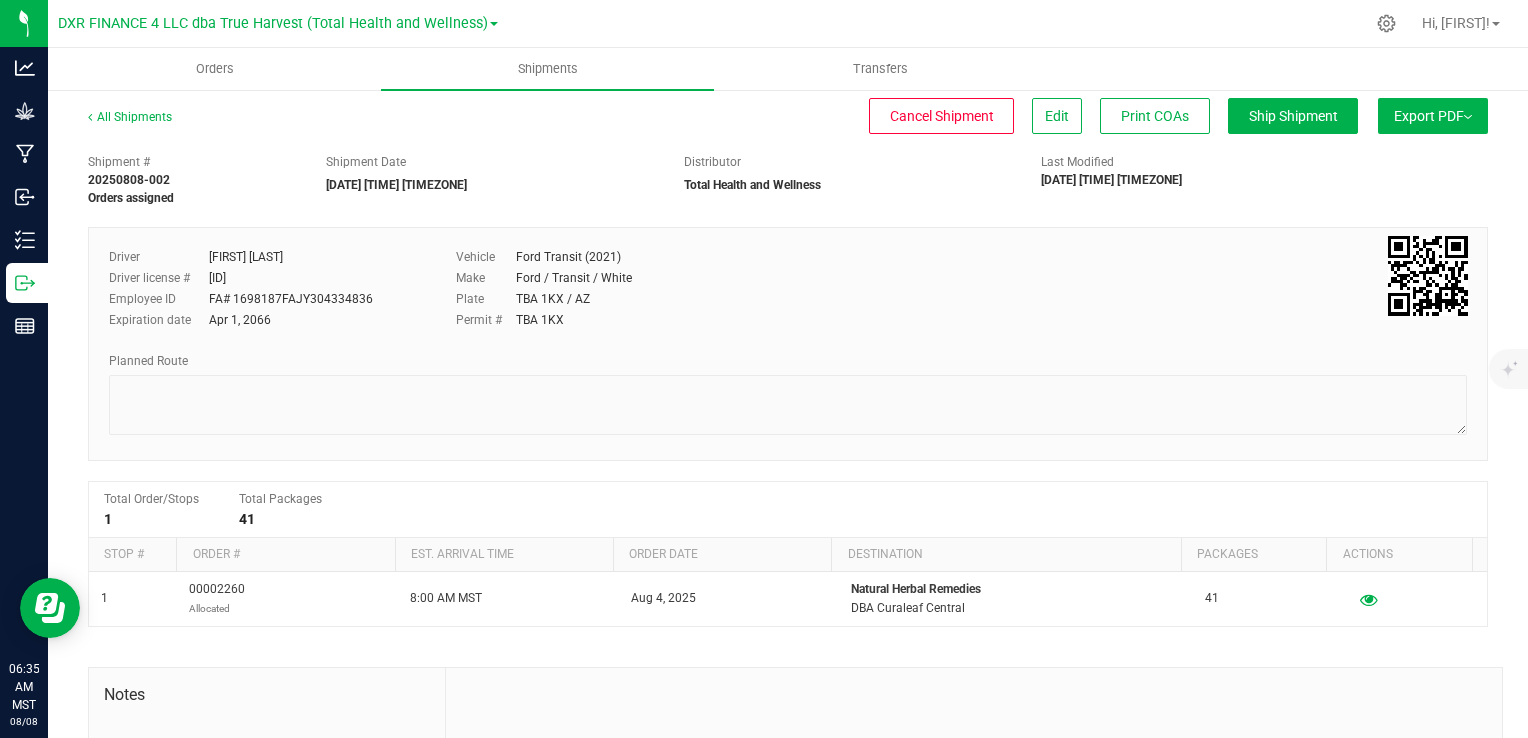 click on "Export PDF" at bounding box center [1433, 116] 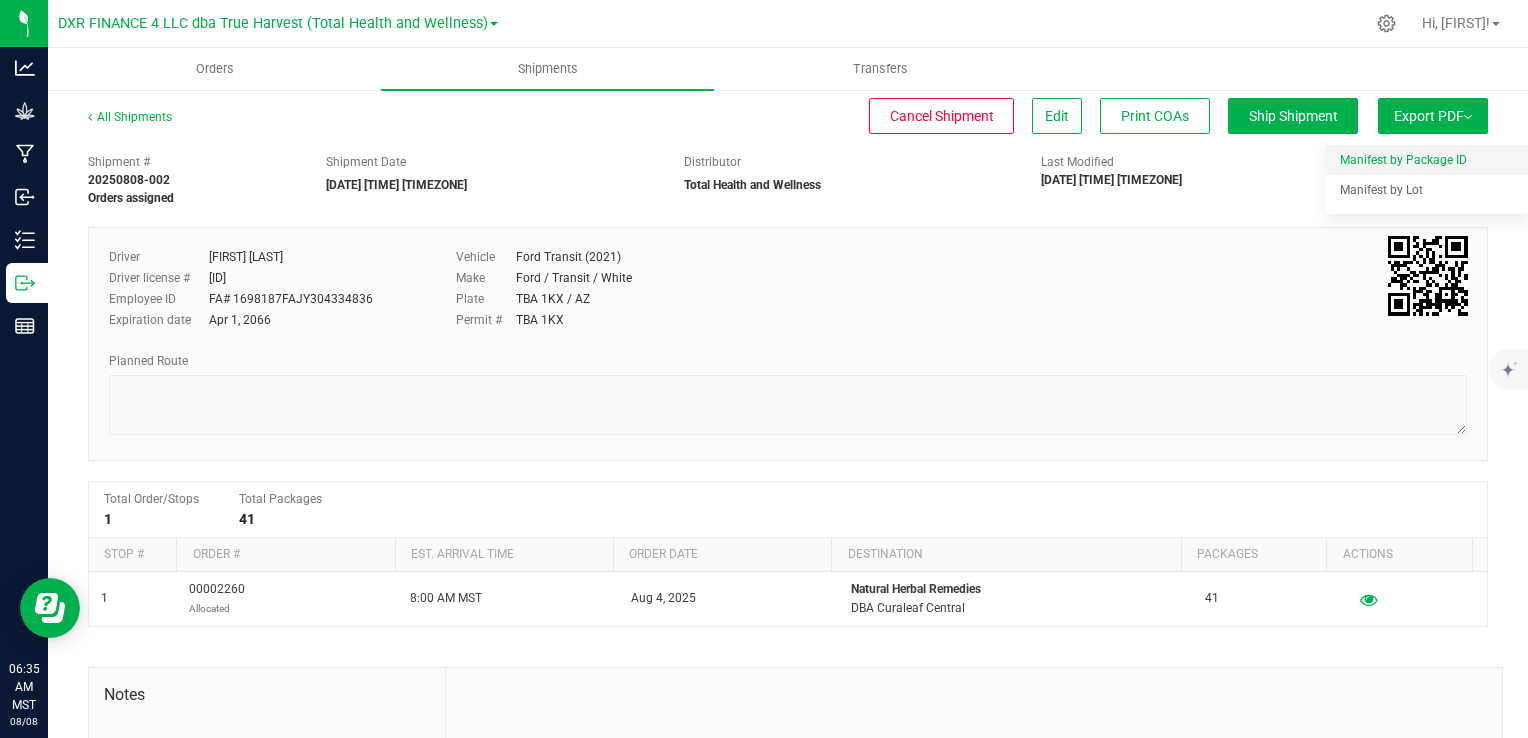 click on "Manifest by Package ID" at bounding box center (1403, 160) 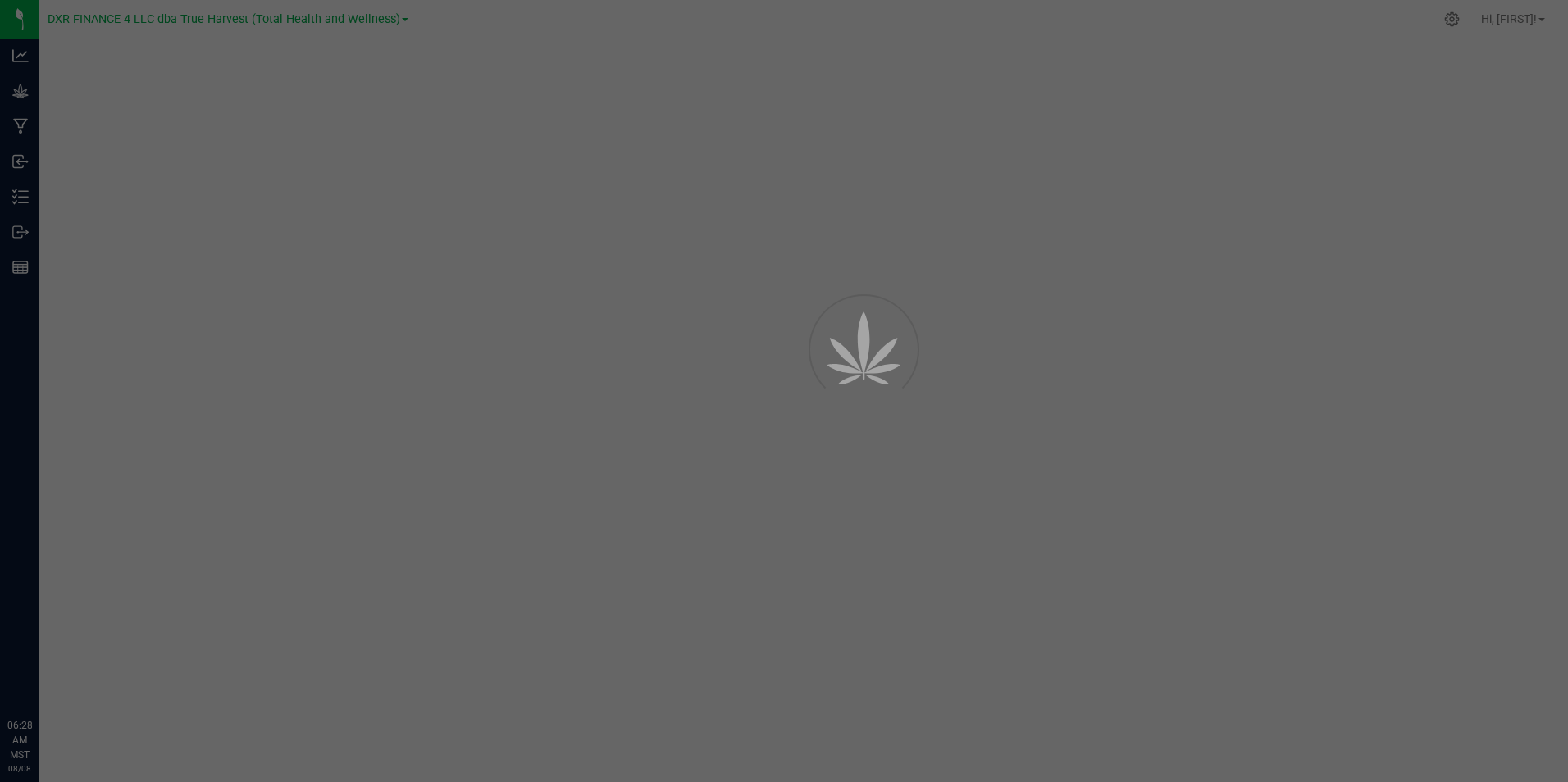 scroll, scrollTop: 0, scrollLeft: 0, axis: both 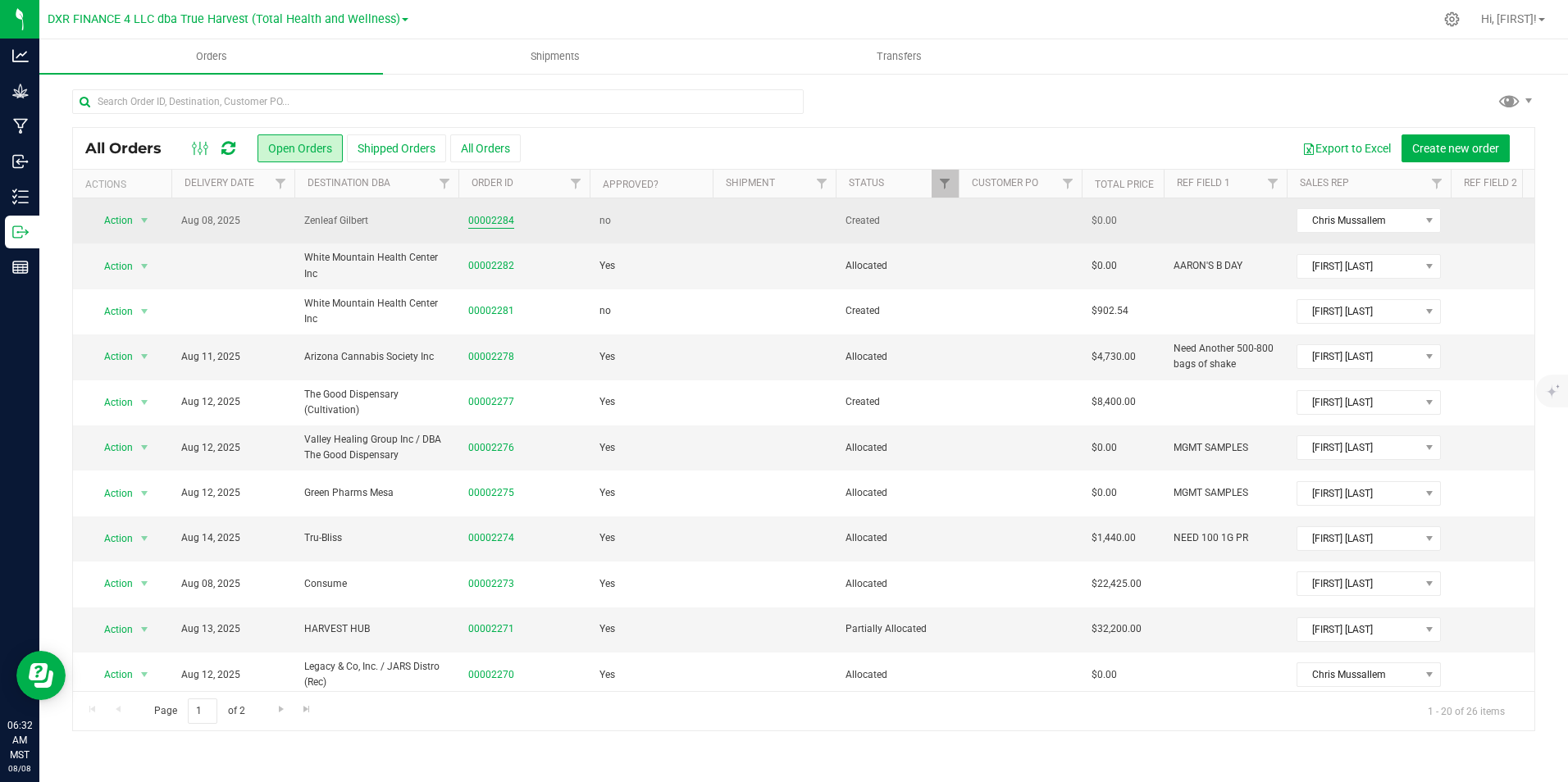 click on "00002284" at bounding box center [491, 221] 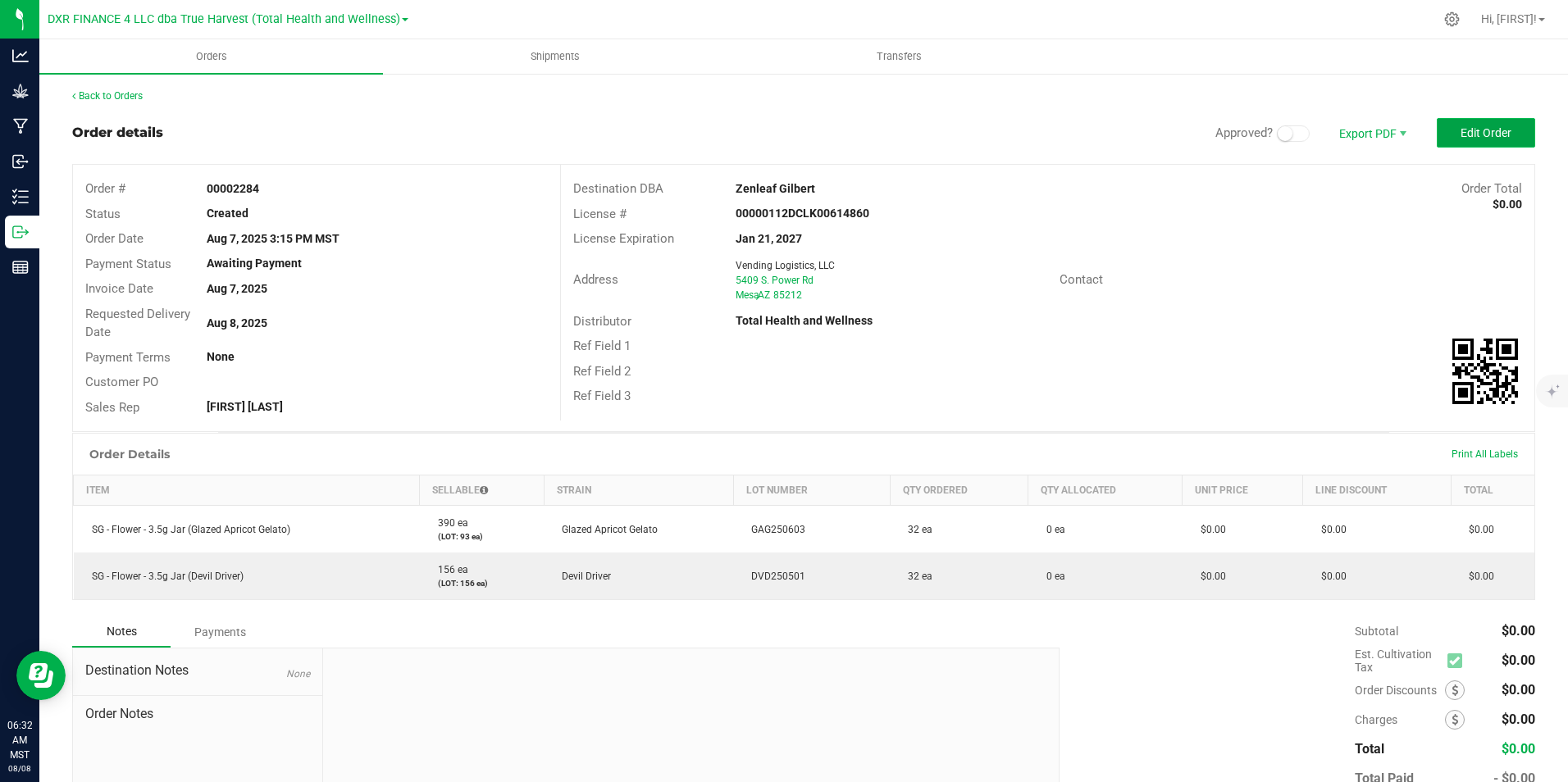 click on "Edit Order" at bounding box center (1486, 133) 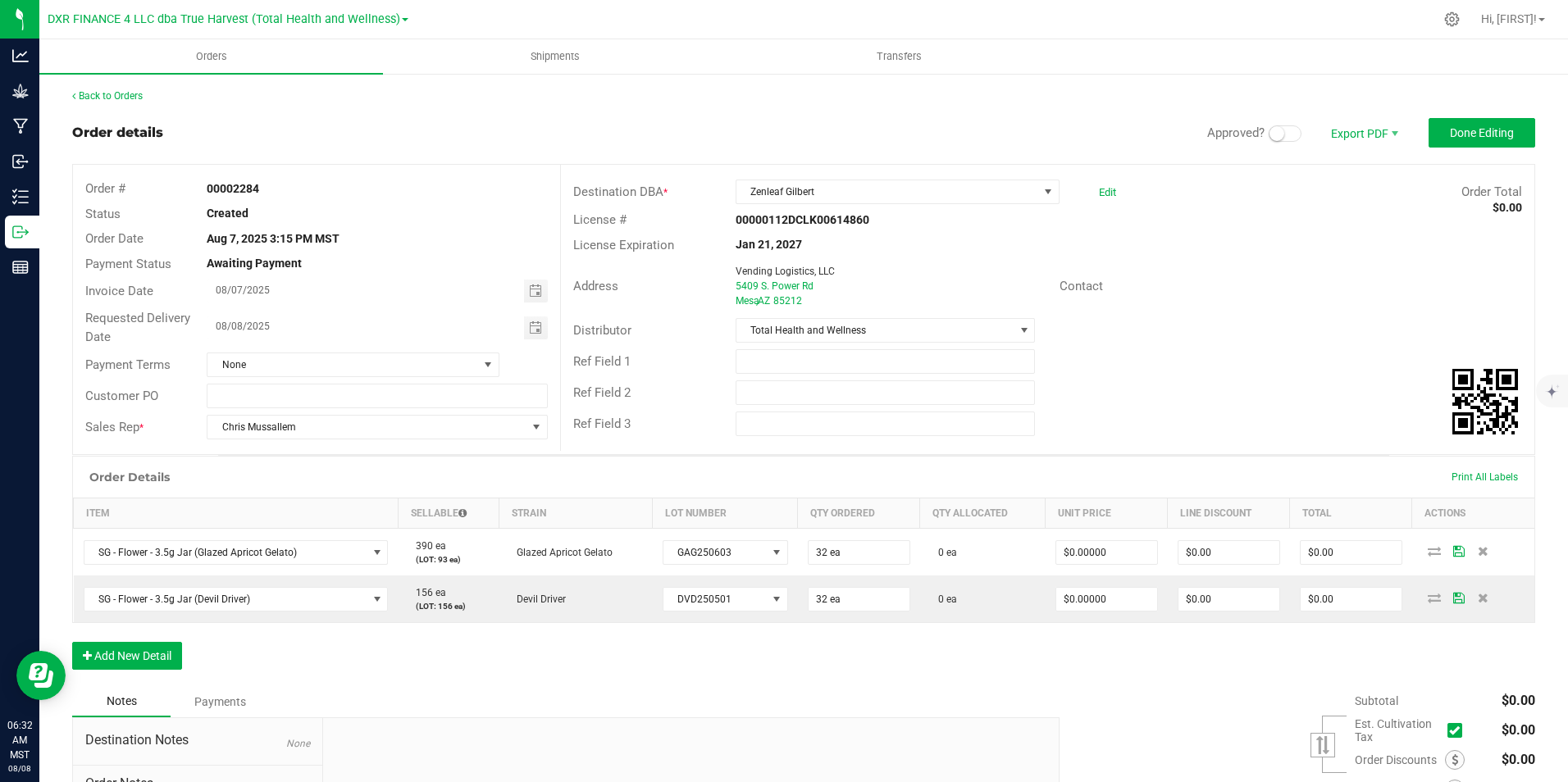 click at bounding box center [1277, 134] 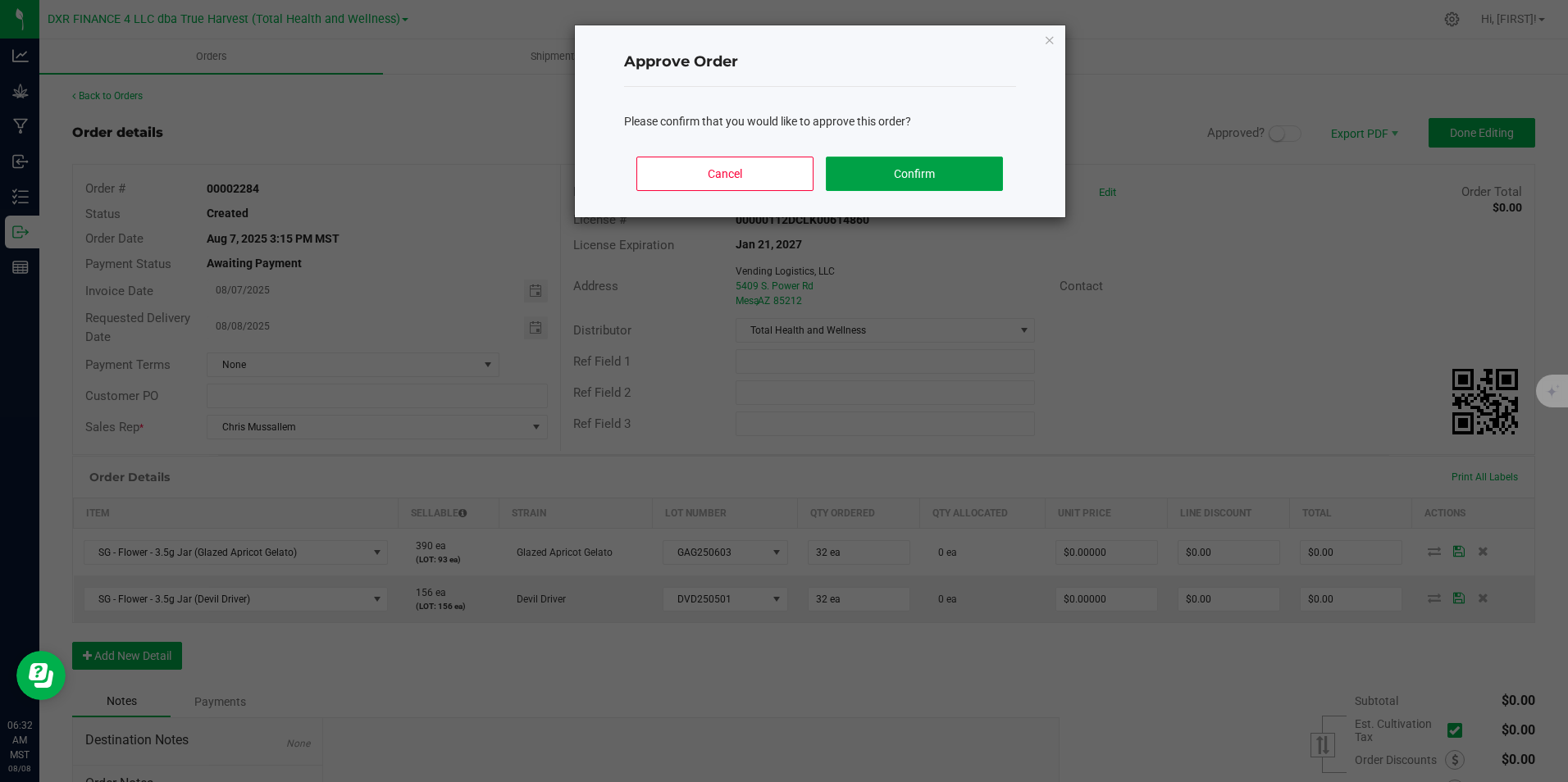 click on "Confirm" 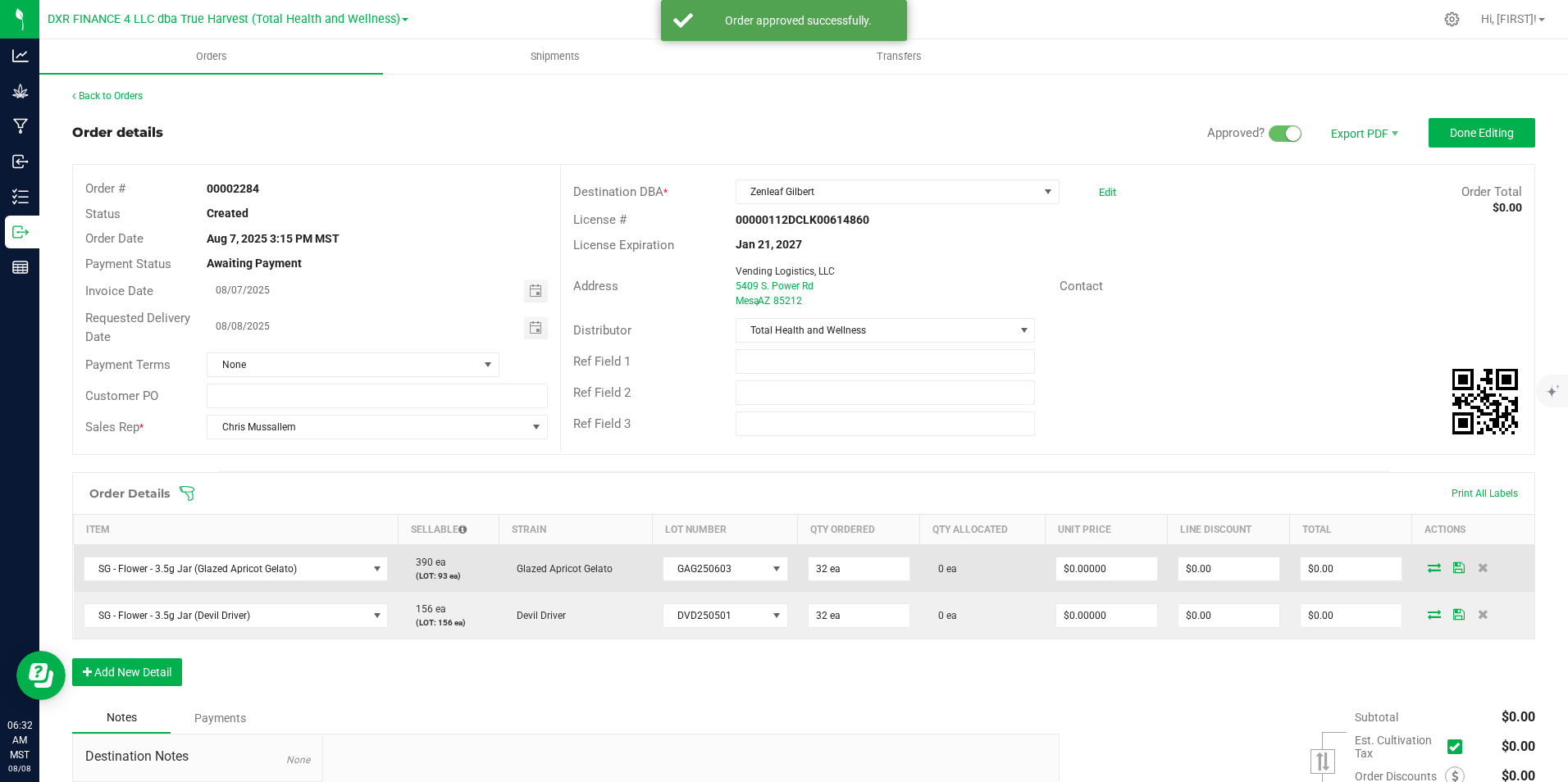 click at bounding box center [1434, 567] 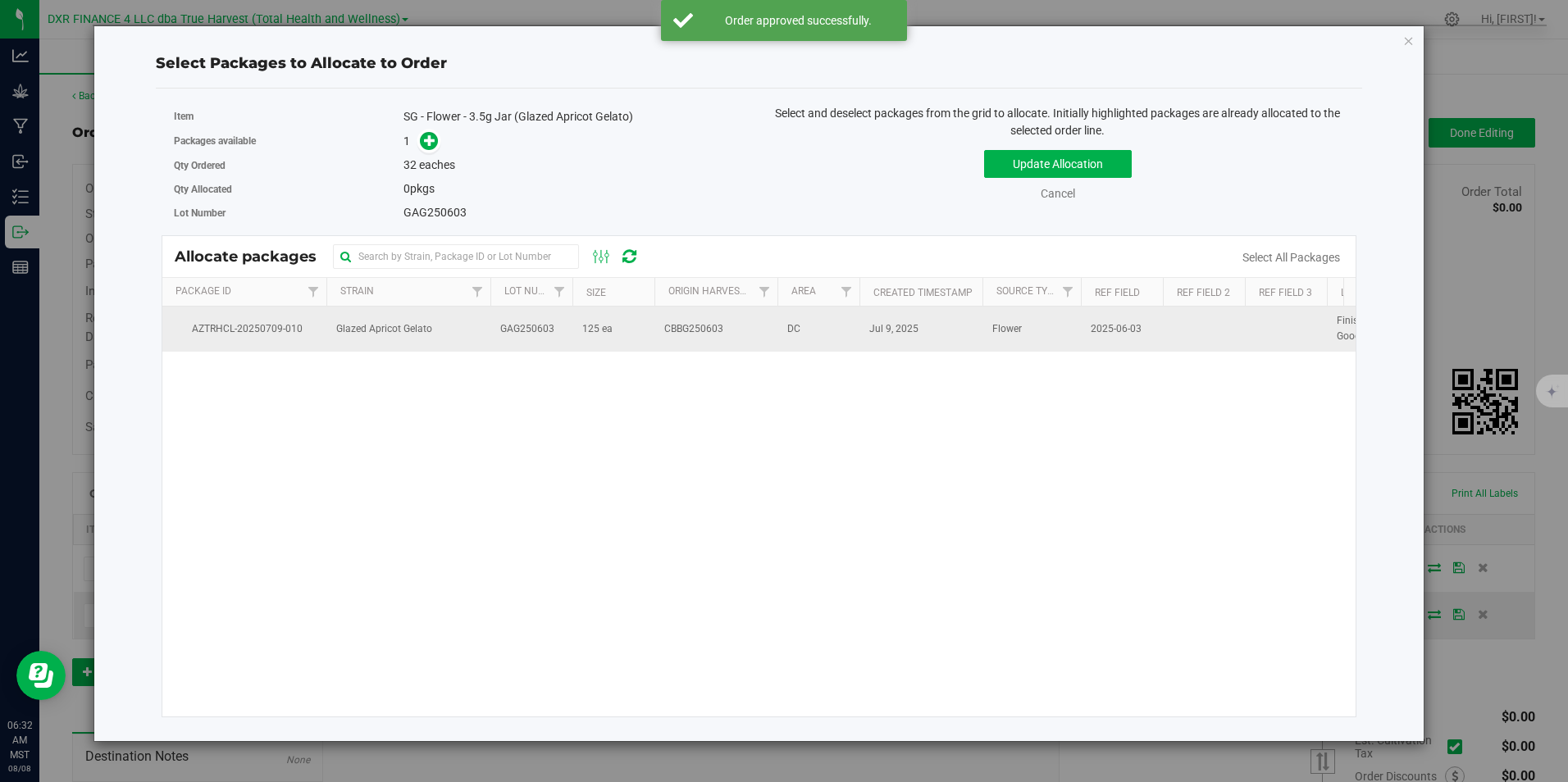 click on "Glazed Apricot Gelato" at bounding box center (408, 329) 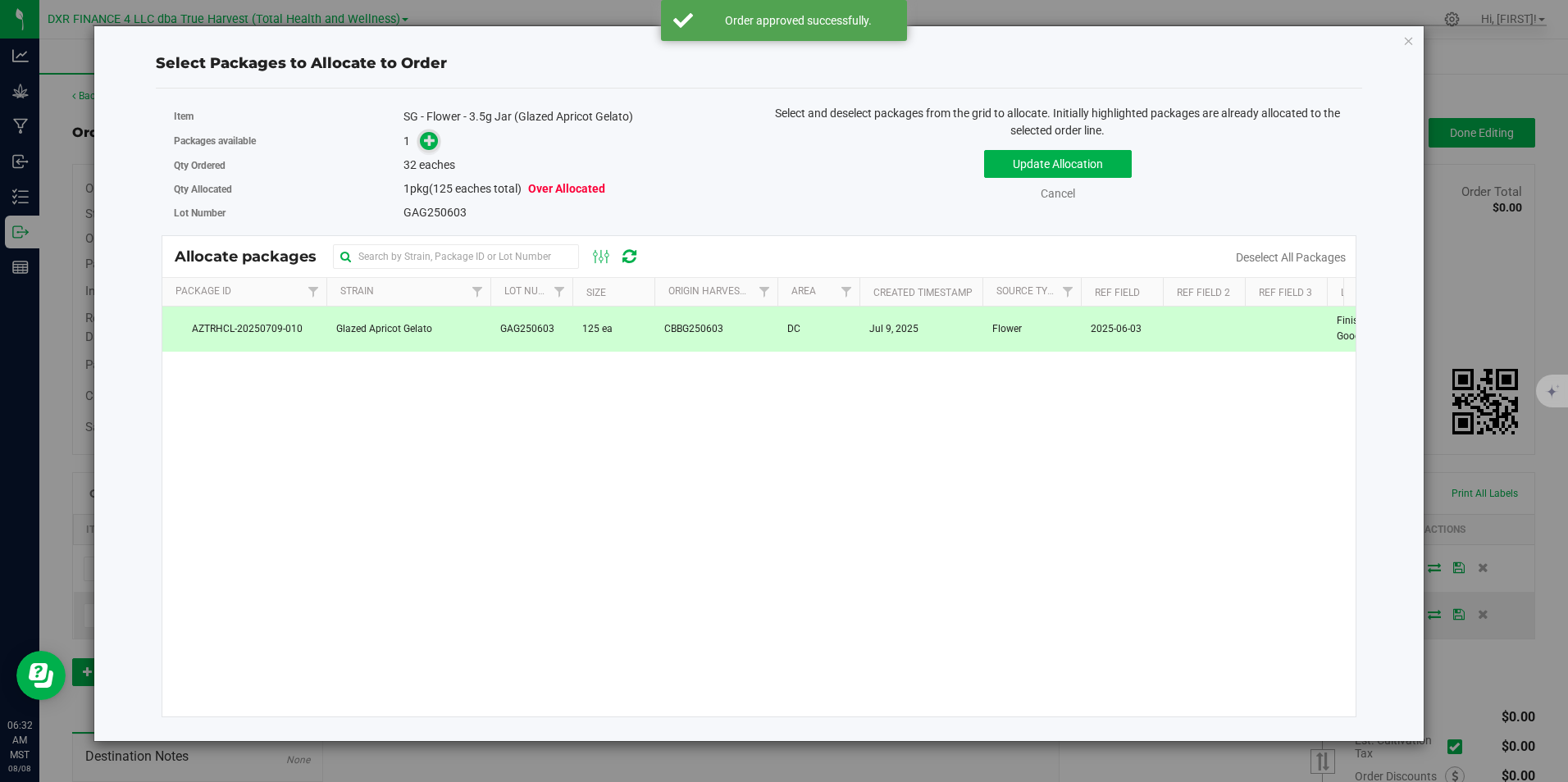 click at bounding box center [429, 141] 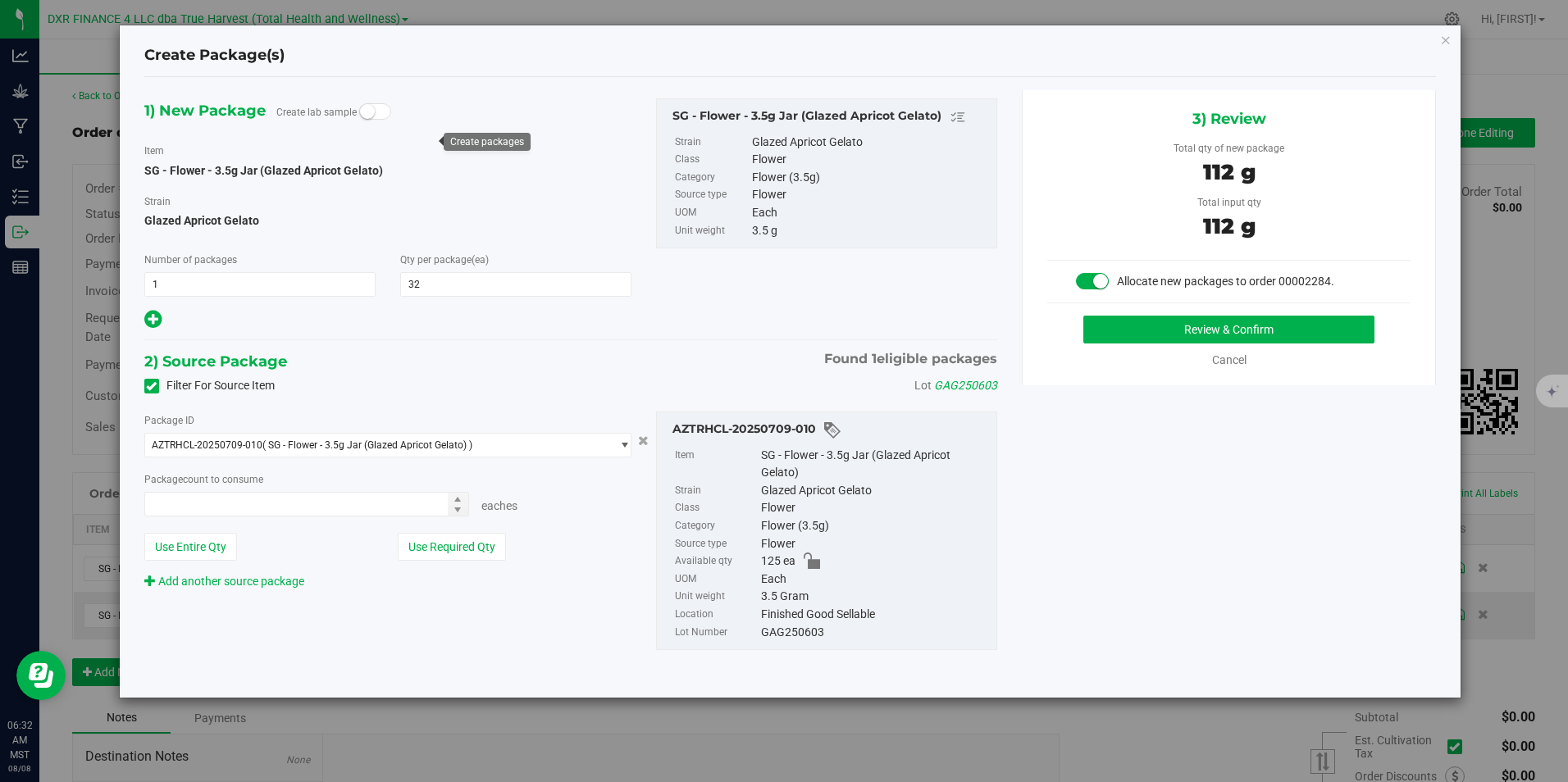 type on "32" 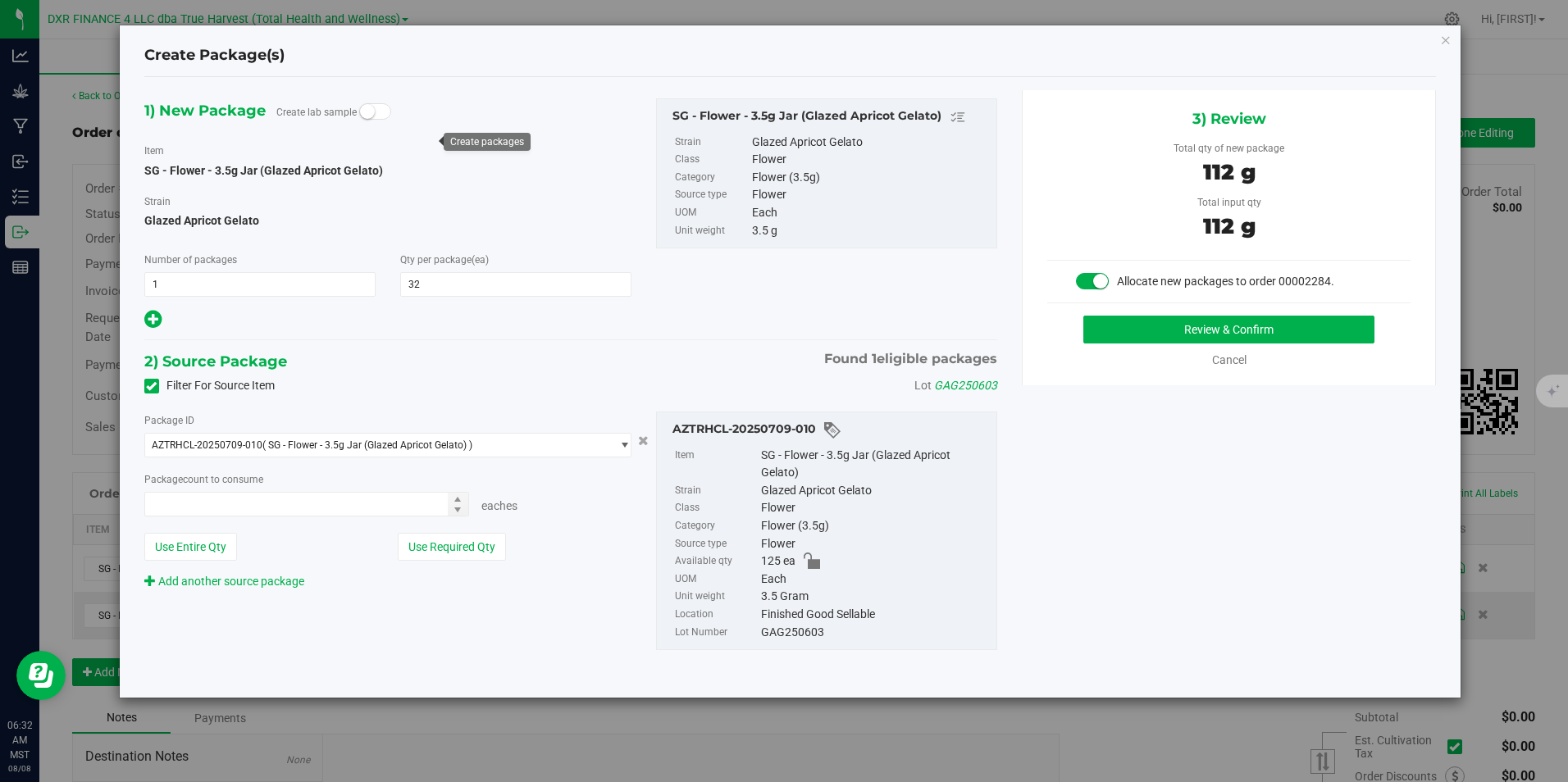 type on "32 ea" 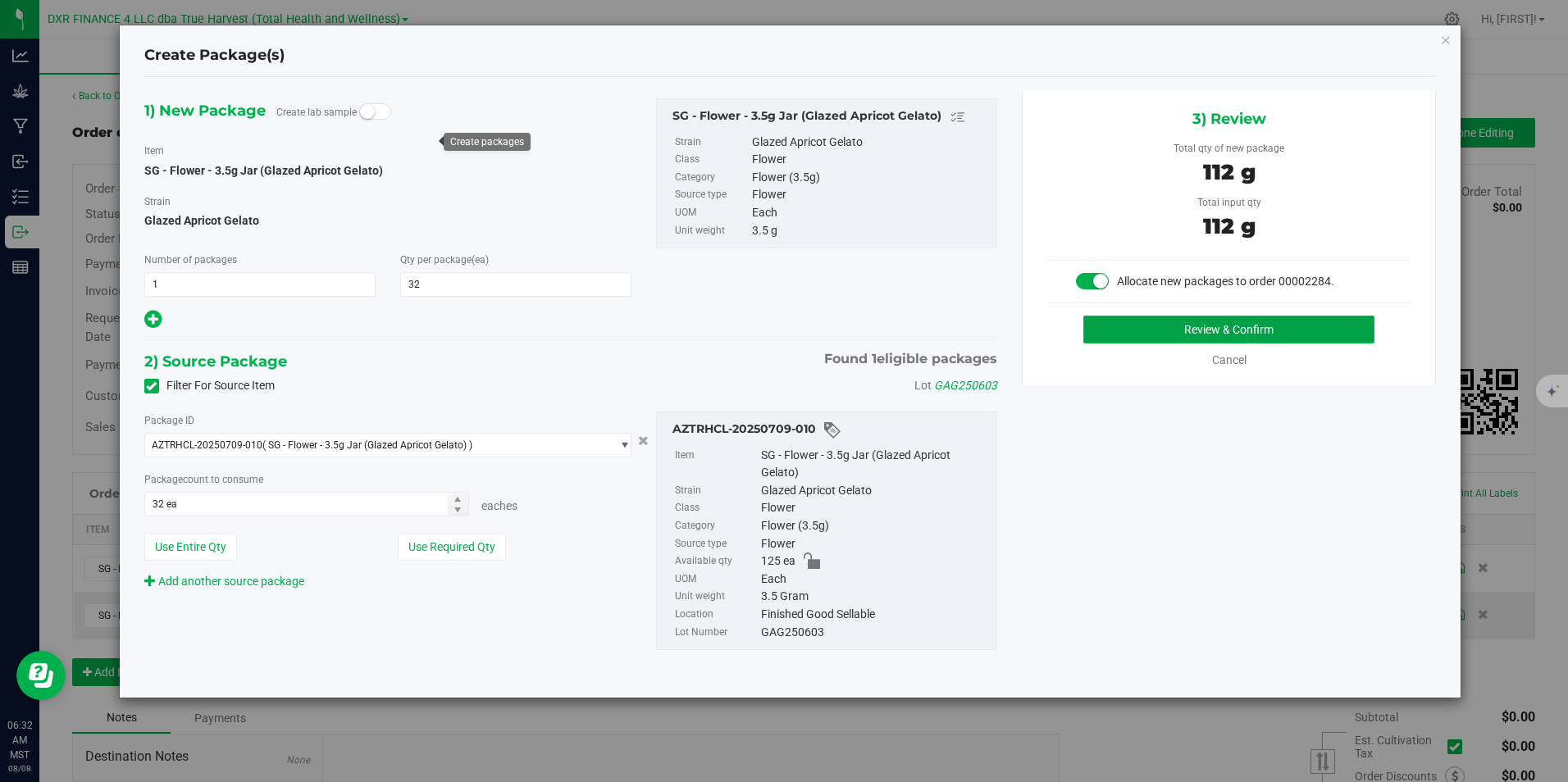 click on "Review & Confirm" at bounding box center [1228, 330] 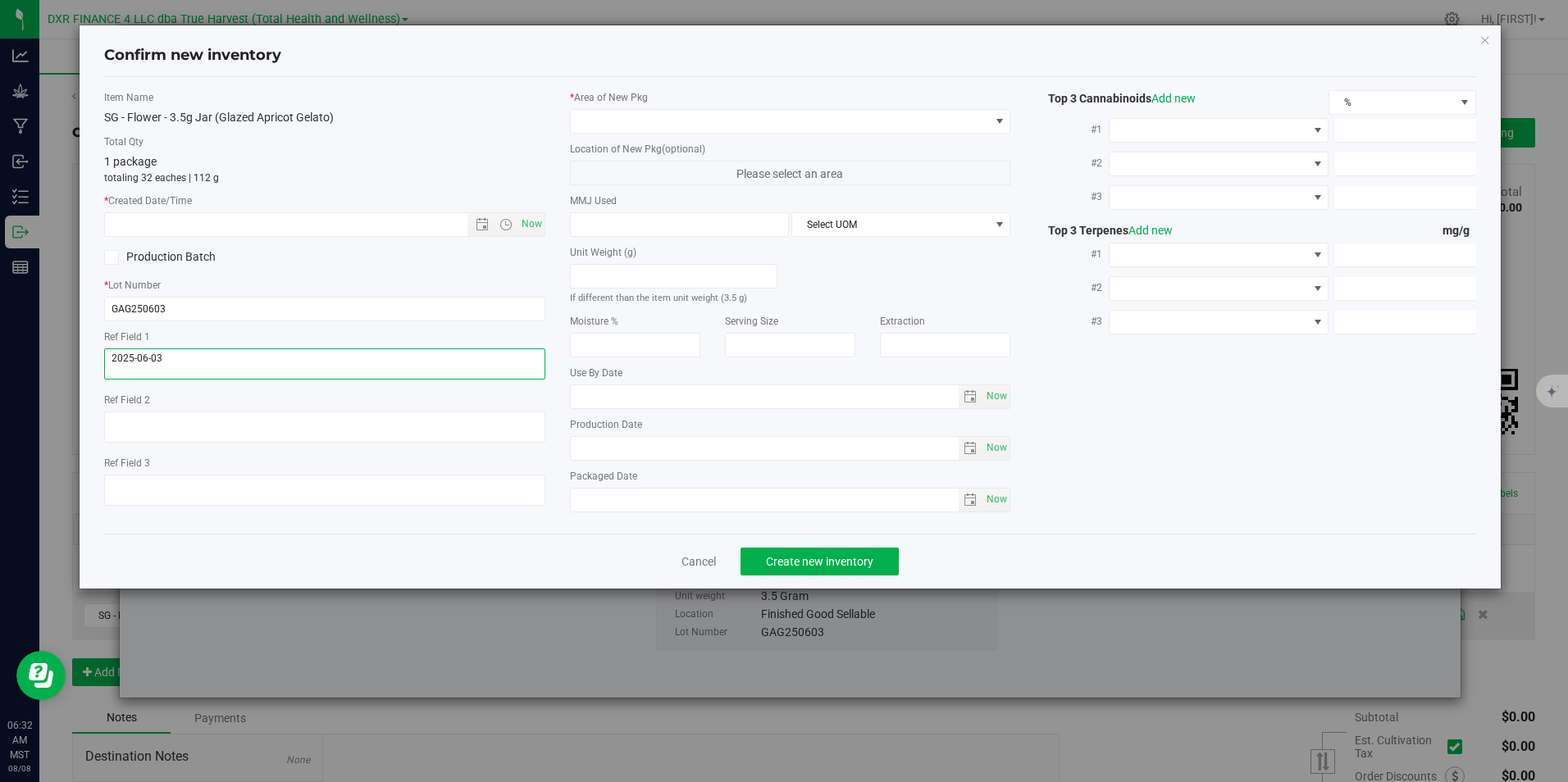 click at bounding box center (324, 364) 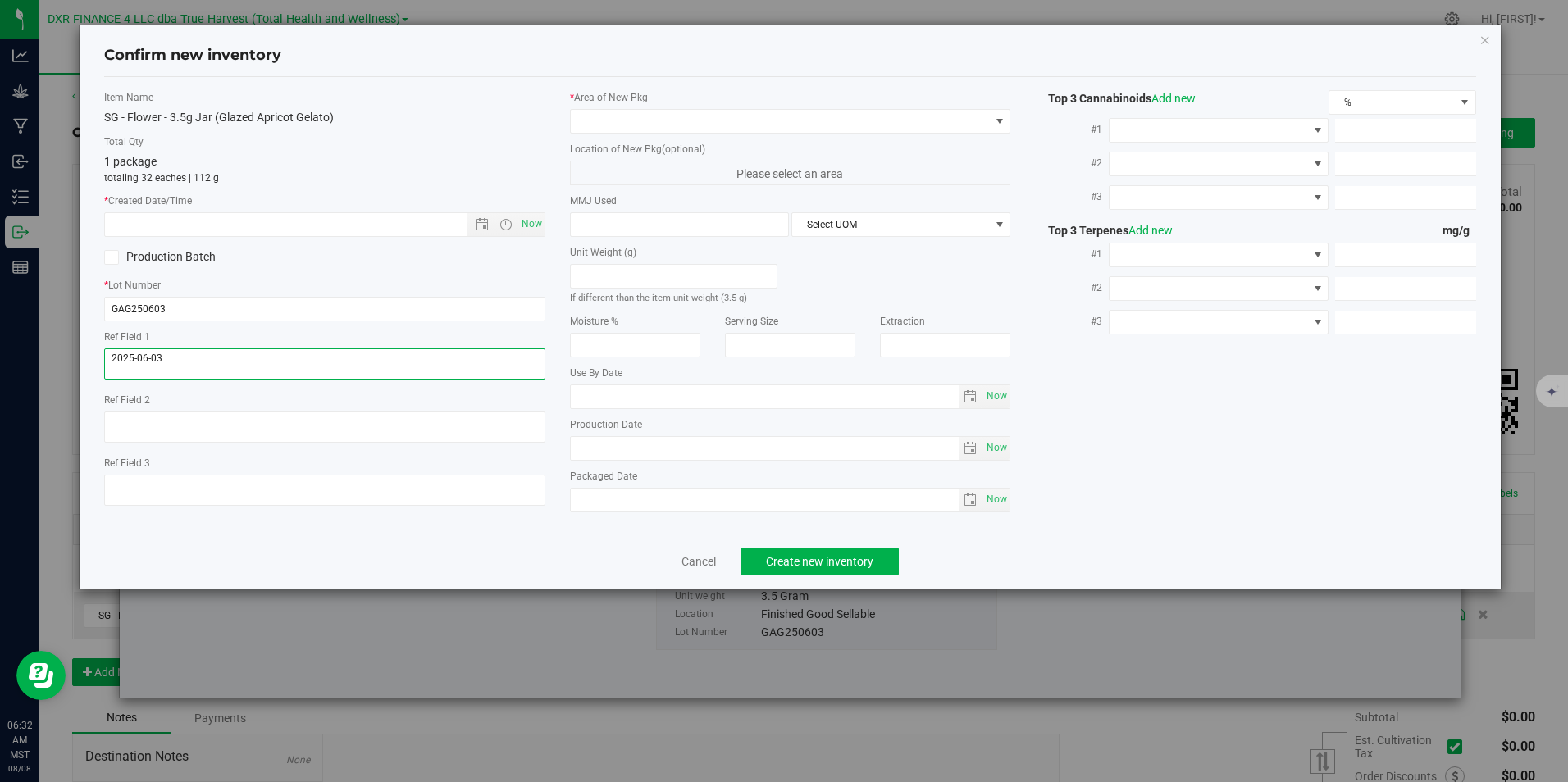 click at bounding box center [324, 364] 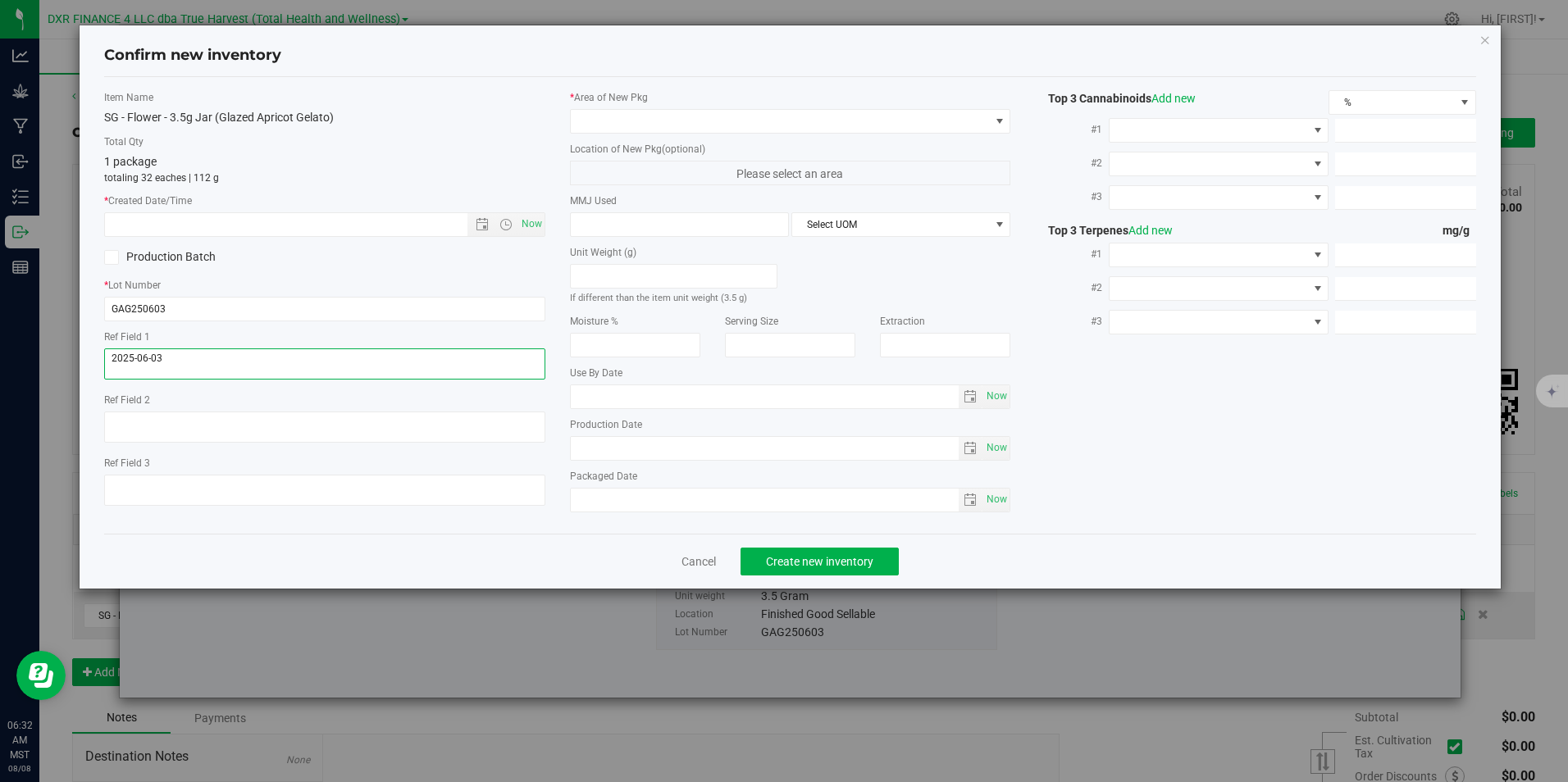 click at bounding box center [324, 364] 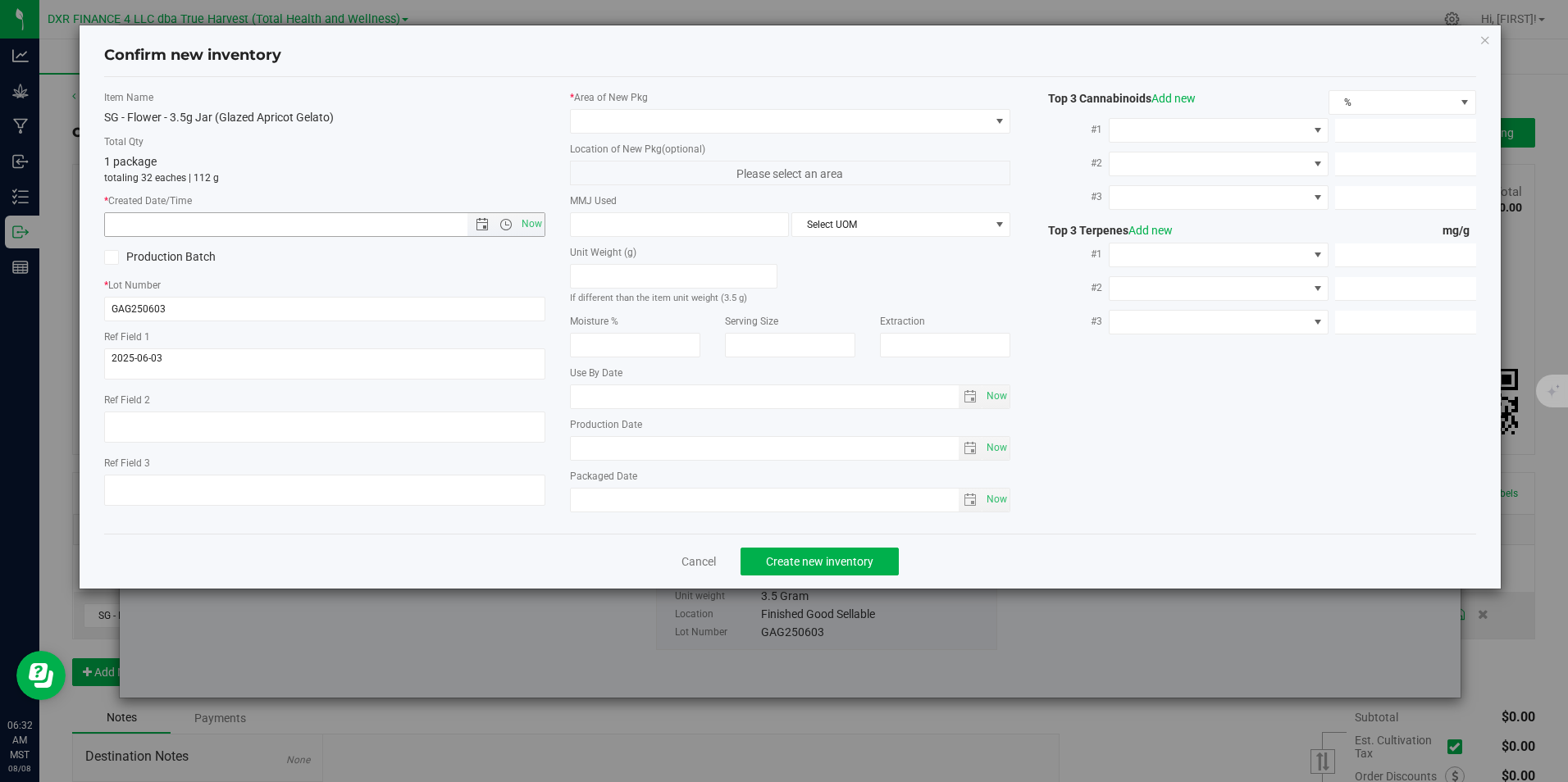 click at bounding box center (299, 225) 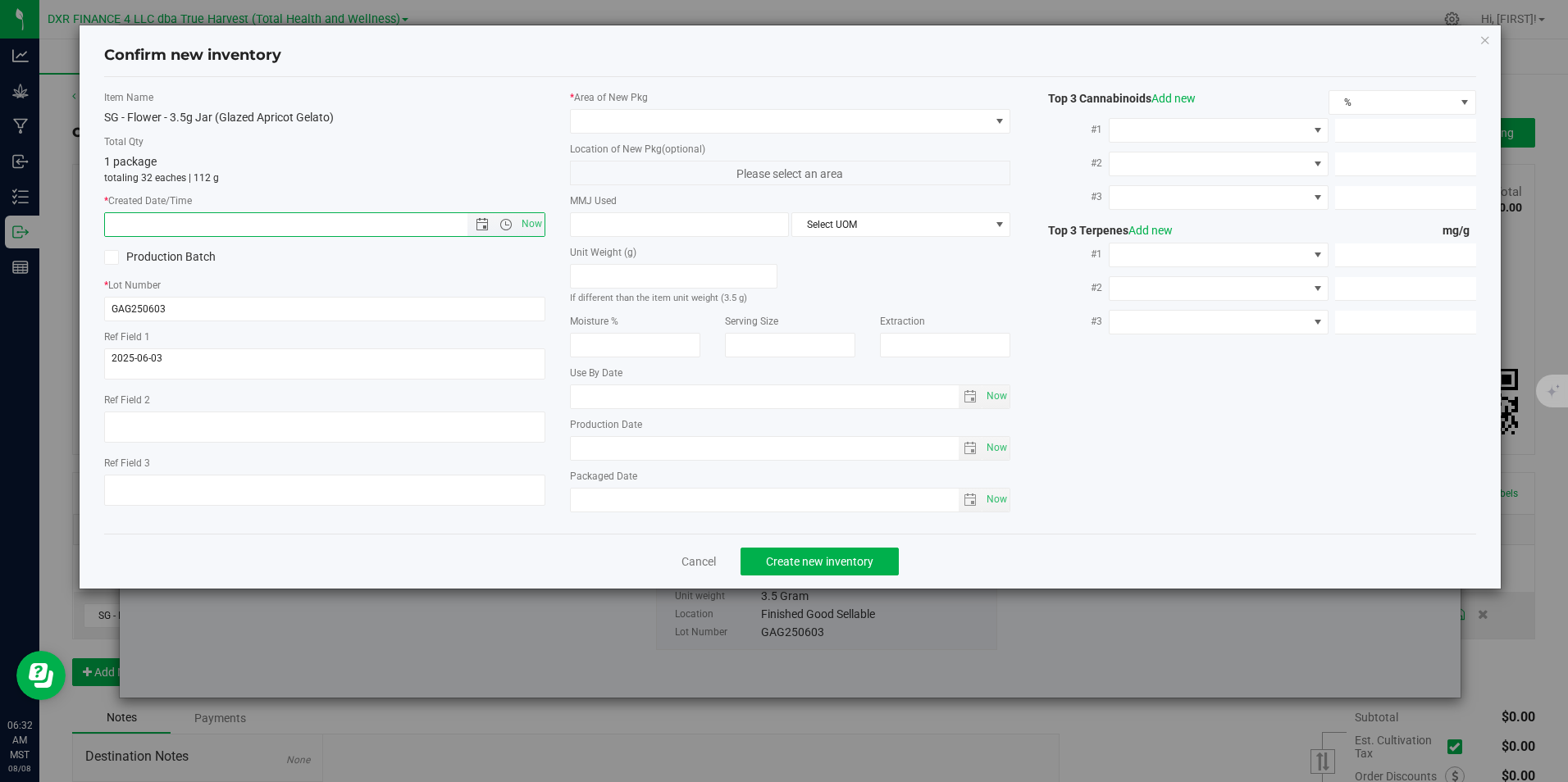 paste on "2025-06-03" 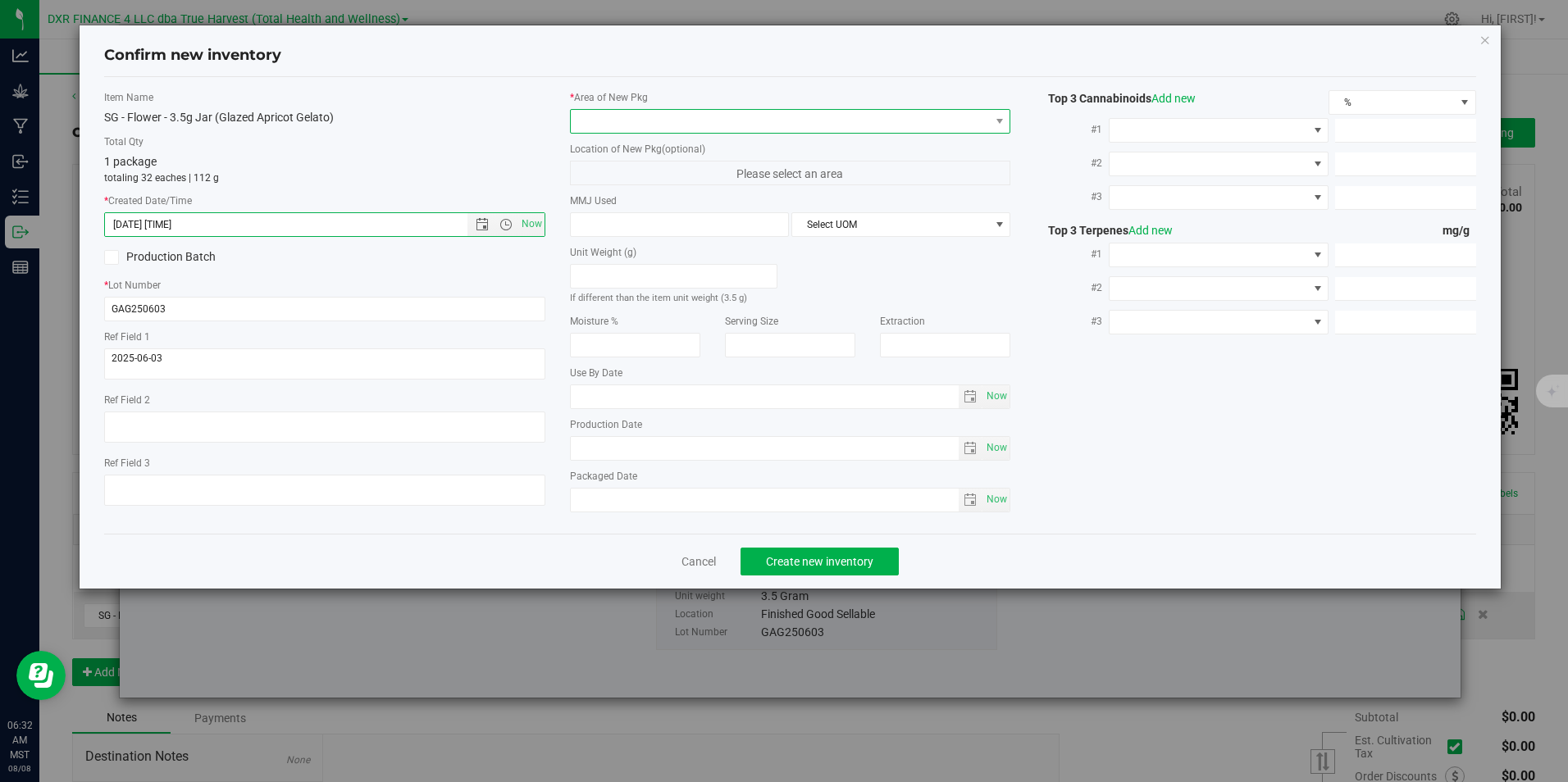 click at bounding box center (780, 121) 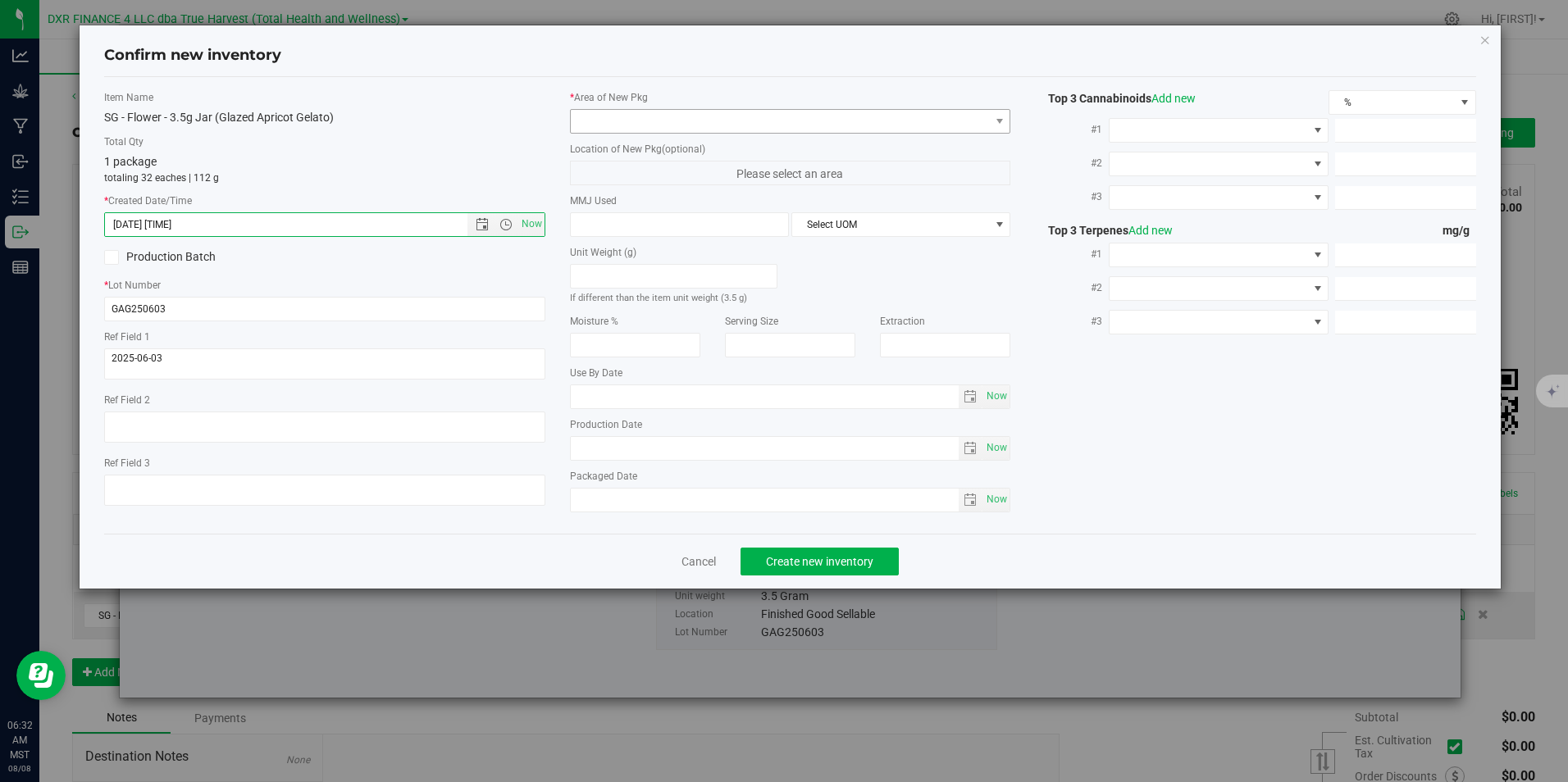 type on "6/3/2025 6:32 AM" 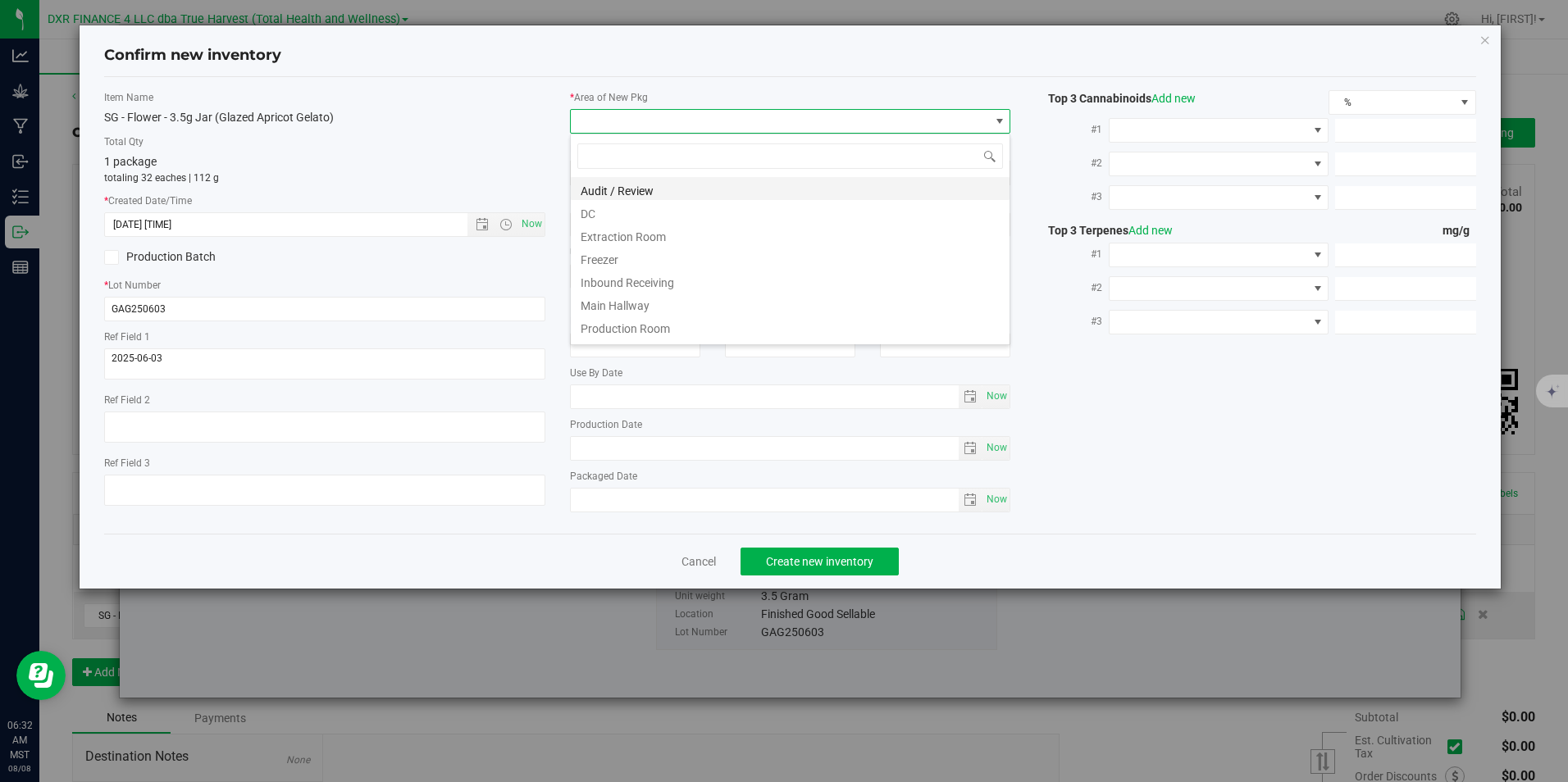scroll, scrollTop: 81946, scrollLeft: 81568, axis: both 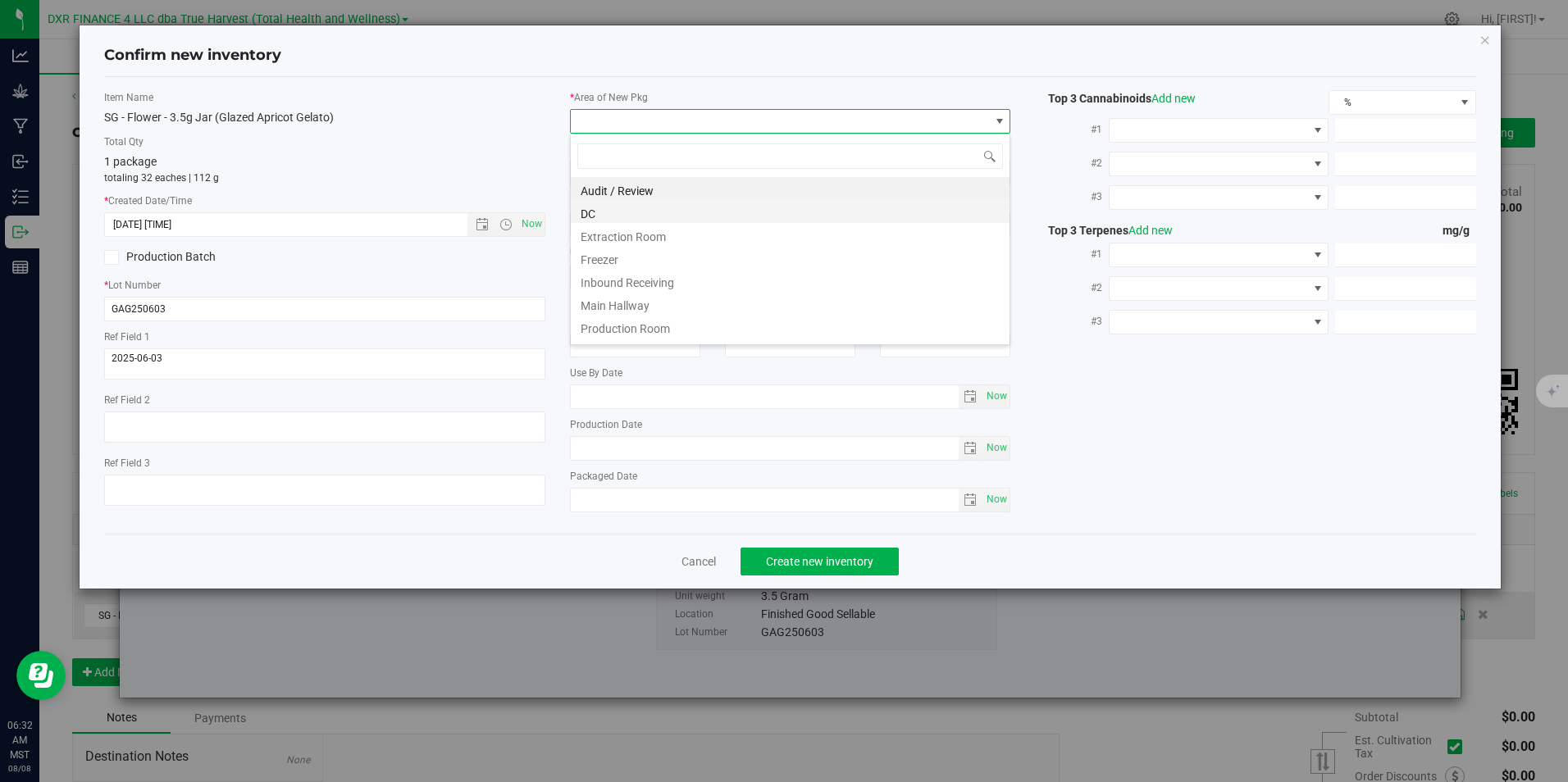 click on "DC" at bounding box center (790, 211) 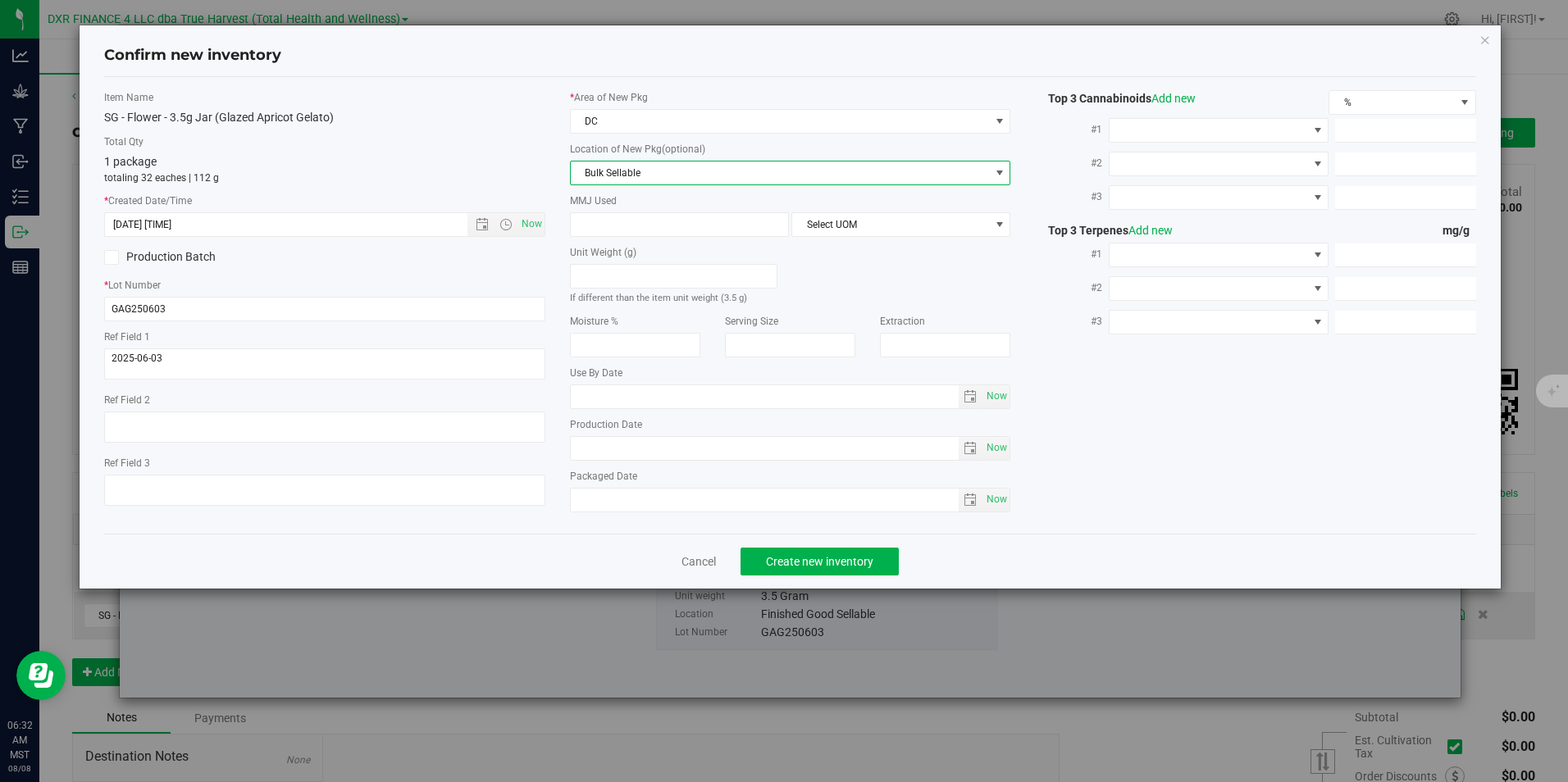 click on "Bulk Sellable" at bounding box center (780, 173) 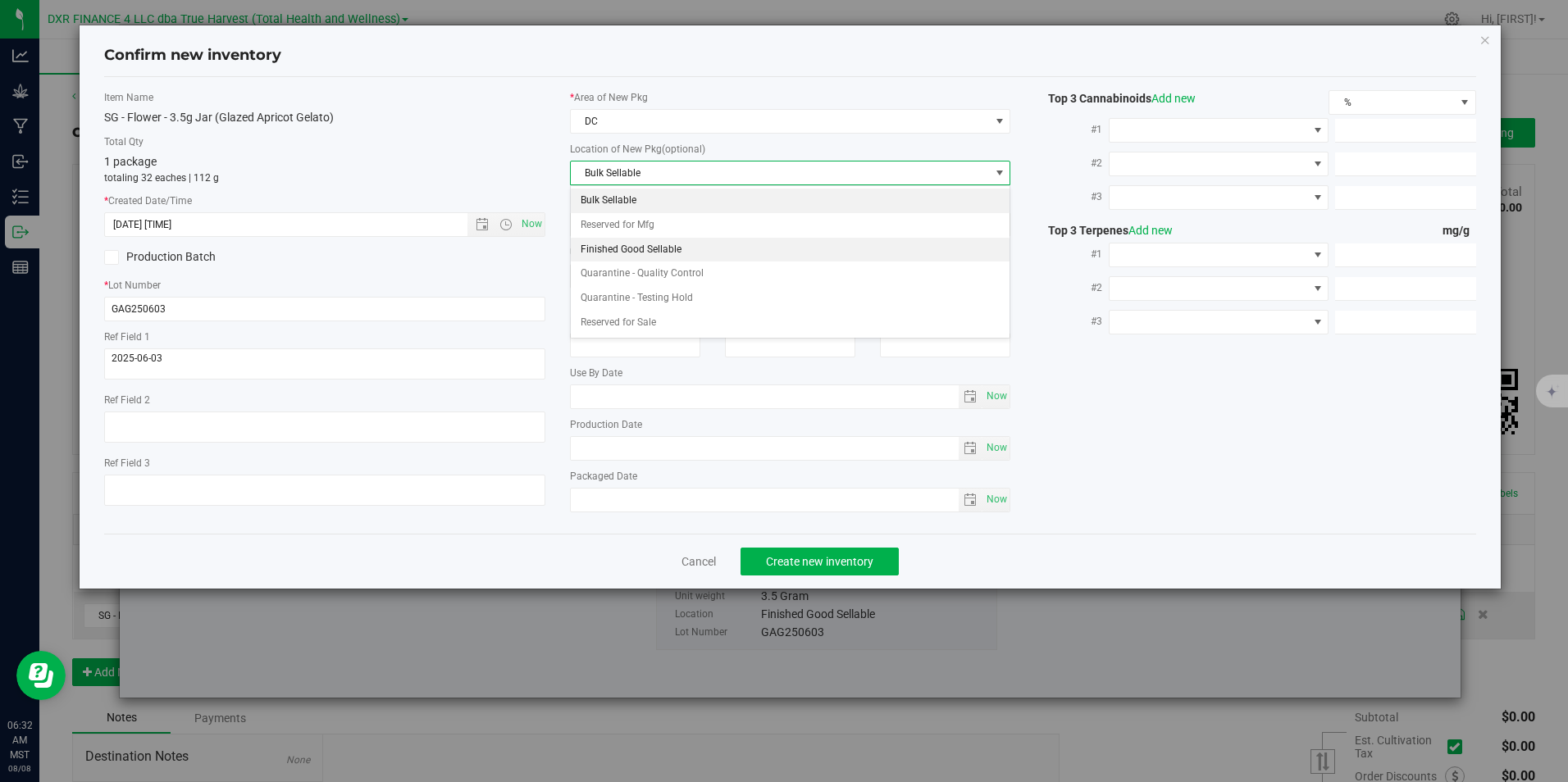 click on "Finished Good Sellable" at bounding box center (790, 250) 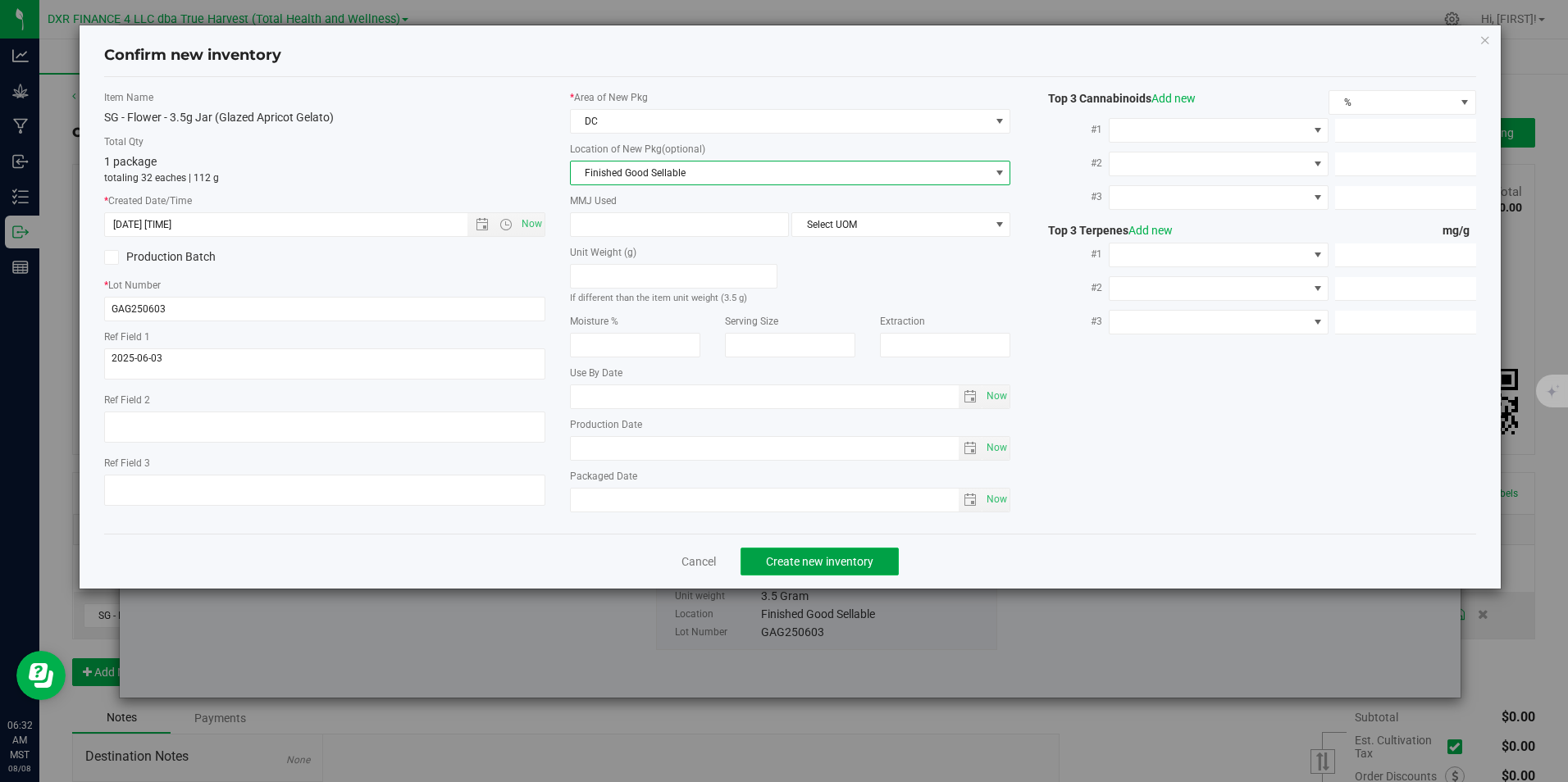 click on "Create new inventory" 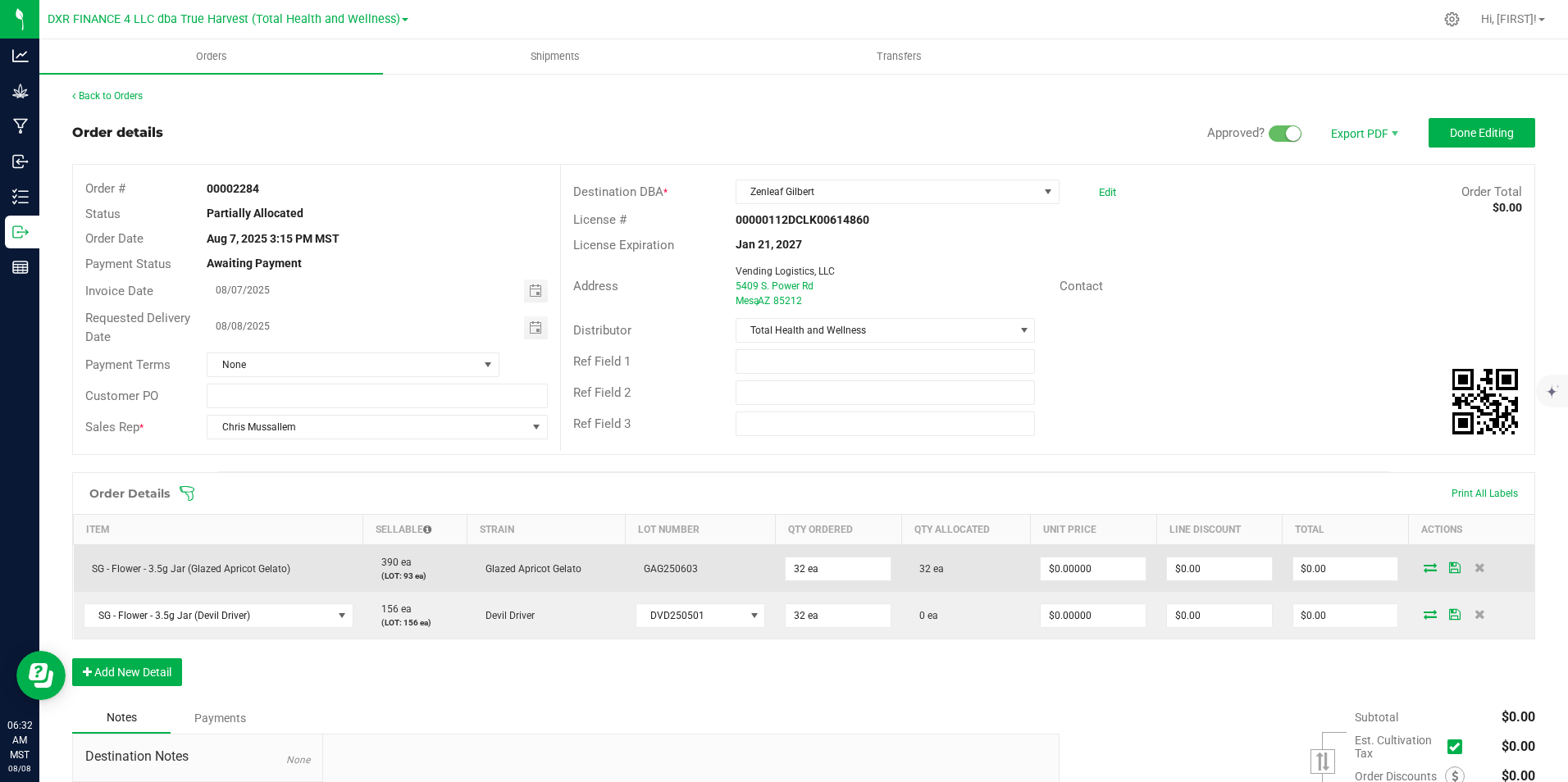 click at bounding box center [1430, 567] 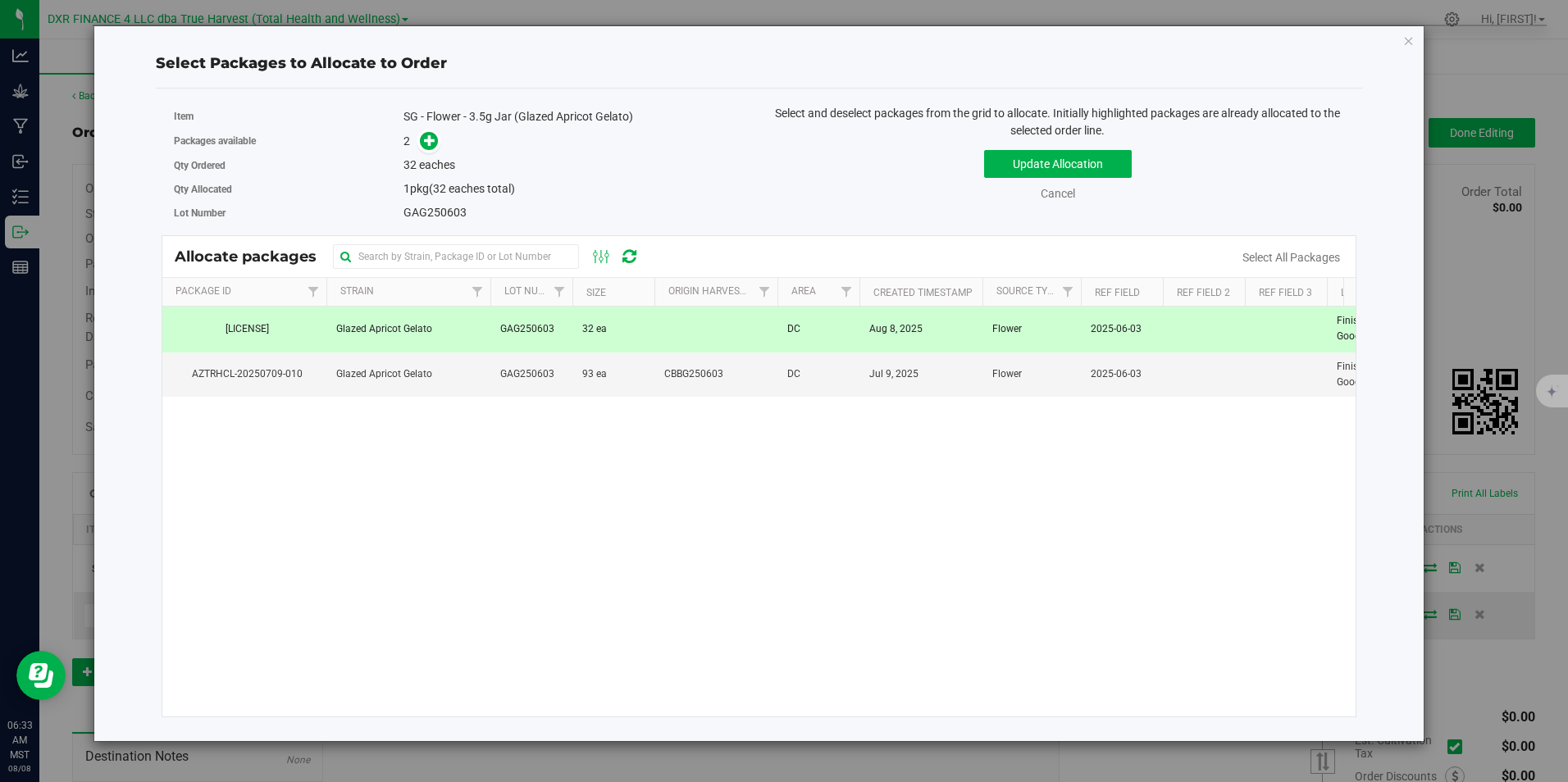 click at bounding box center [716, 329] 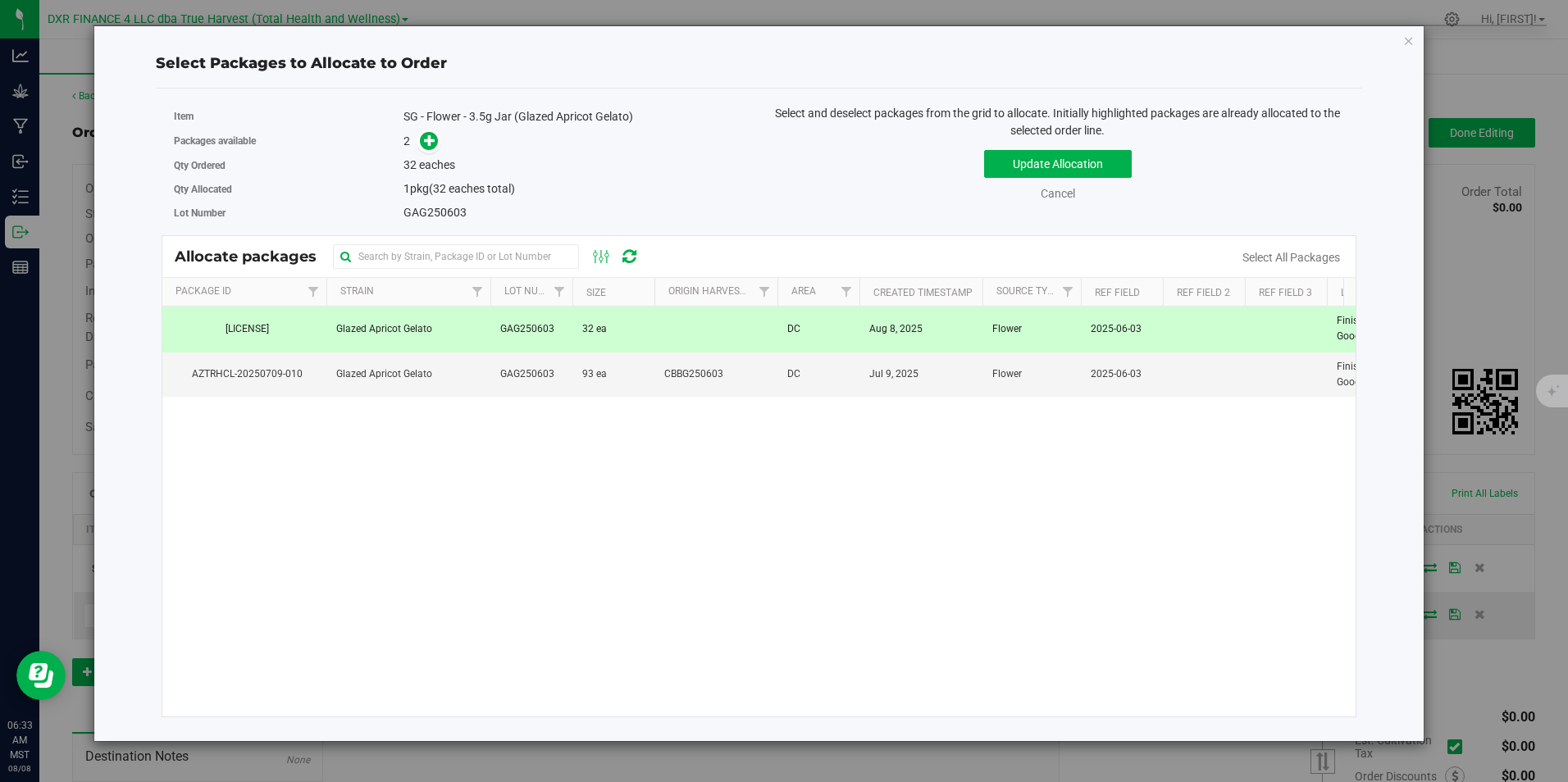 click at bounding box center [716, 329] 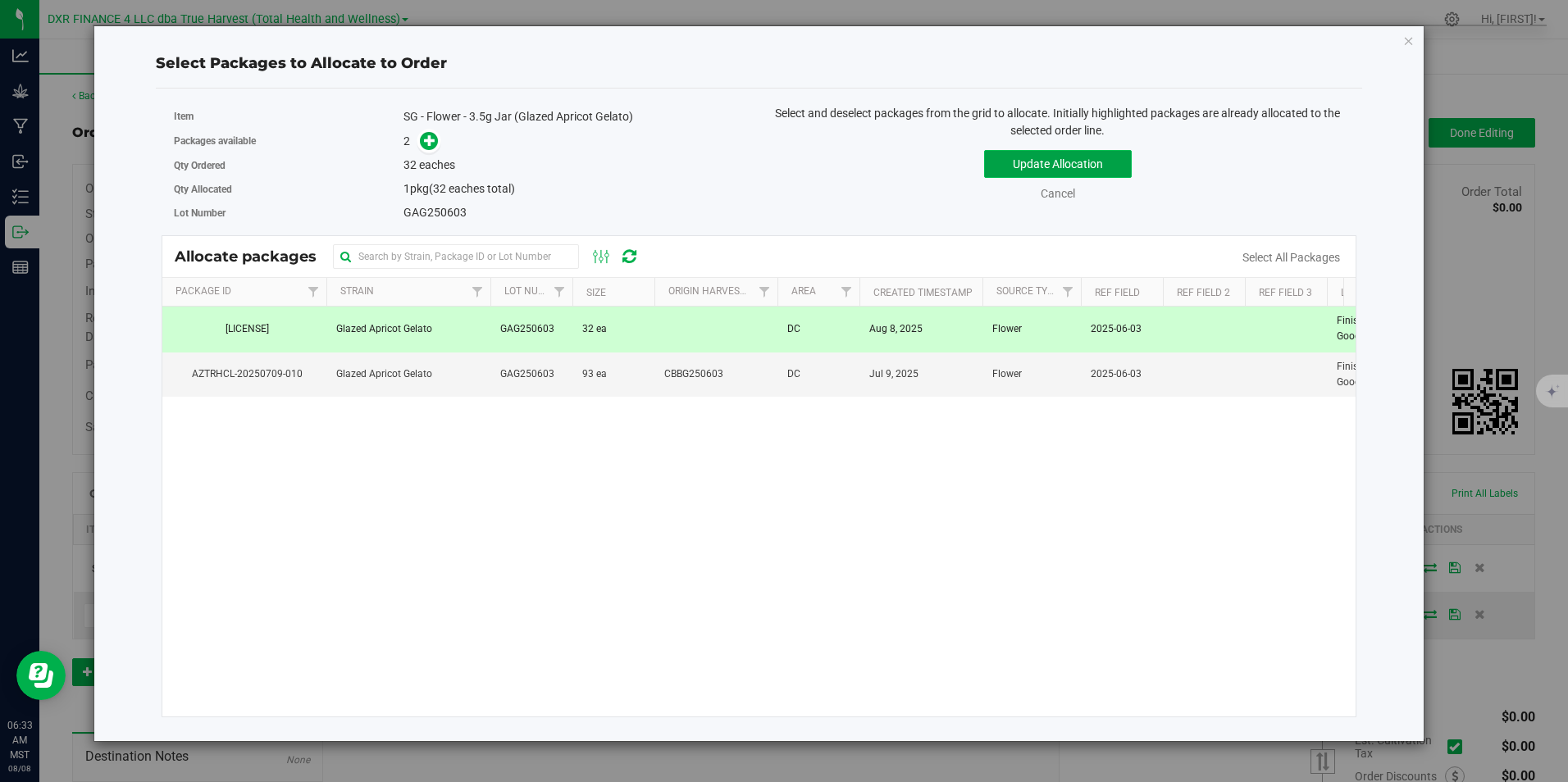 click on "Update Allocation" at bounding box center [1058, 164] 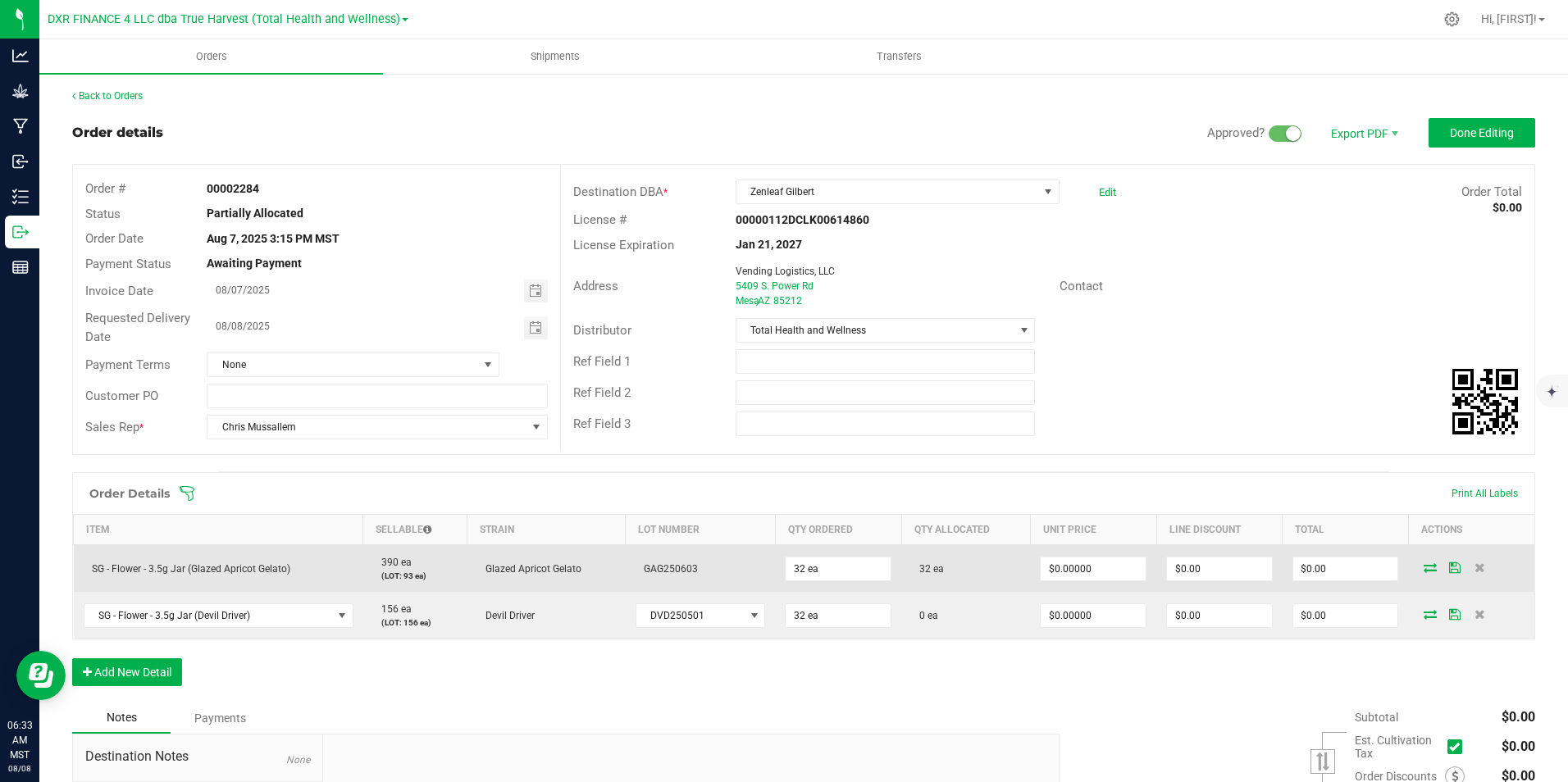 click at bounding box center (1430, 567) 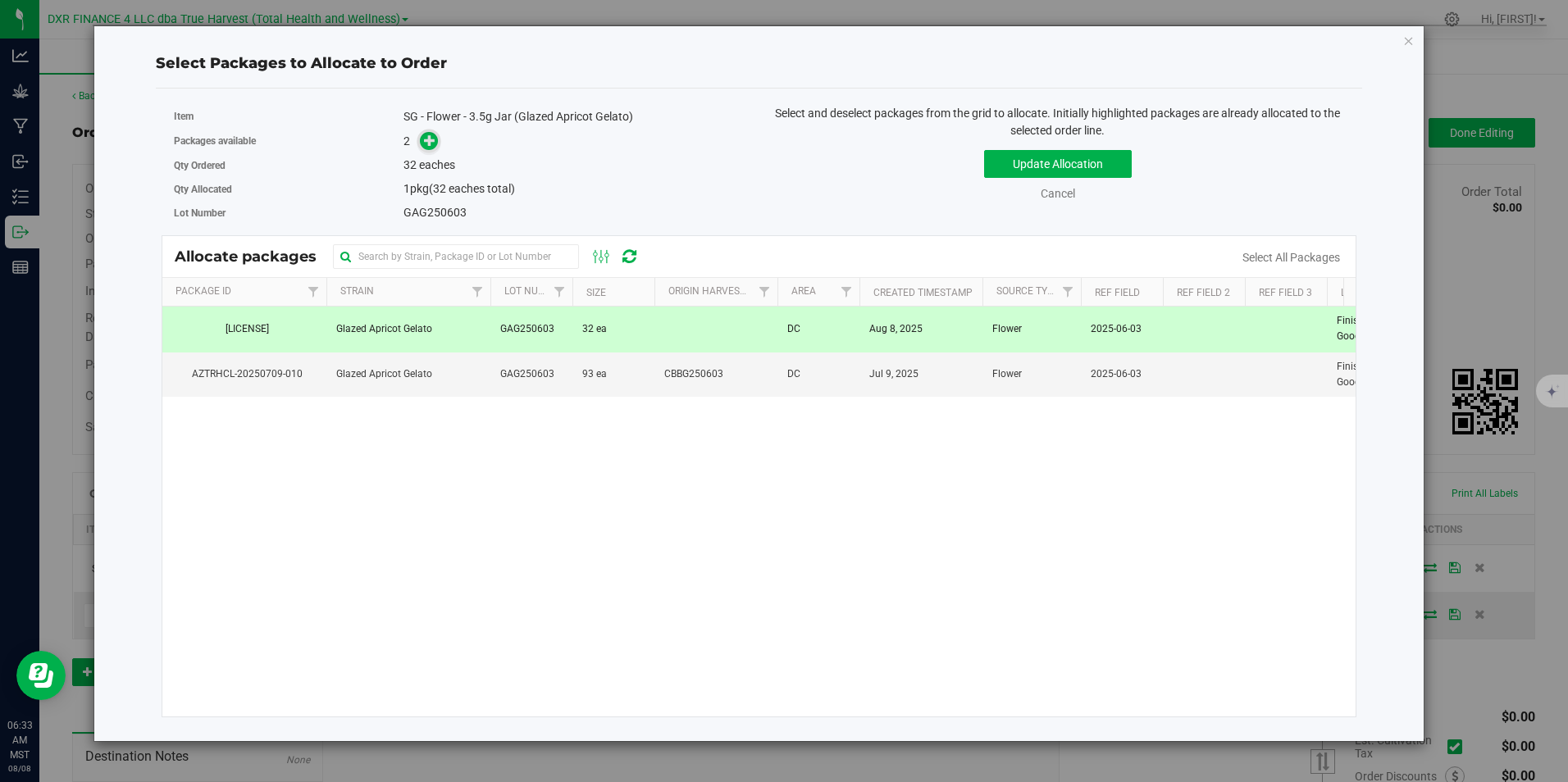 click at bounding box center [430, 140] 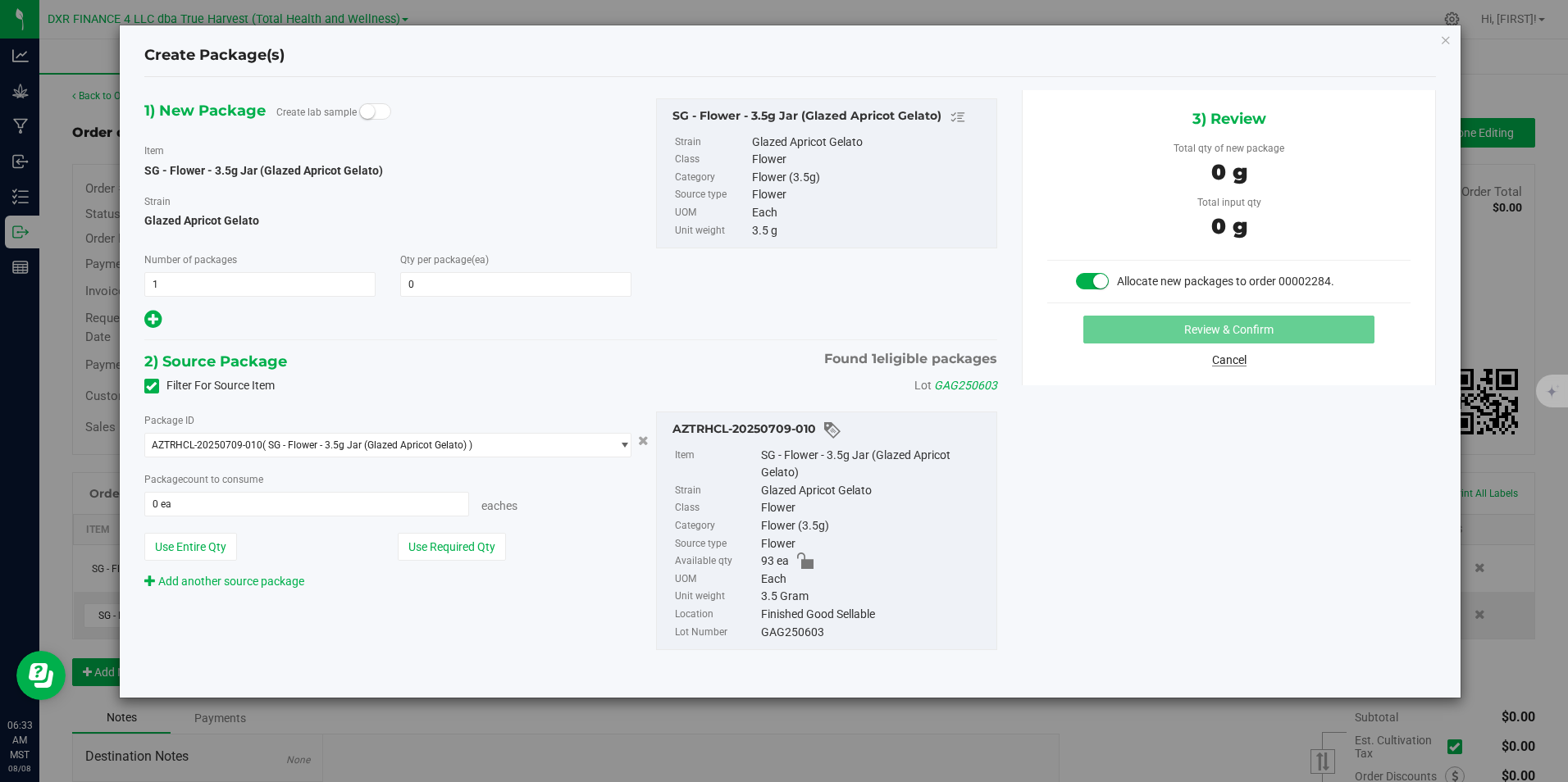 click on "Cancel" at bounding box center (1229, 360) 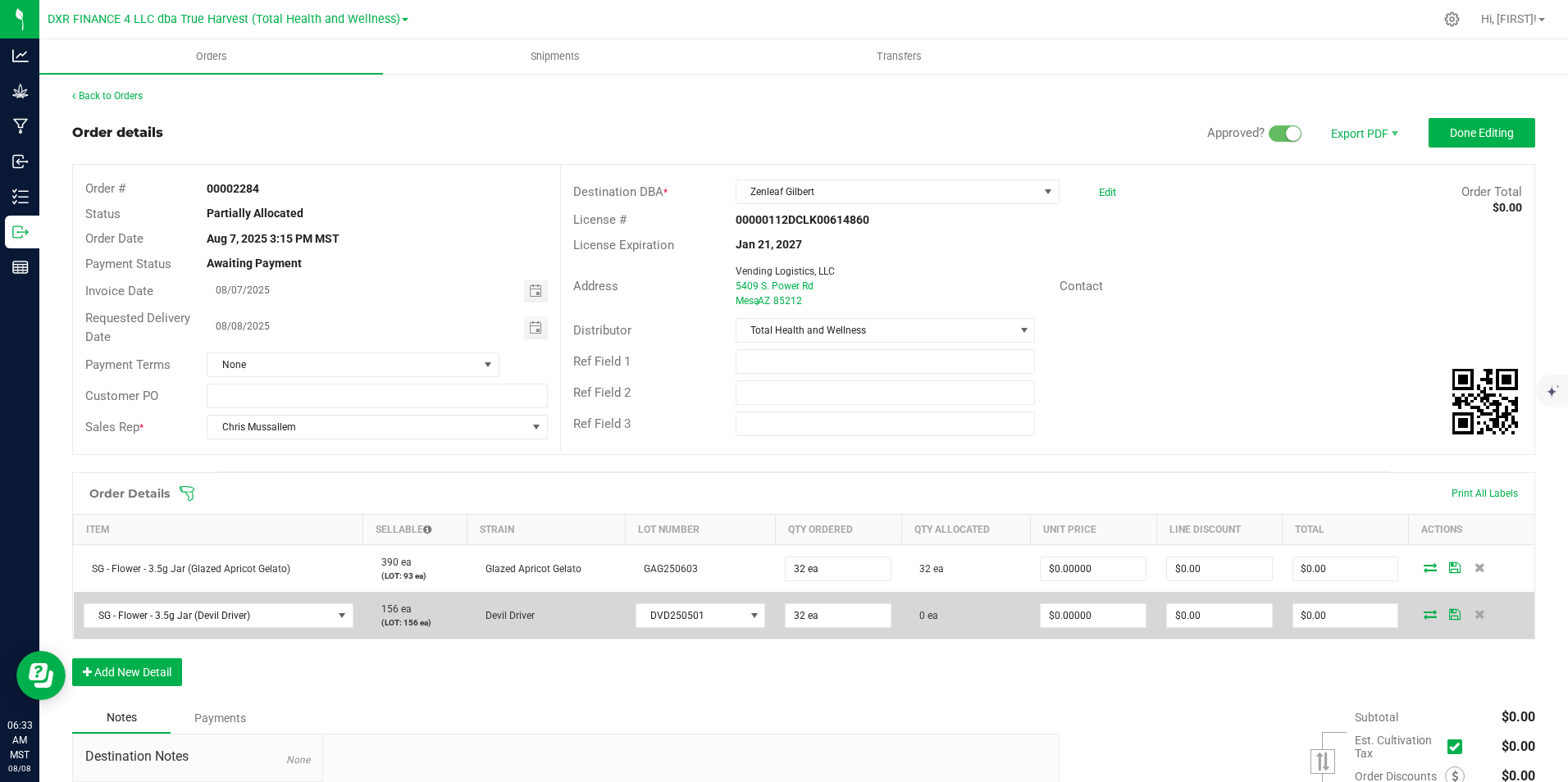 click at bounding box center (1430, 614) 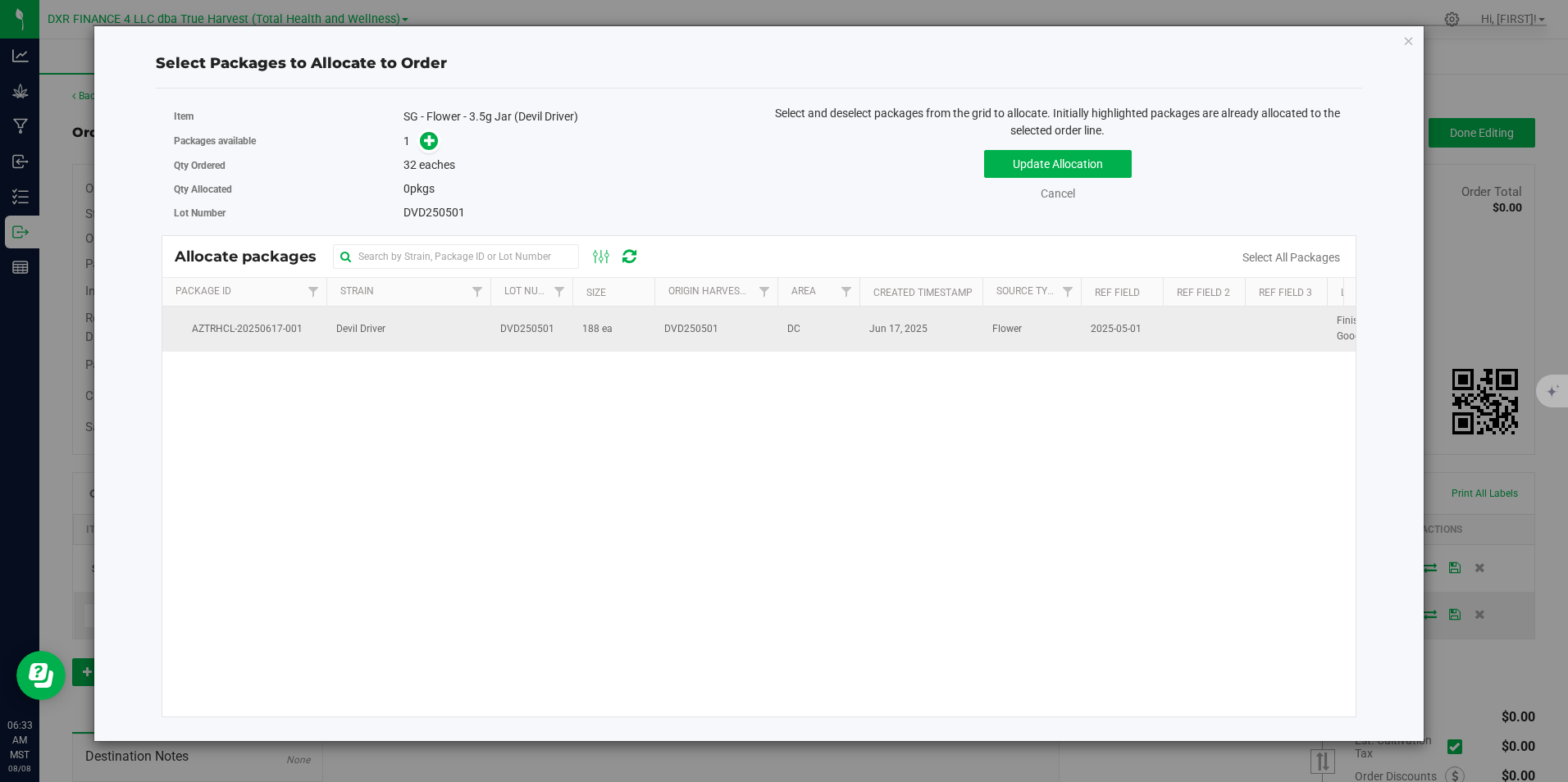 click on "188 ea" at bounding box center [597, 329] 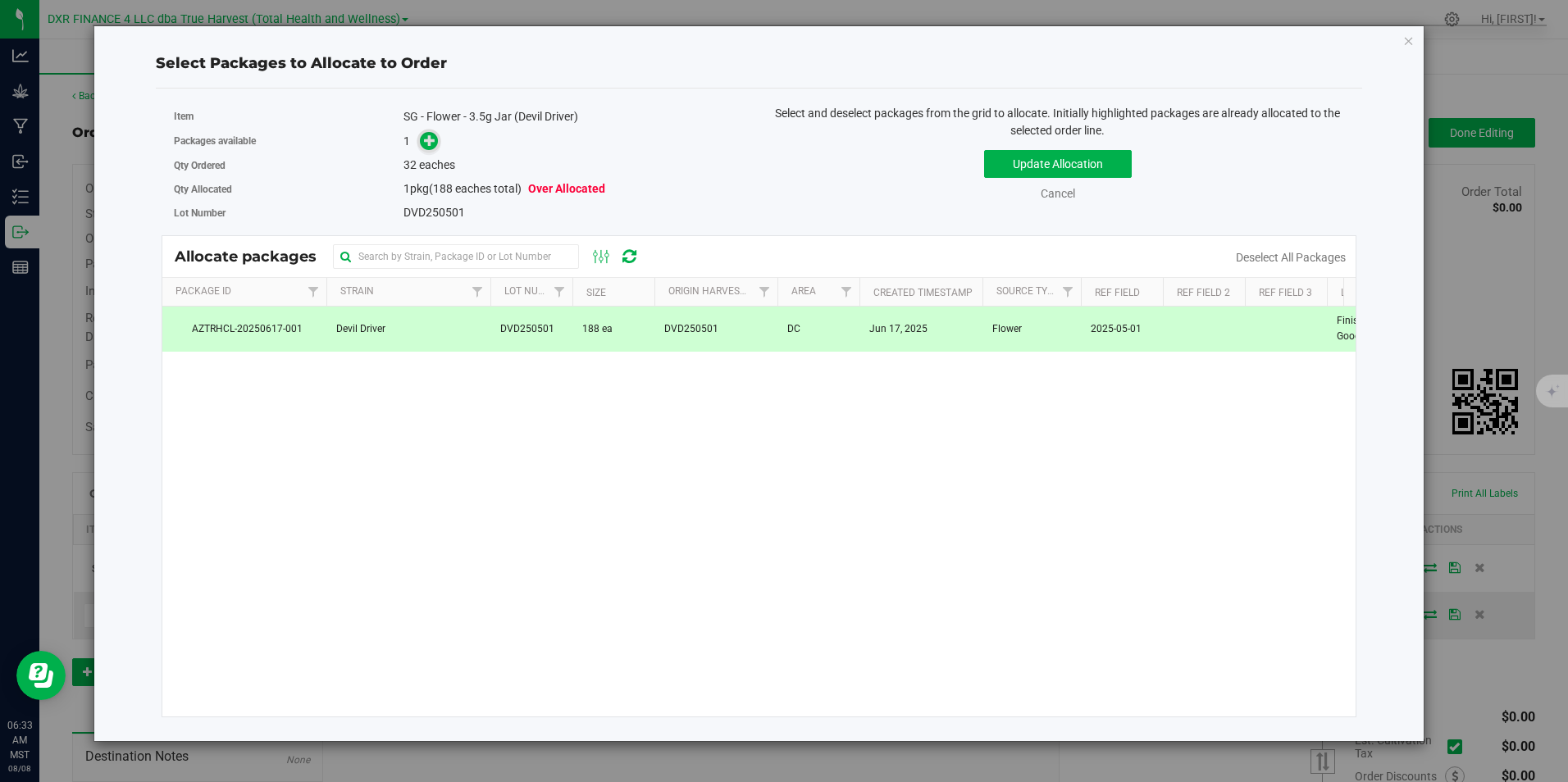 click at bounding box center [430, 140] 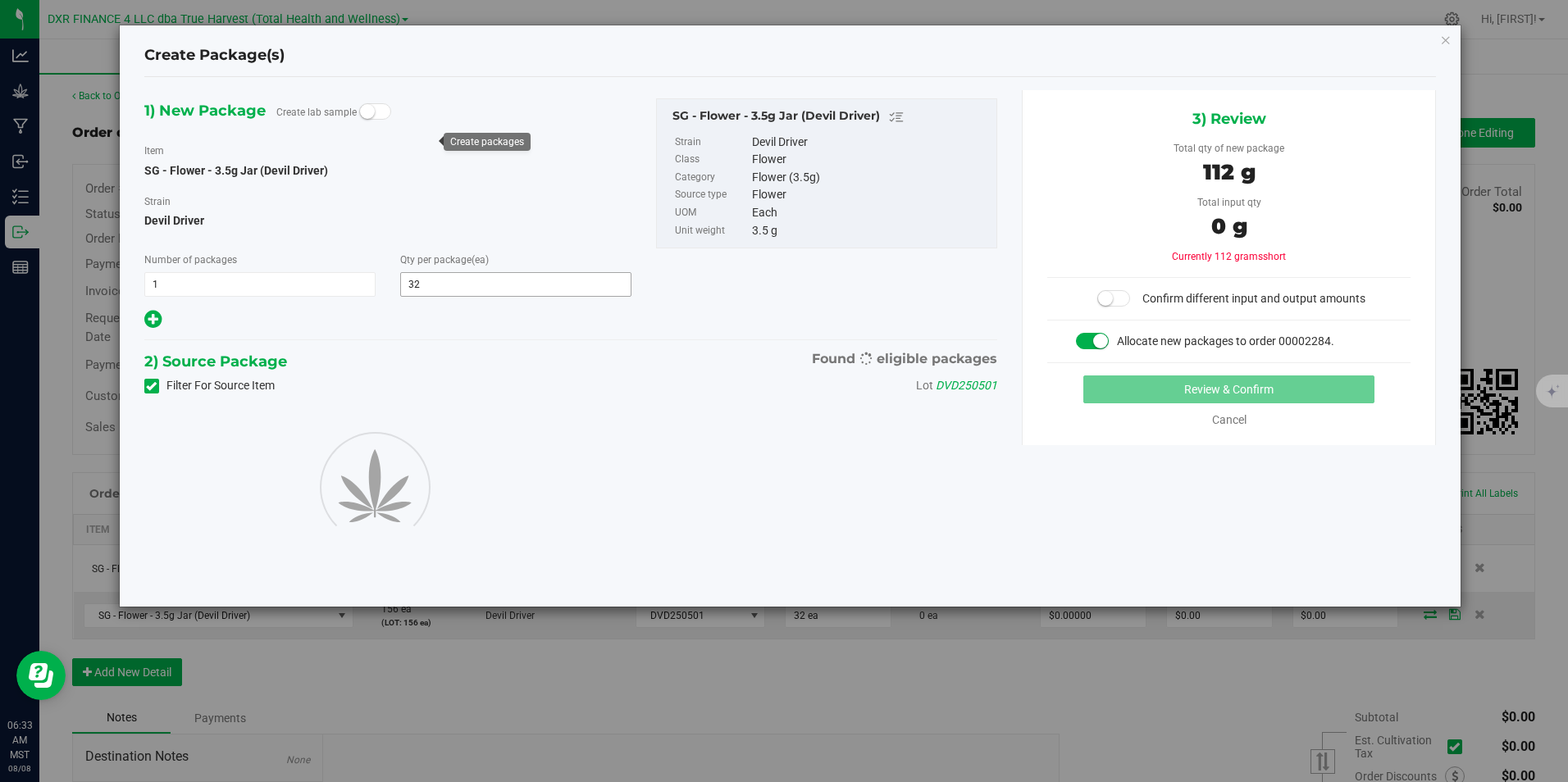 type on "32" 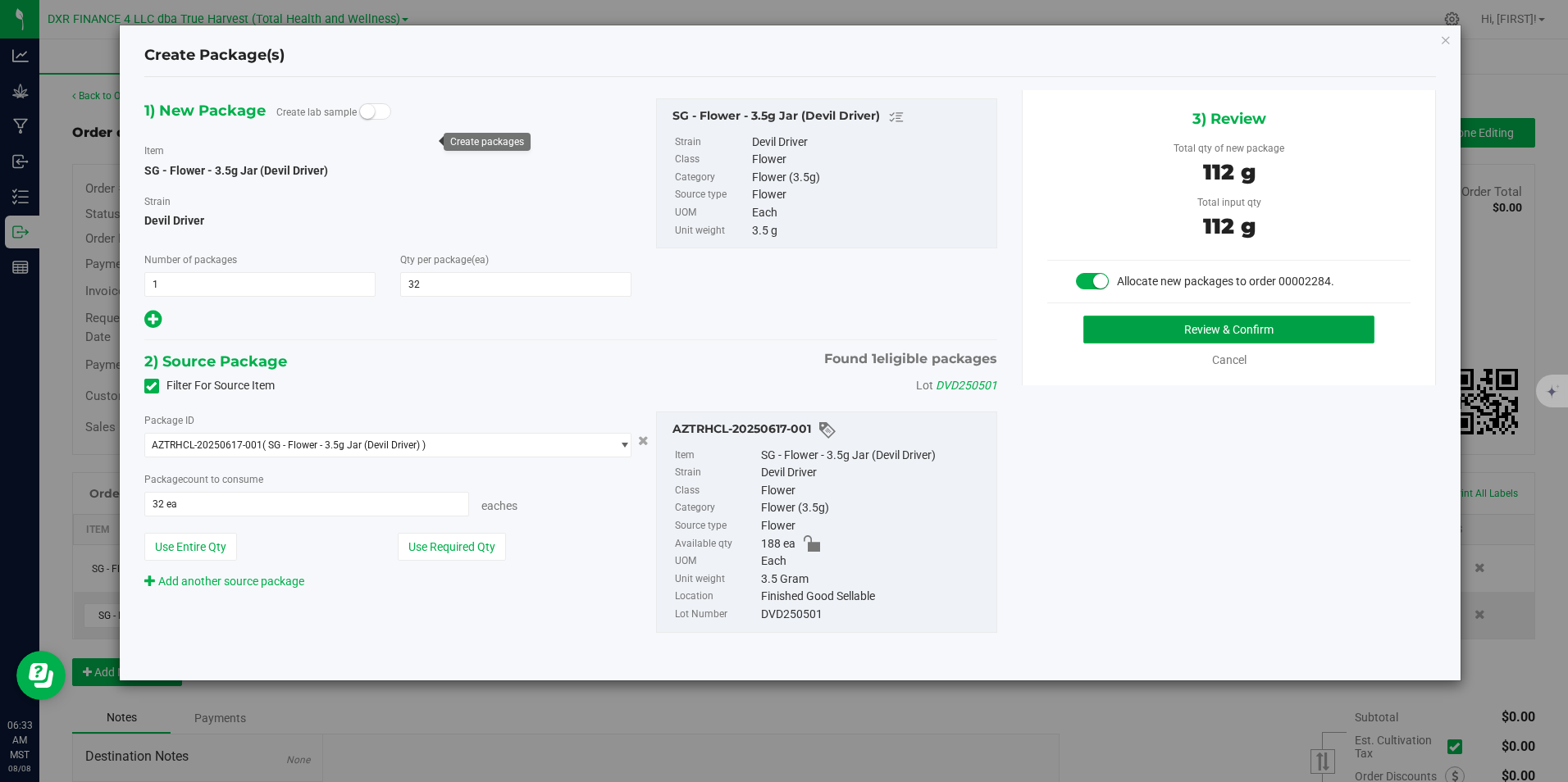 click on "Review & Confirm" at bounding box center (1228, 330) 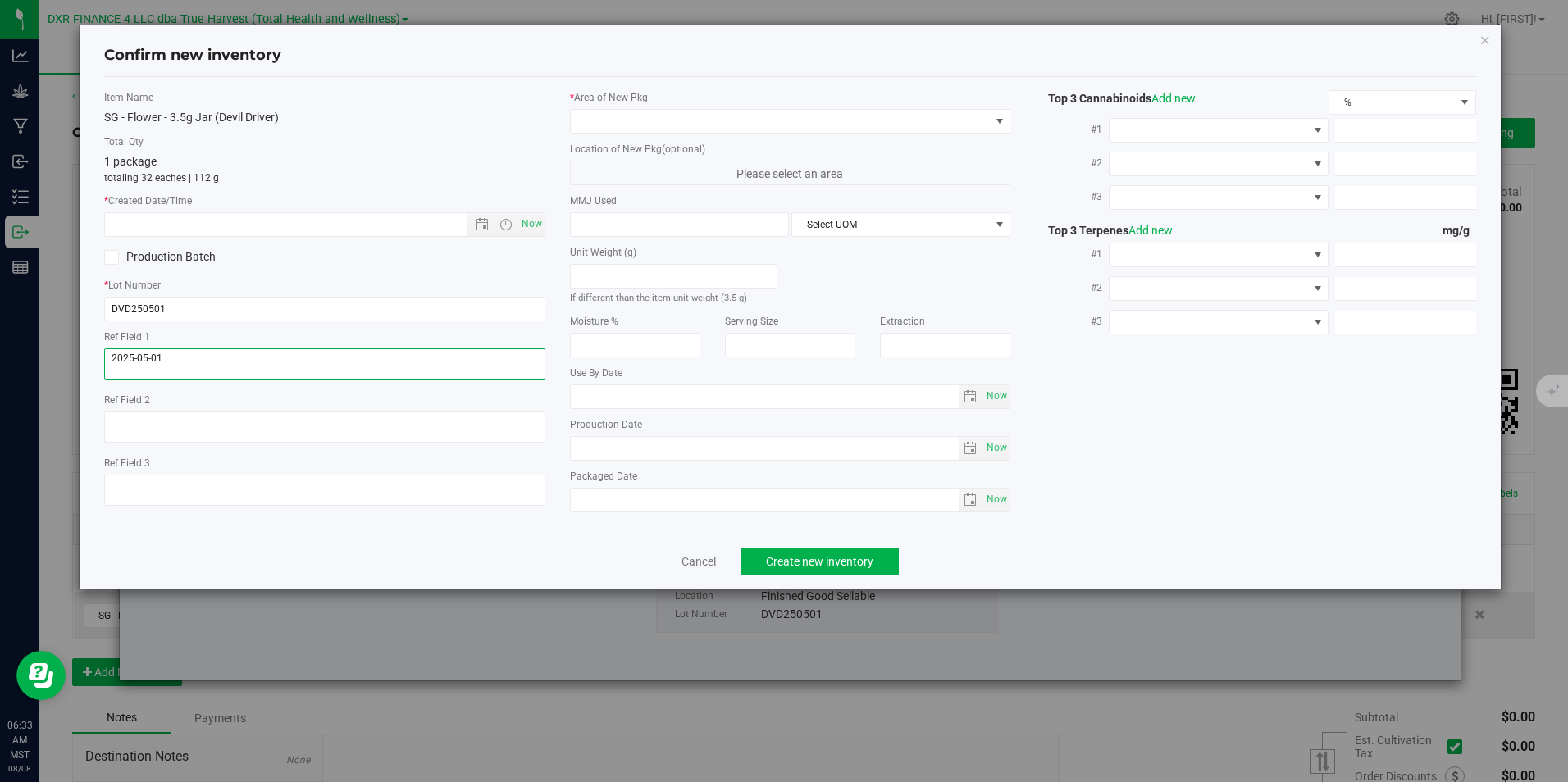 click at bounding box center (324, 364) 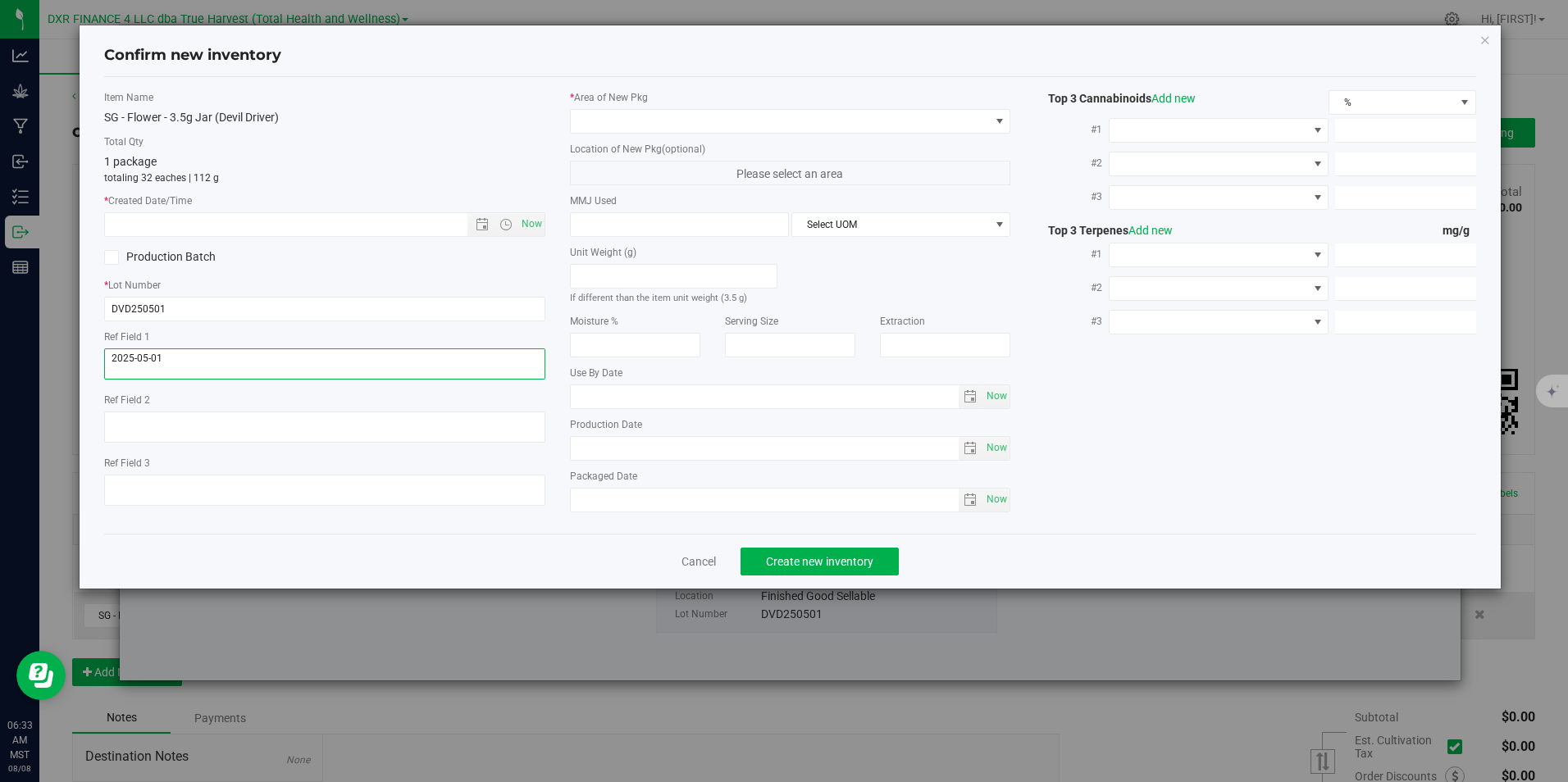 click at bounding box center [324, 364] 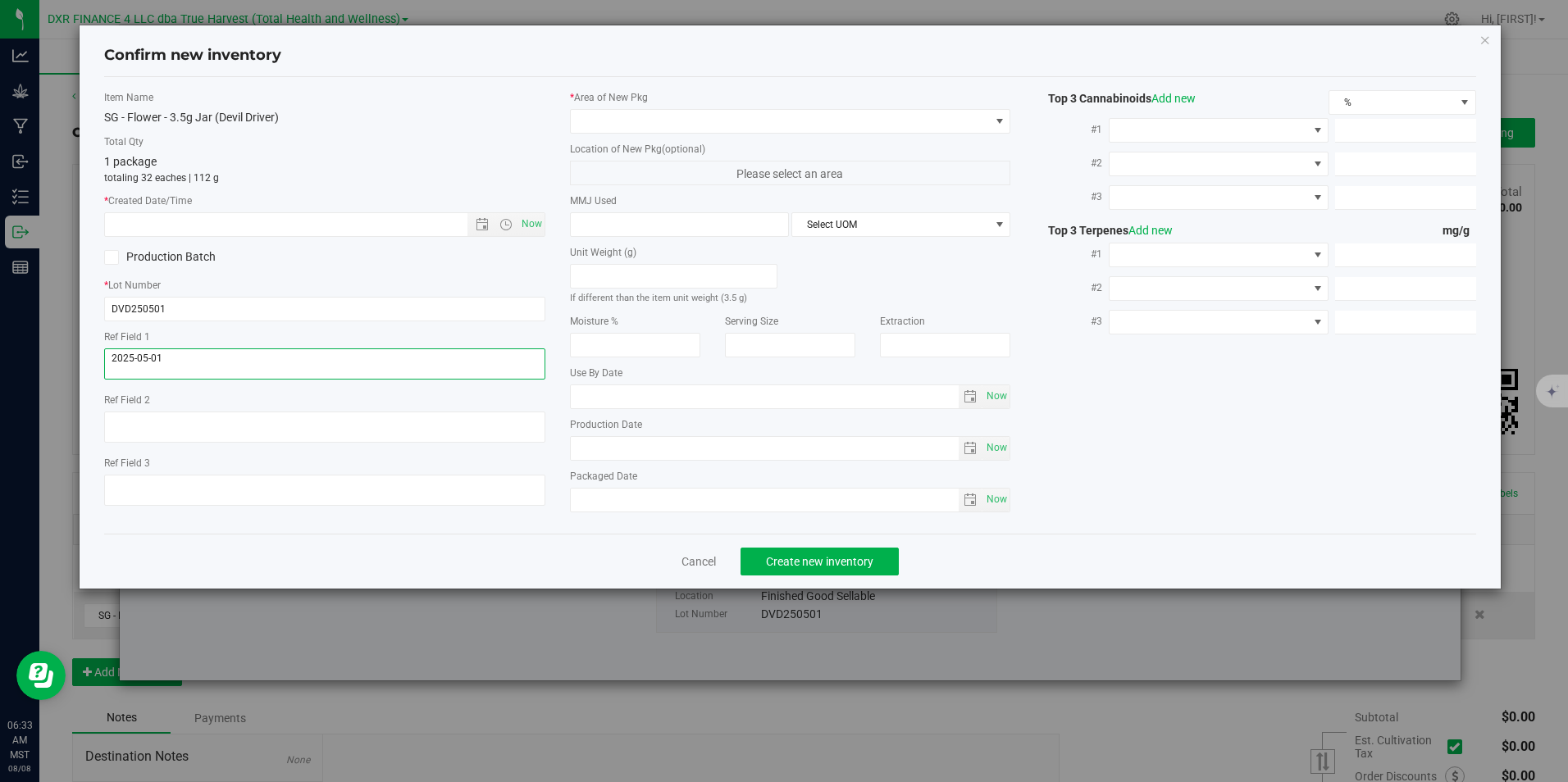 click at bounding box center (324, 364) 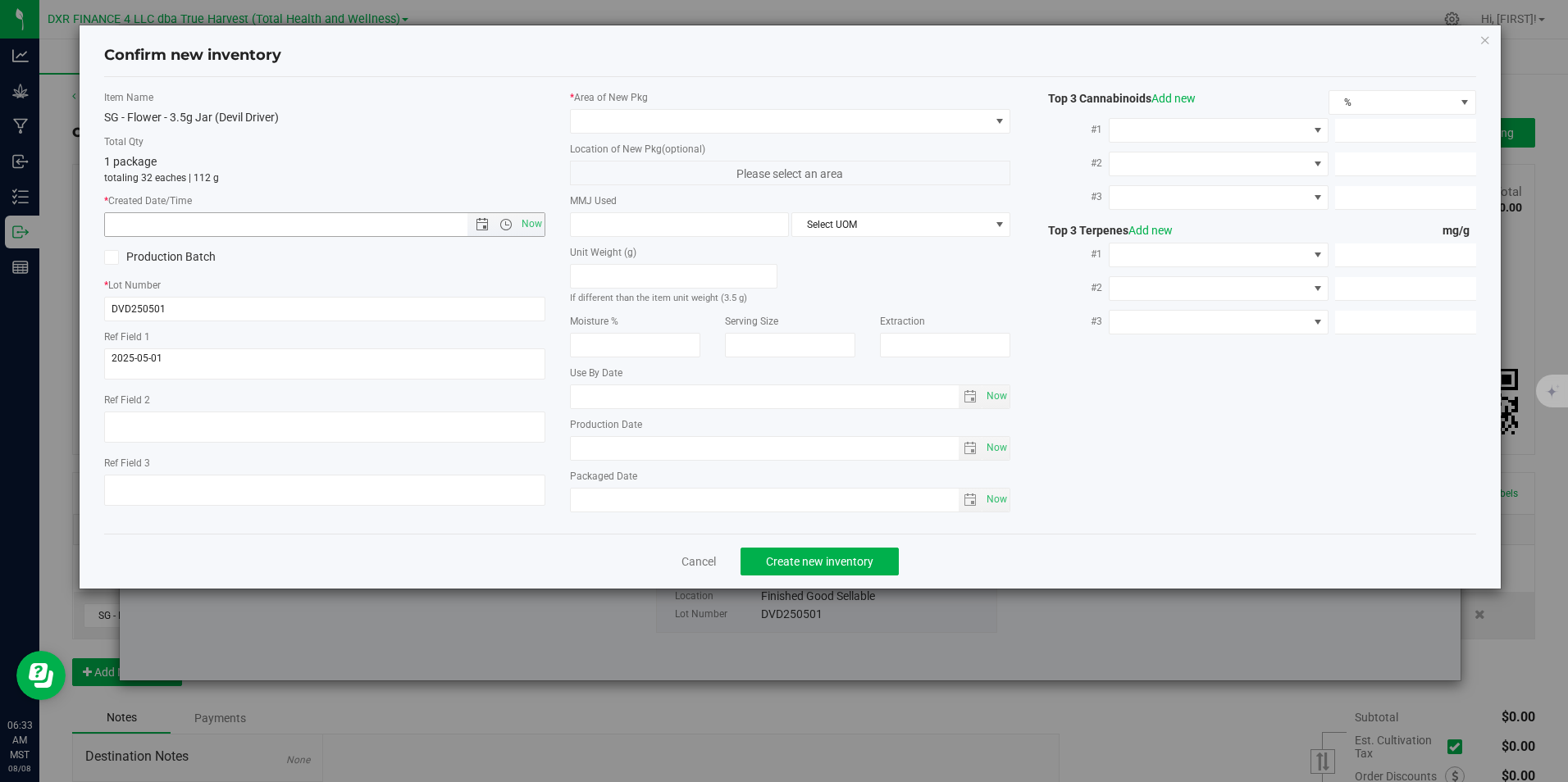click at bounding box center [299, 225] 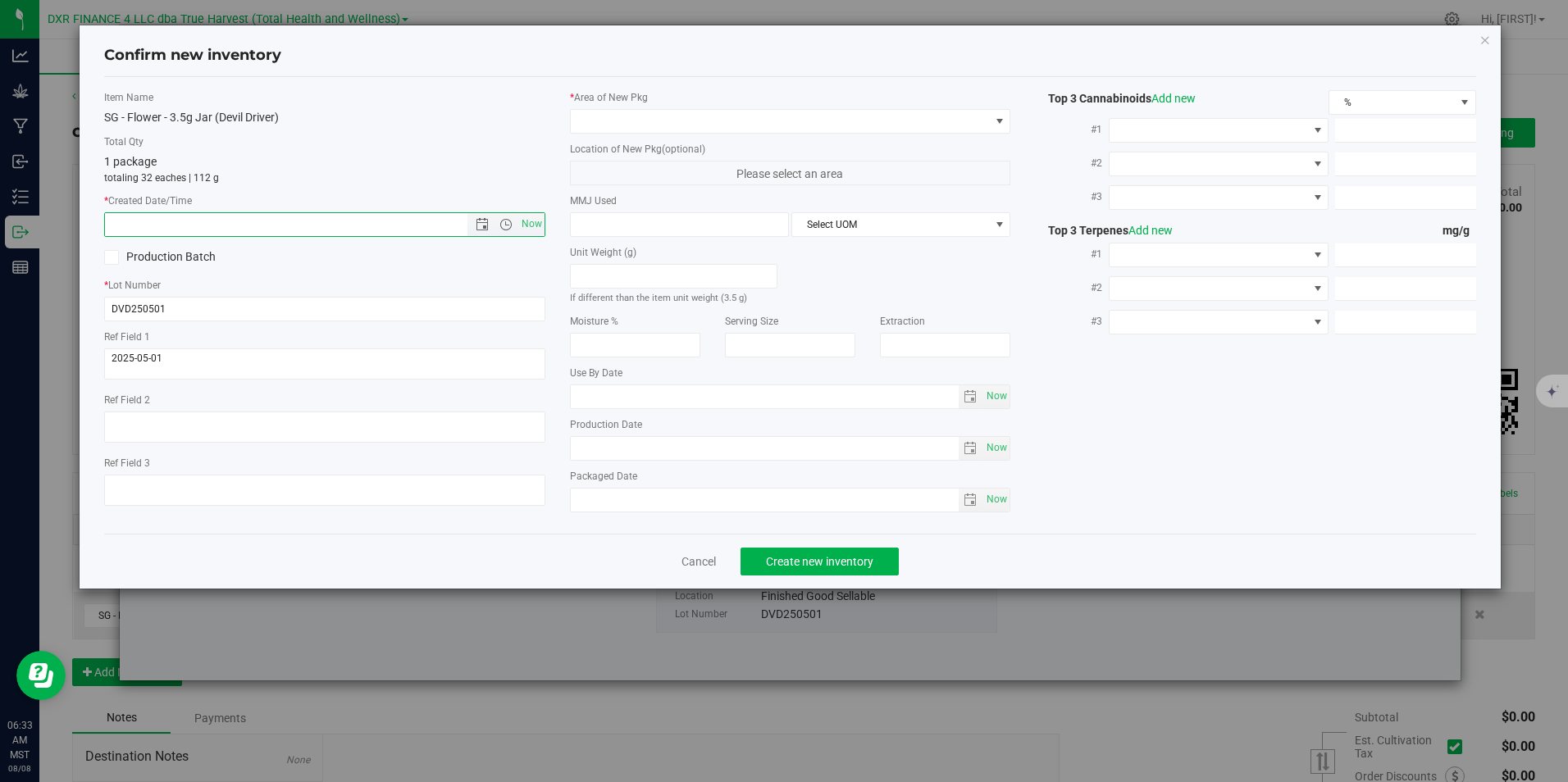 paste on "2025-05-01" 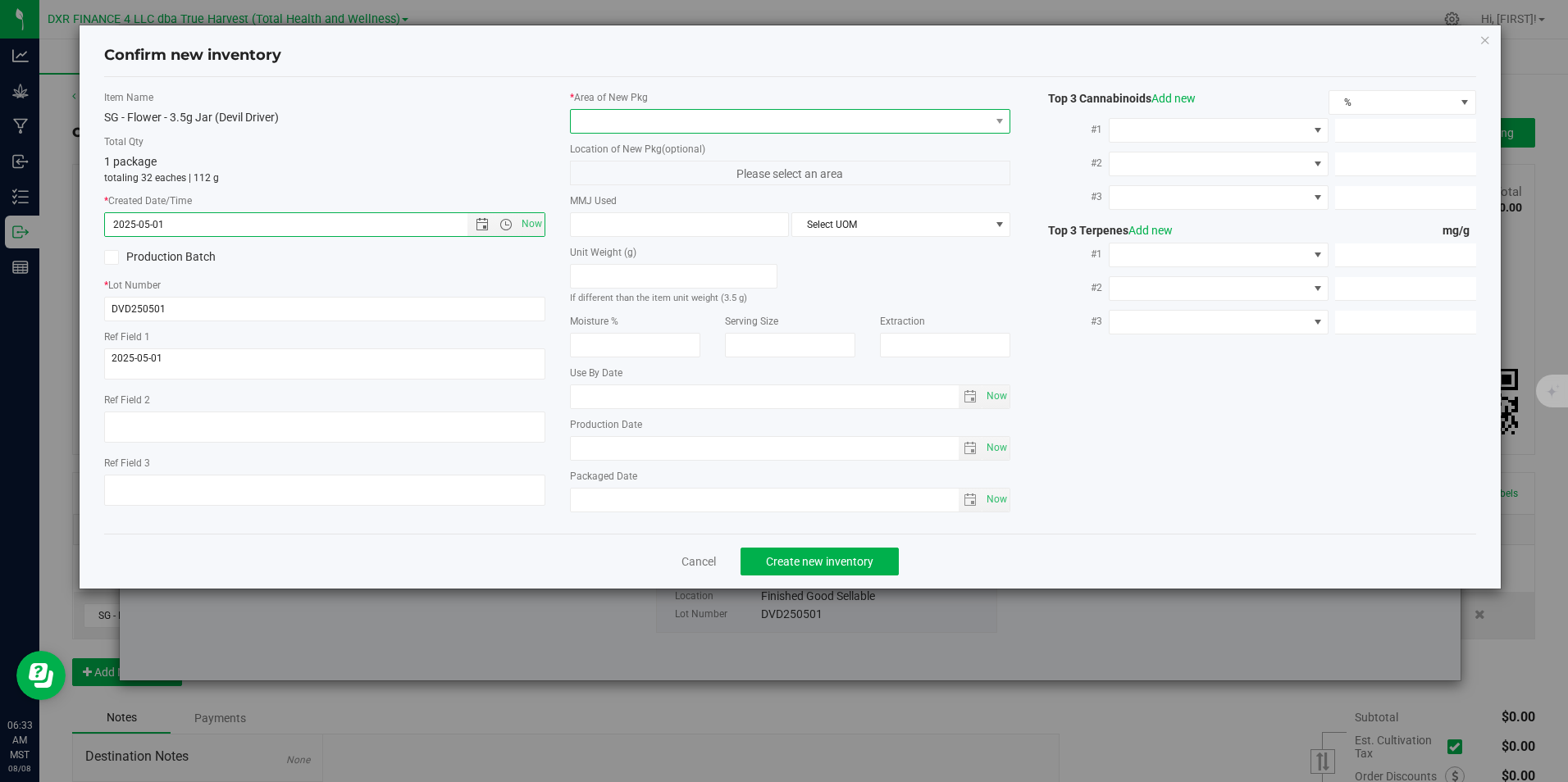 click at bounding box center [780, 121] 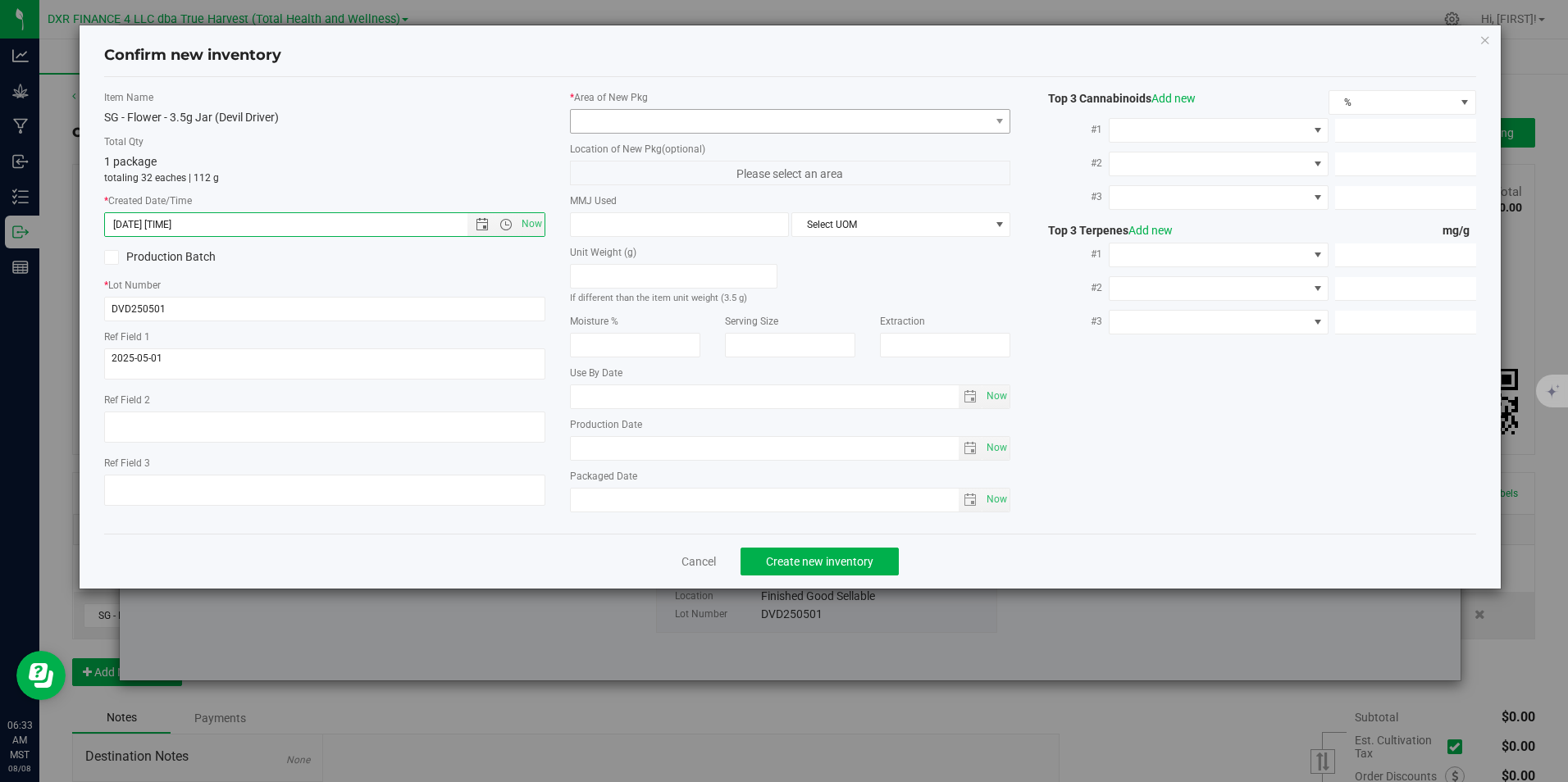type on "5/1/2025 6:33 AM" 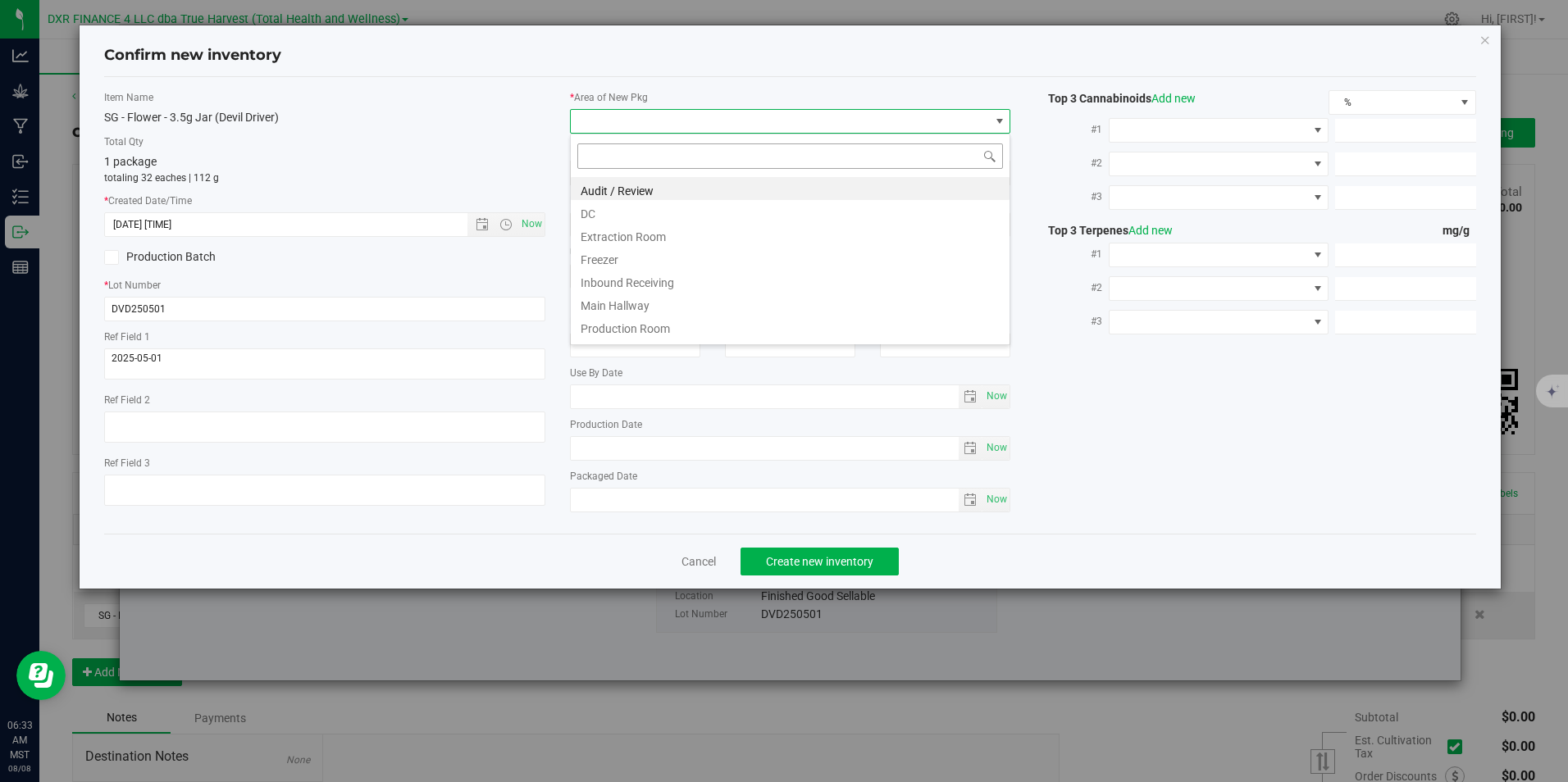 scroll, scrollTop: 81946, scrollLeft: 81568, axis: both 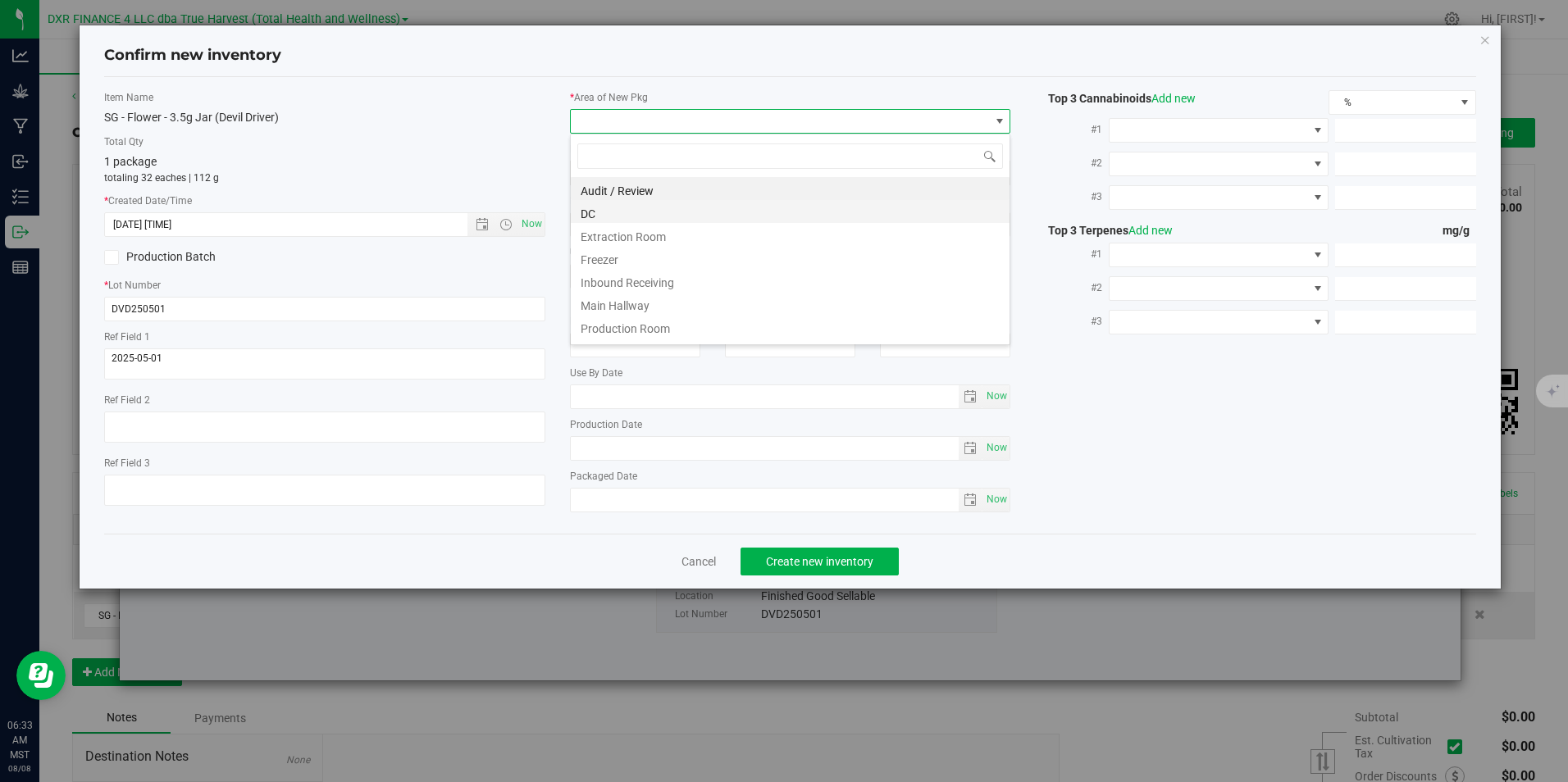 click on "DC" at bounding box center [790, 211] 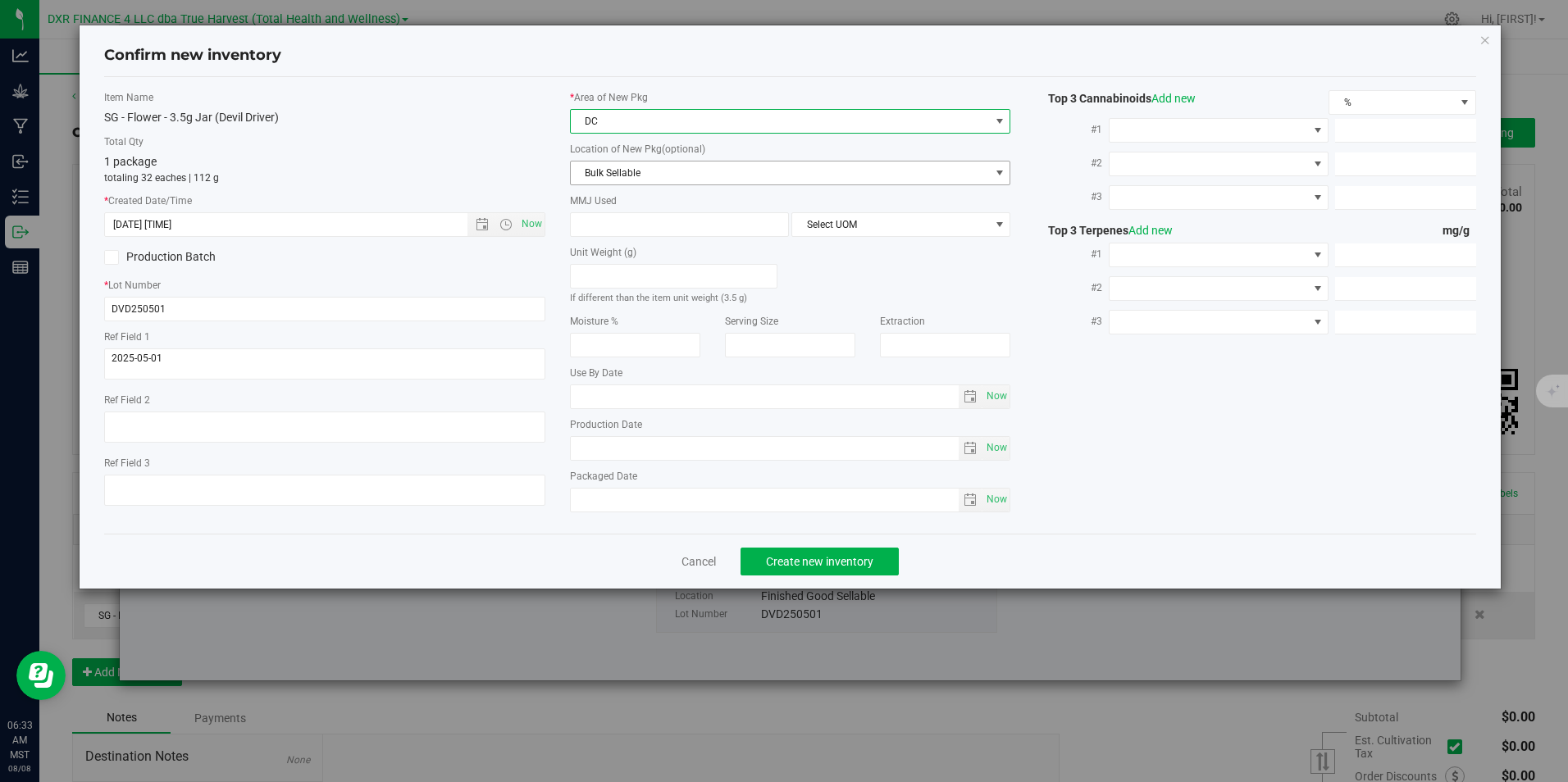 click on "Bulk Sellable" at bounding box center (780, 173) 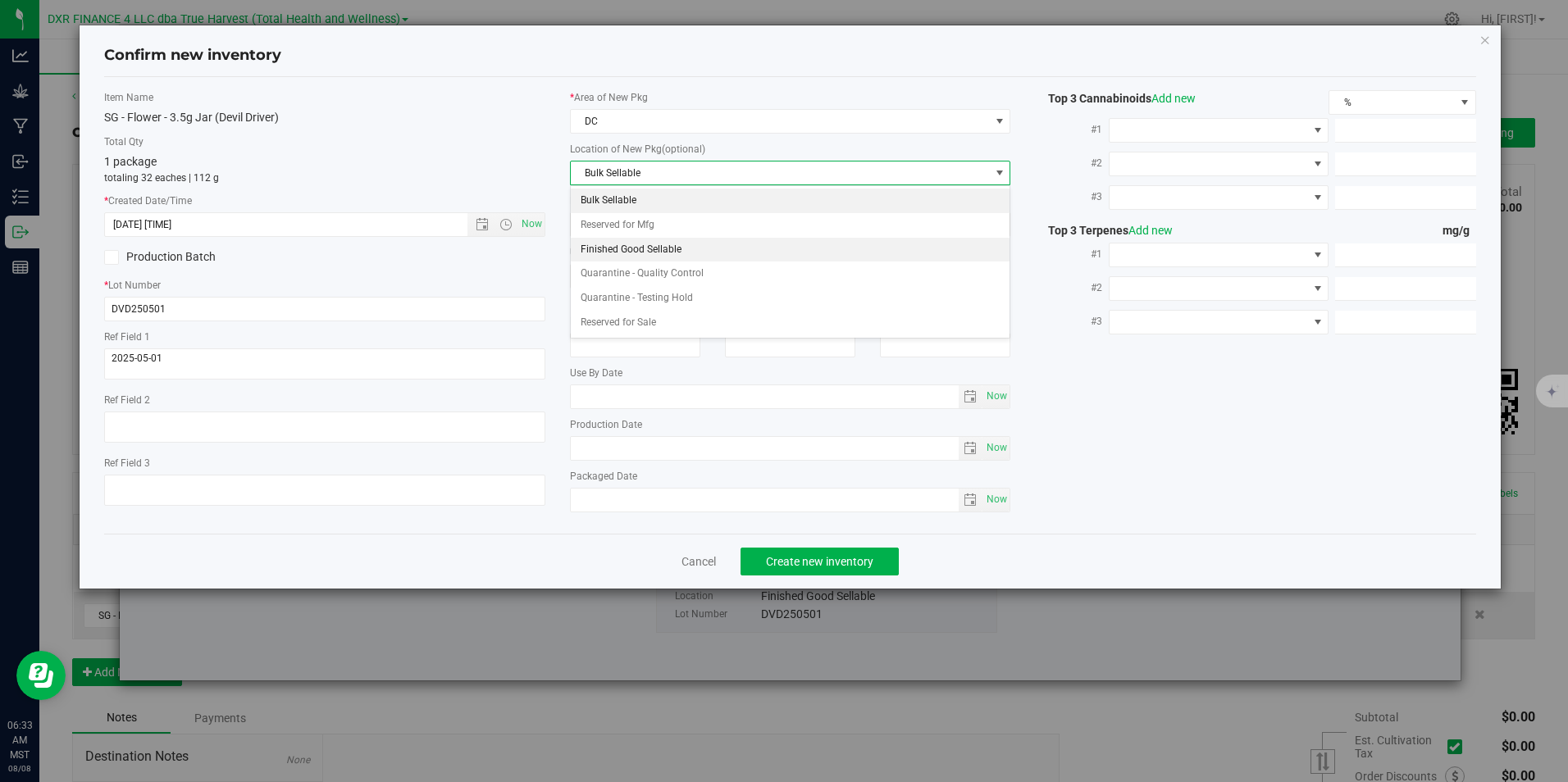 click on "Finished Good Sellable" at bounding box center [790, 250] 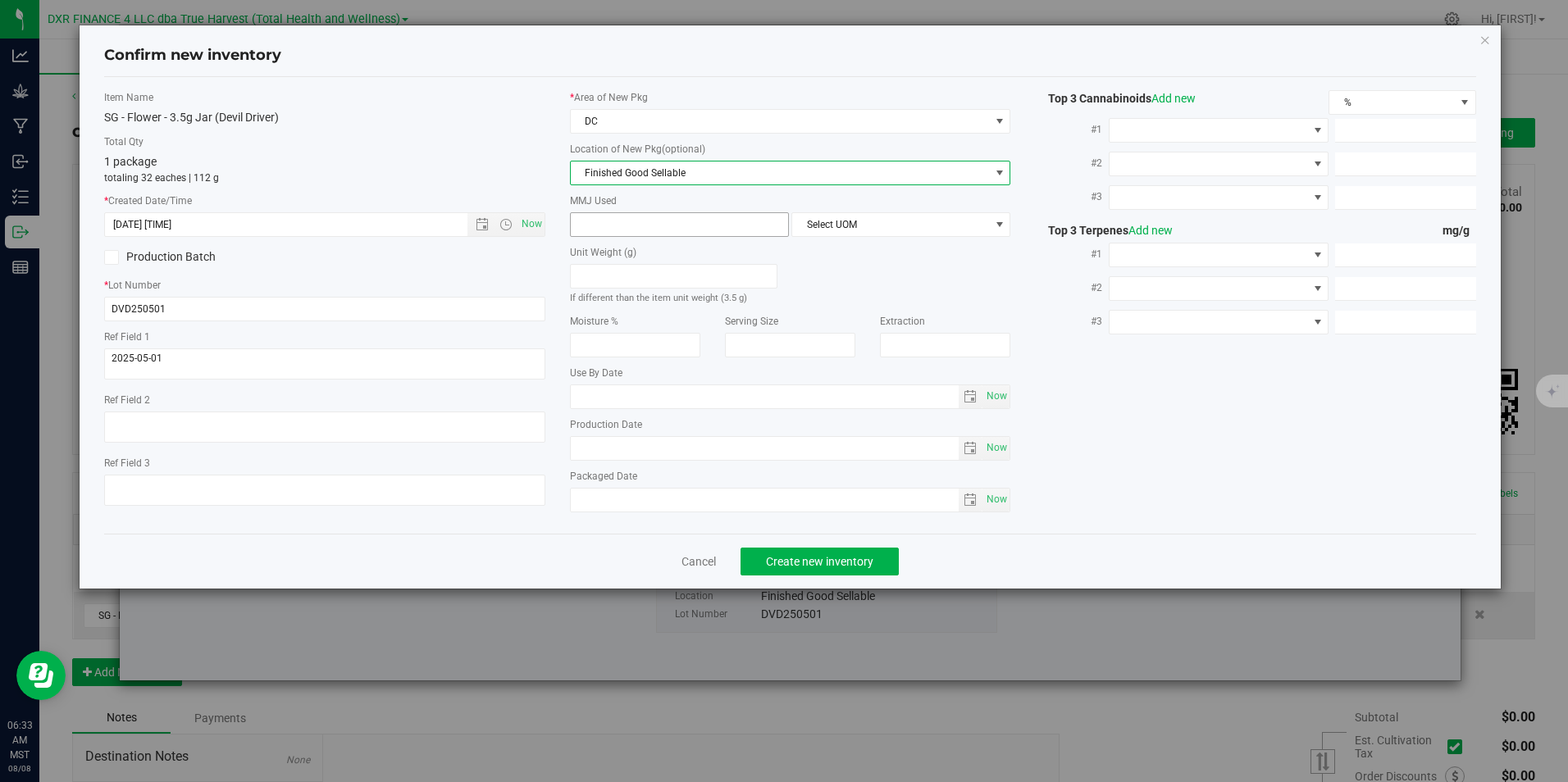 click at bounding box center (679, 225) 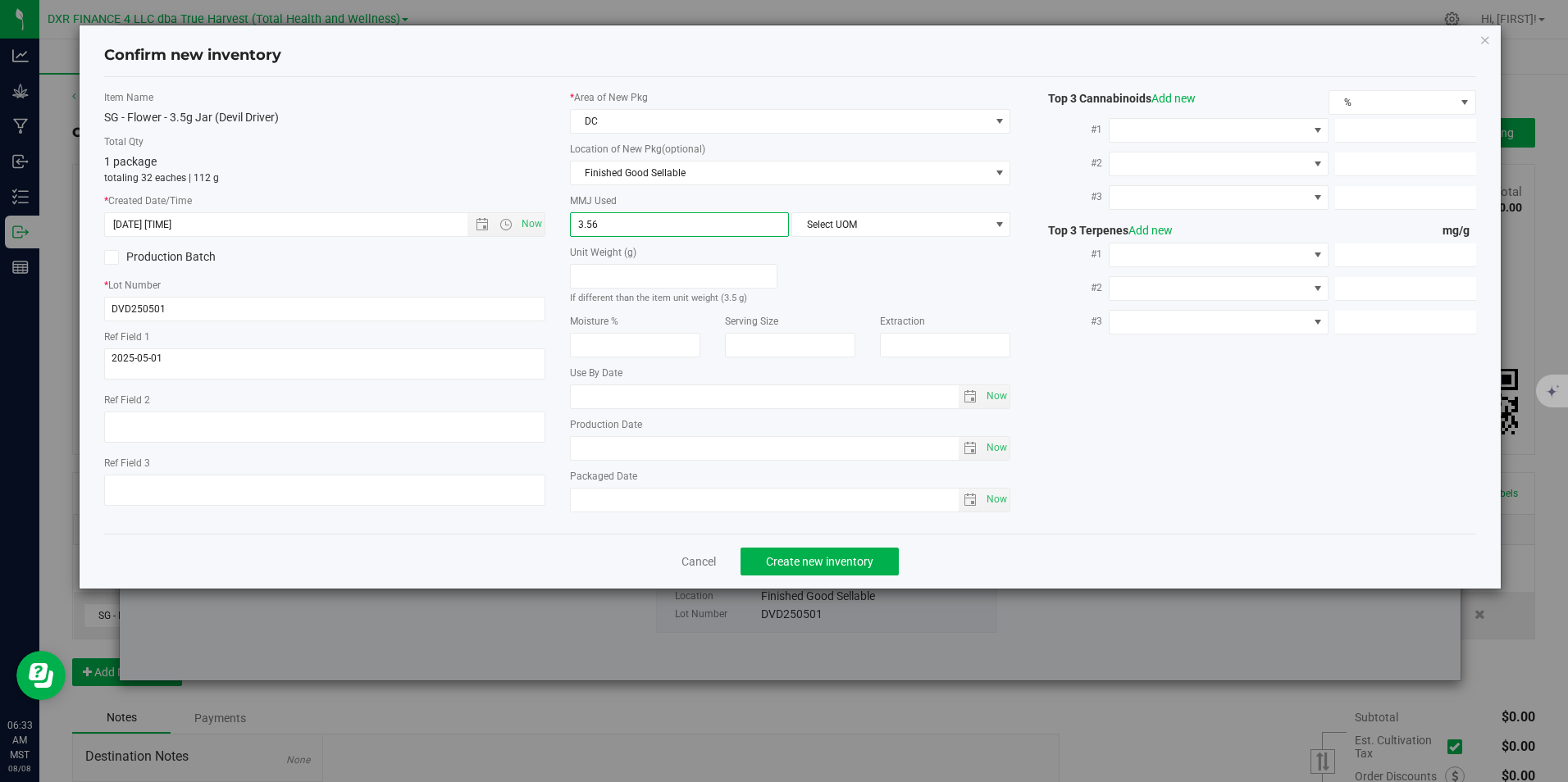 type on "3.5" 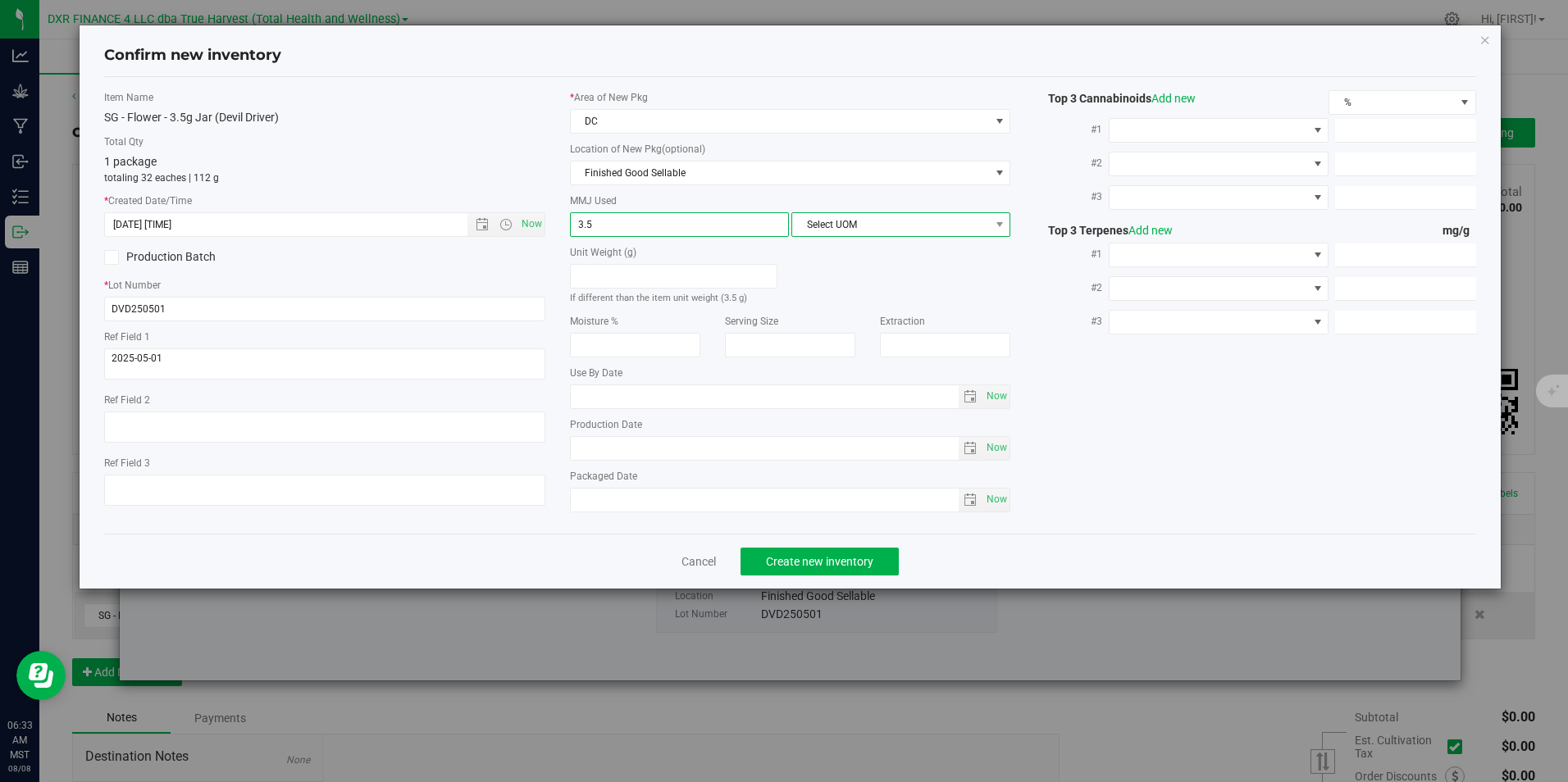 type on "3.5000" 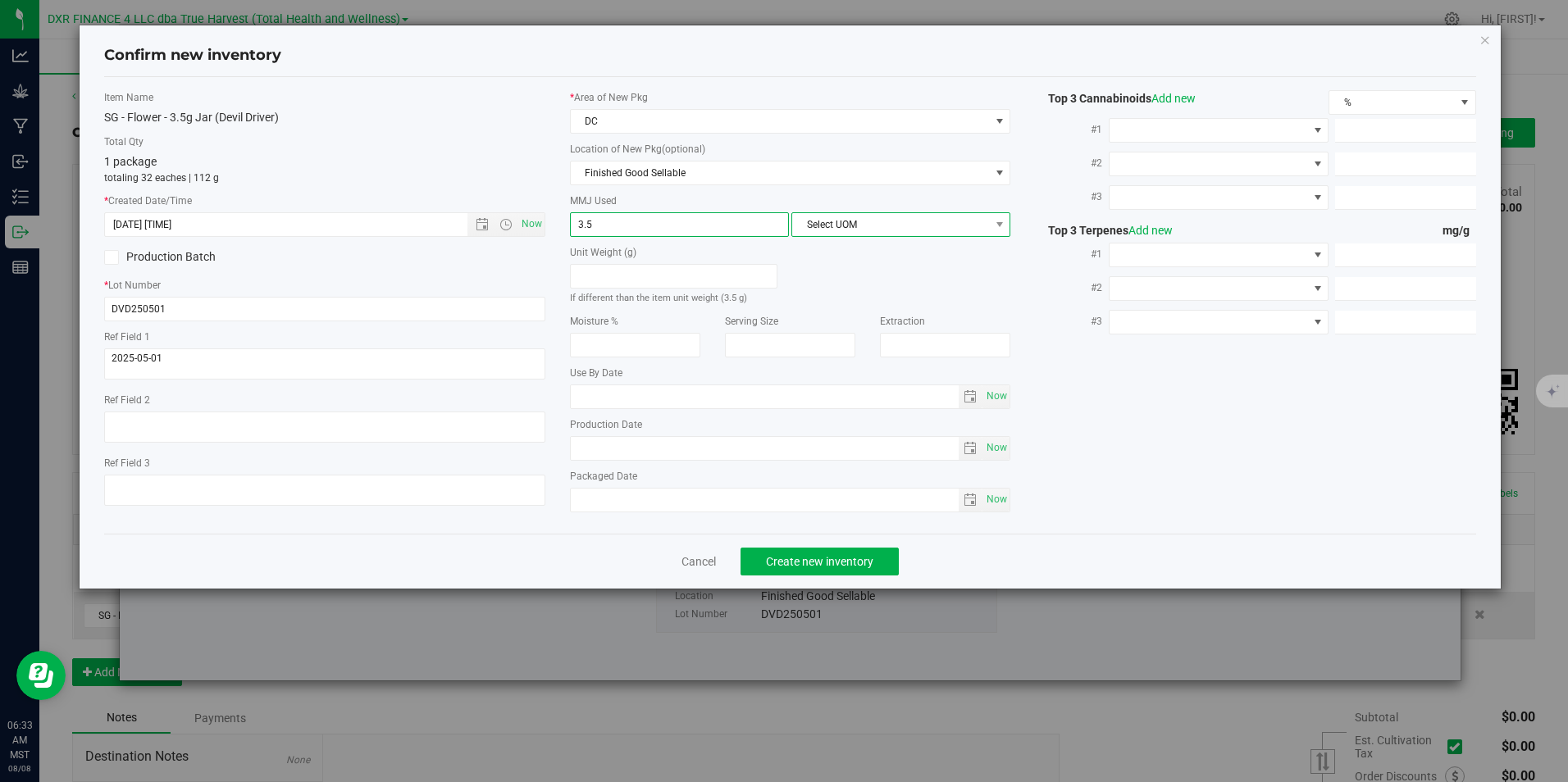 click on "Select UOM" at bounding box center (891, 225) 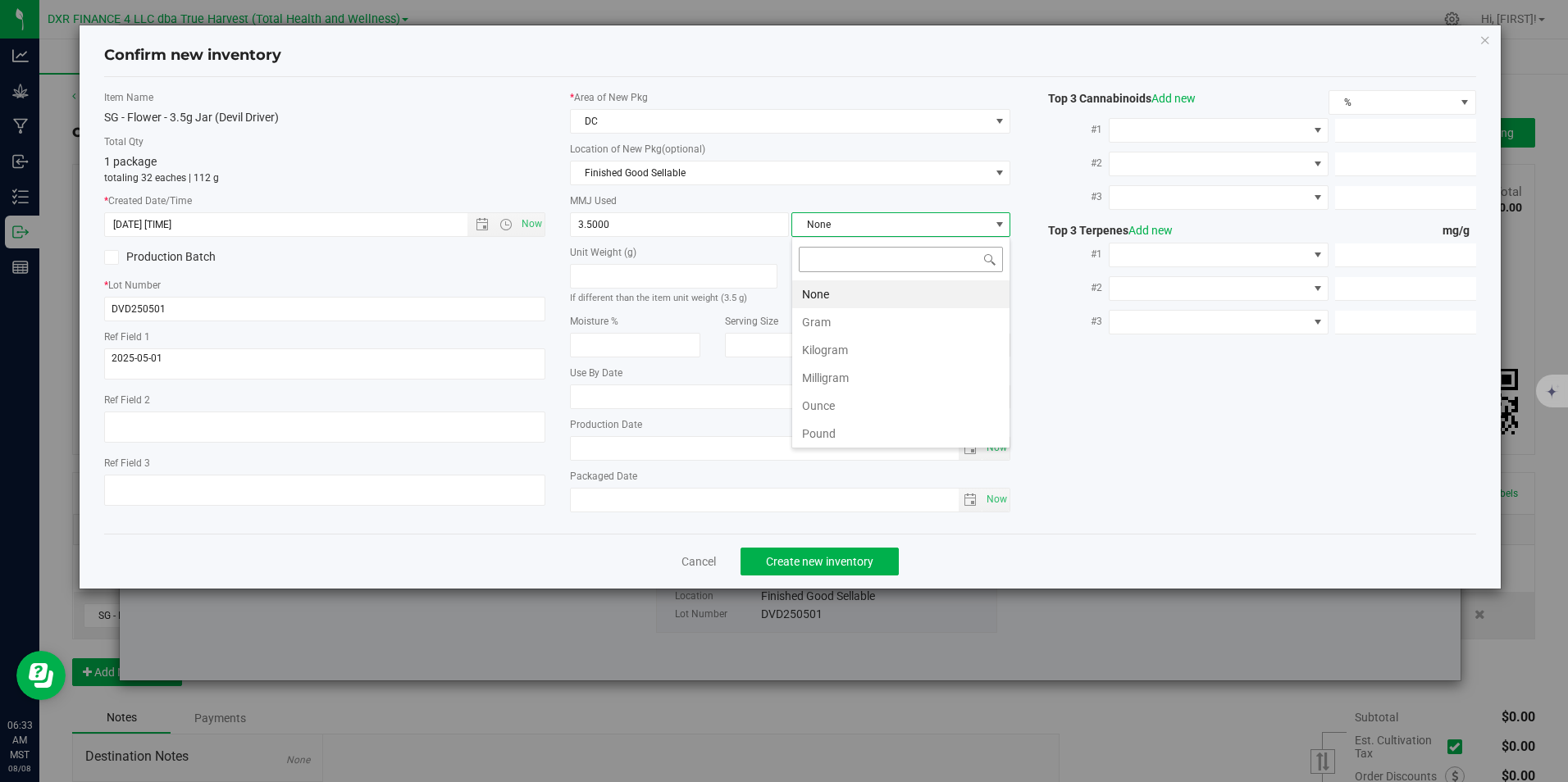 scroll, scrollTop: 81946, scrollLeft: 81789, axis: both 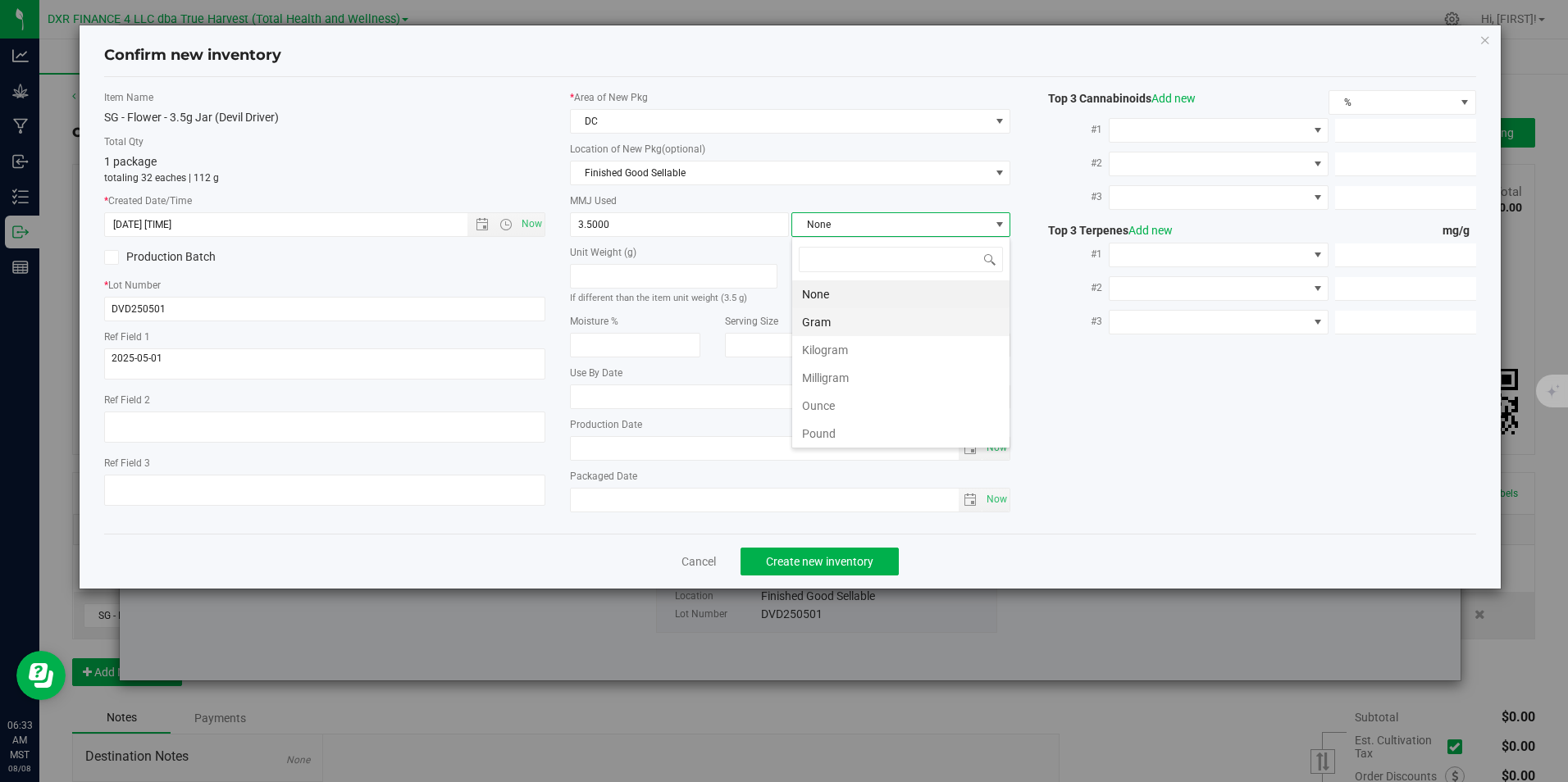click on "Gram" at bounding box center [900, 322] 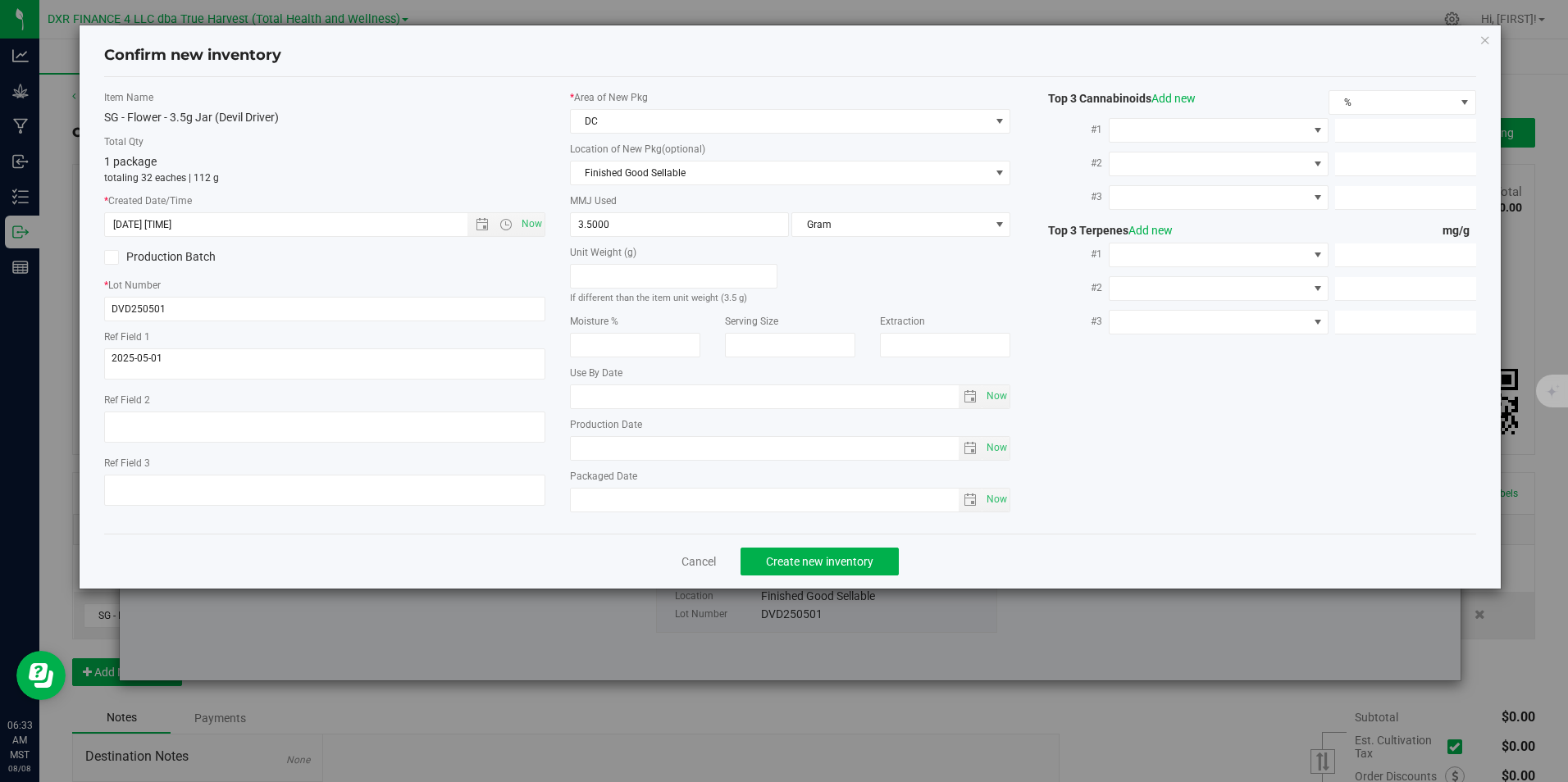 click on "Item Name
SG - Flower - 3.5g Jar (Devil Driver)
Total Qty
1 package  totaling 32 eaches | 112 g
*
Created Date/Time
5/1/2025 6:33 AM
Now
Production Batch
*
Lot Number
DVD250501" at bounding box center [790, 305] 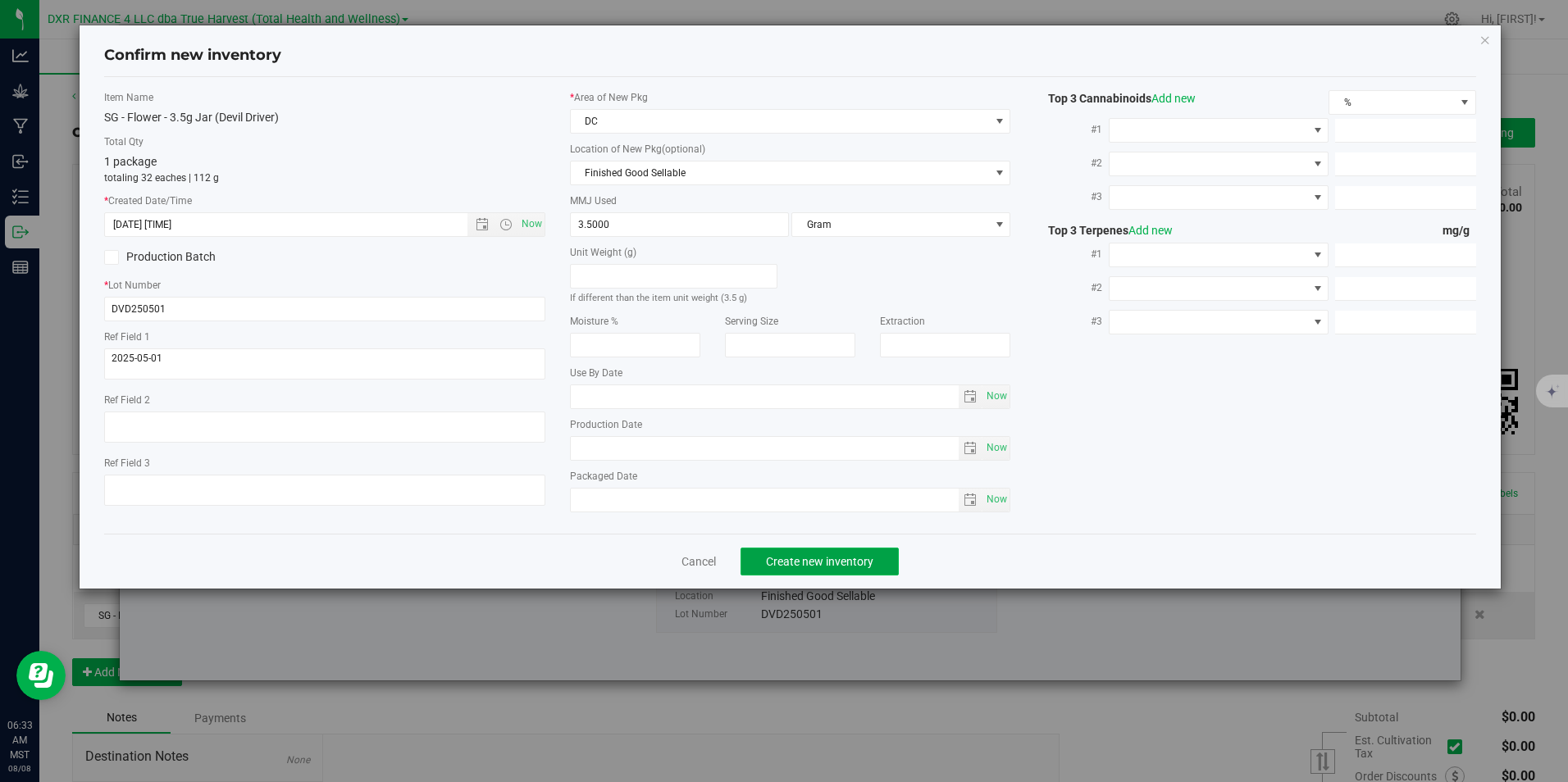 click on "Create new inventory" 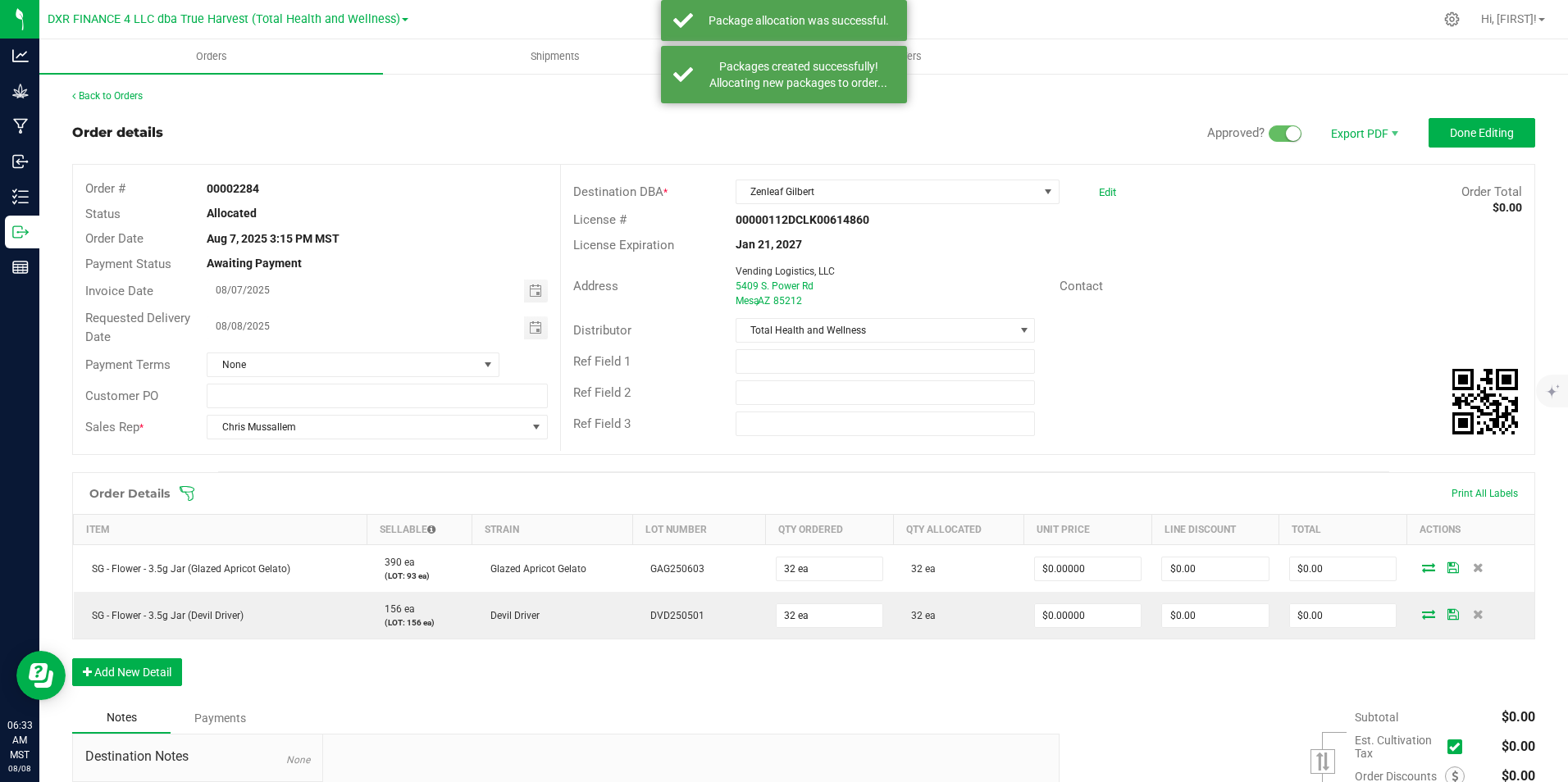 click on "Order details   Approved?   Export PDF   Done Editing   Order #   00002284   Status   Allocated   Order Date   Aug 7, 2025 3:15 PM MST   Payment Status   Awaiting Payment   Invoice Date  08/07/2025  Requested Delivery Date  08/08/2025  Payment Terms  None  Customer PO   Sales Rep   *  Chris Mussallem  Destination DBA  * Zenleaf Gilbert  Edit   Order Total   $0.00   License #   00000112DCLK00614860   License Expiration   Jan 21, 2027   Address  Vending Logistics, LLC 5409 S. Power Rd Mesa  ,  AZ 85212  Contact   Distributor  Total Health and Wellness  Ref Field 1   Ref Field 2   Ref Field 3
Order Details Print All Labels Item  Sellable  Strain  Lot Number  Qty Ordered Qty Allocated Unit Price Line Discount Total Actions  SG - Flower - 3.5g Jar (Glazed Apricot Gelato)   390 ea   (LOT: 93 ea)   Glazed Apricot Gelato   GAG250603  32 ea  32 ea  $0.00000 $0.00 $0.00 32 ea" at bounding box center [804, 536] 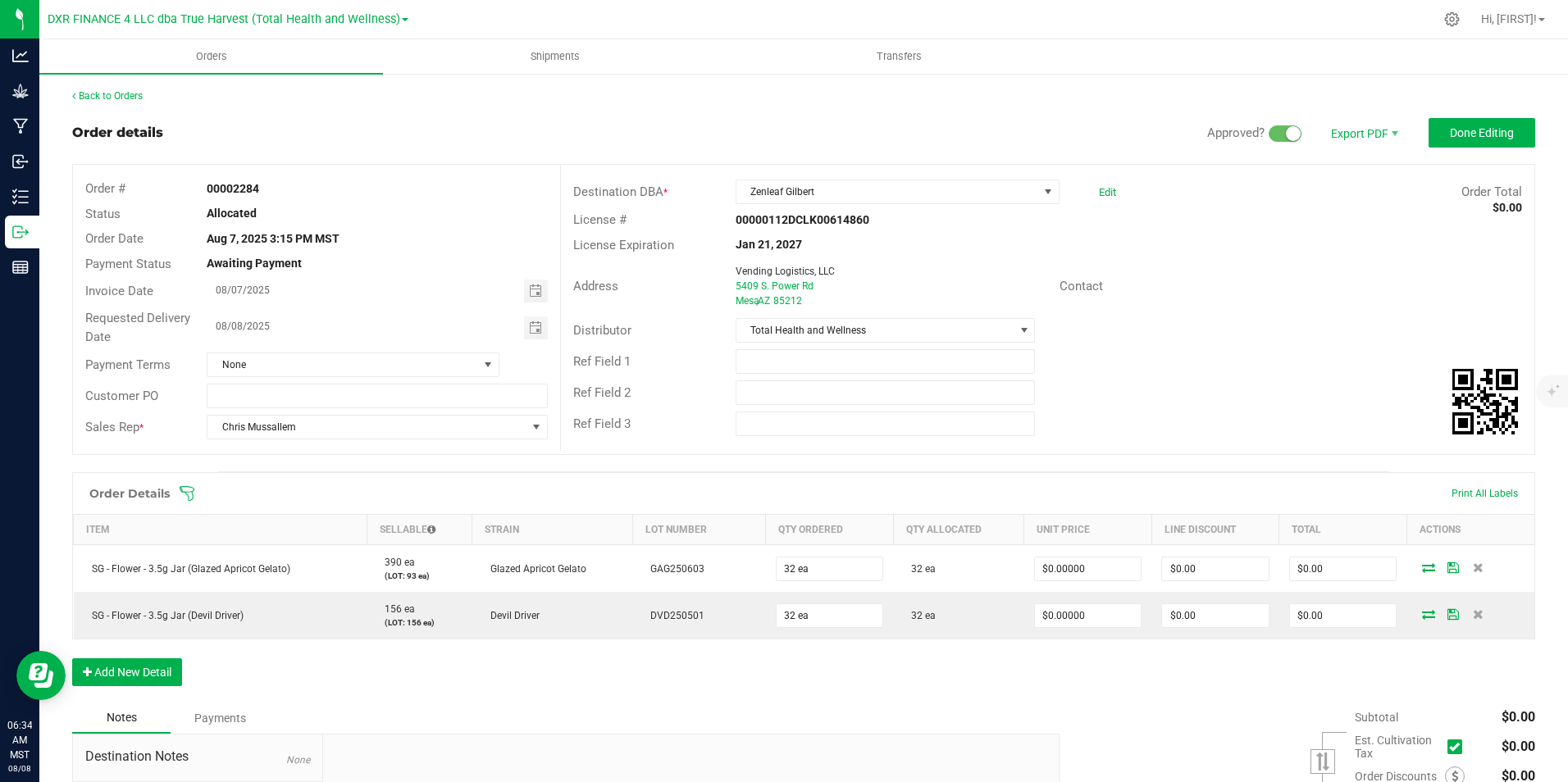 click on "Ref Field 1" at bounding box center (1047, 361) 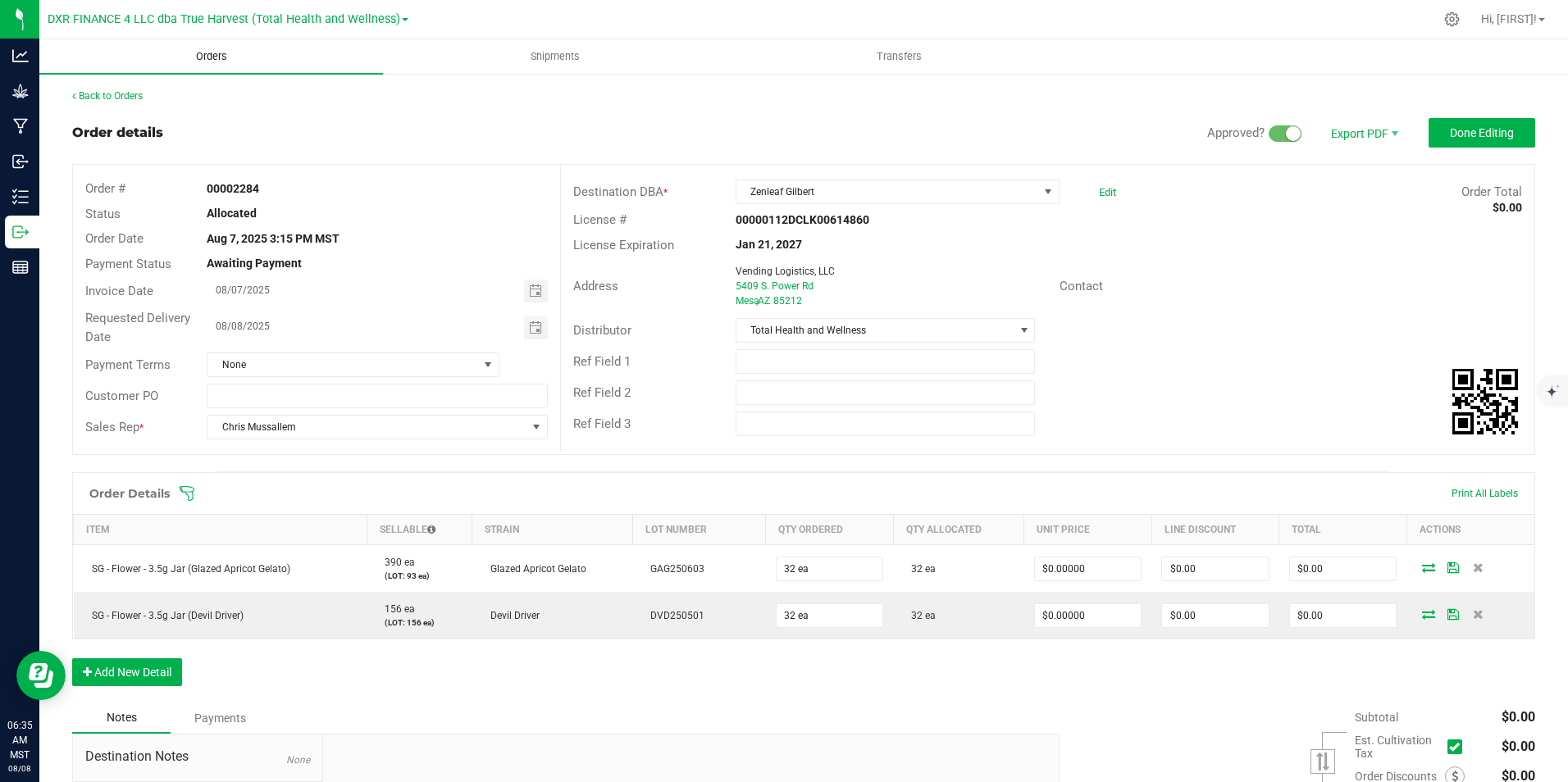 click on "Orders" at bounding box center (212, 57) 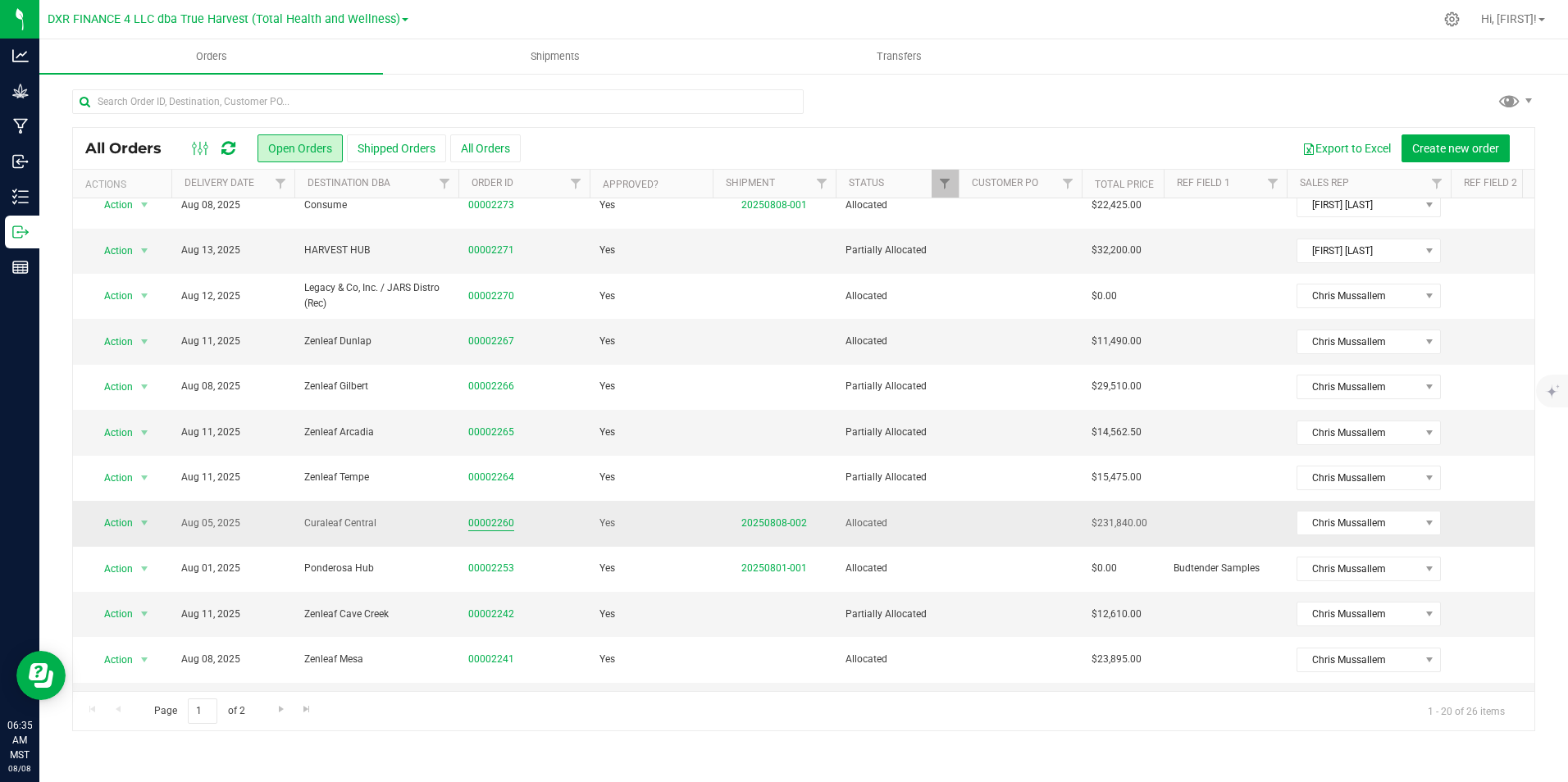 scroll, scrollTop: 410, scrollLeft: 0, axis: vertical 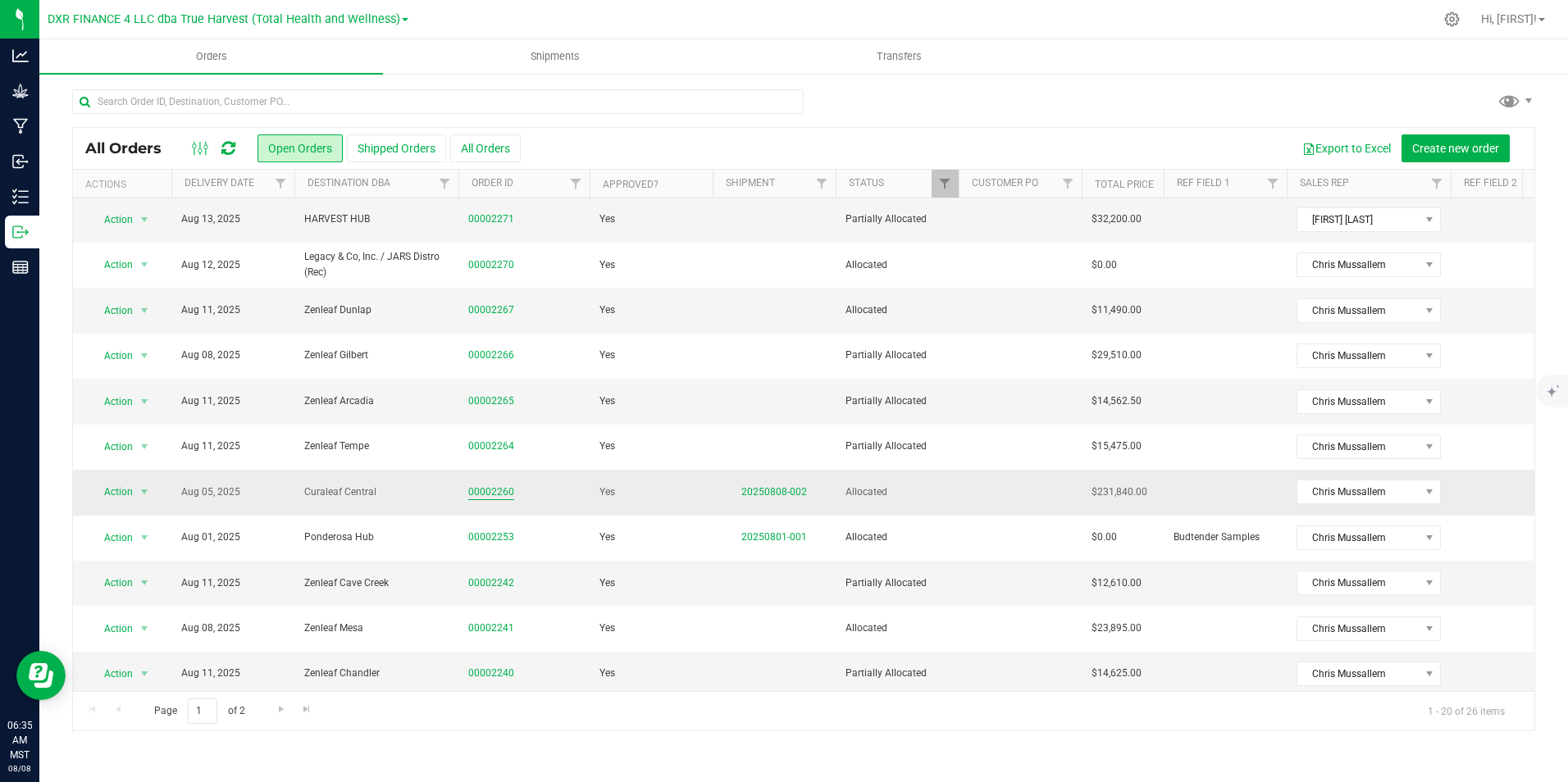 click on "00002260" at bounding box center [491, 492] 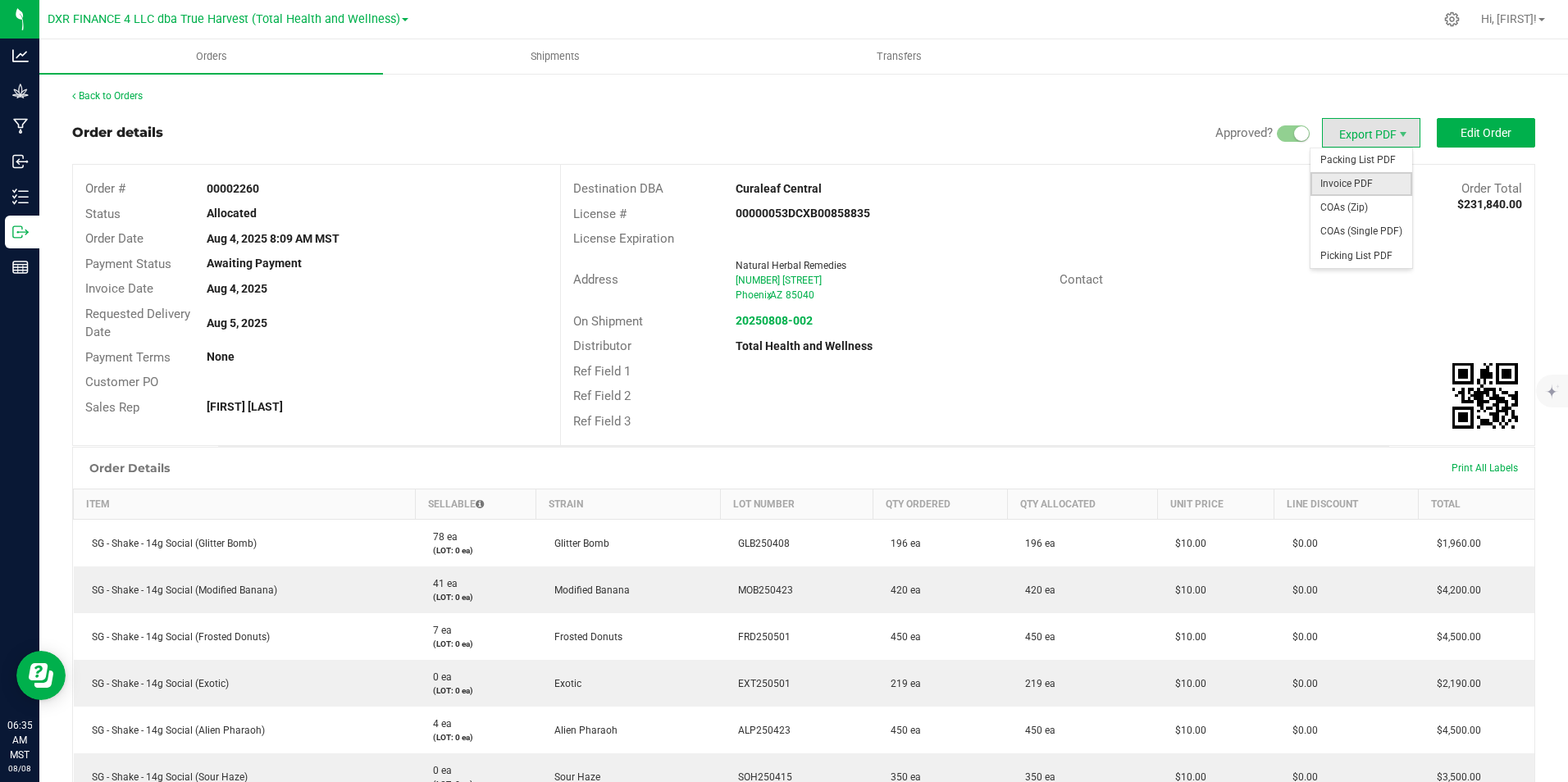 click on "Invoice PDF" at bounding box center [1361, 184] 